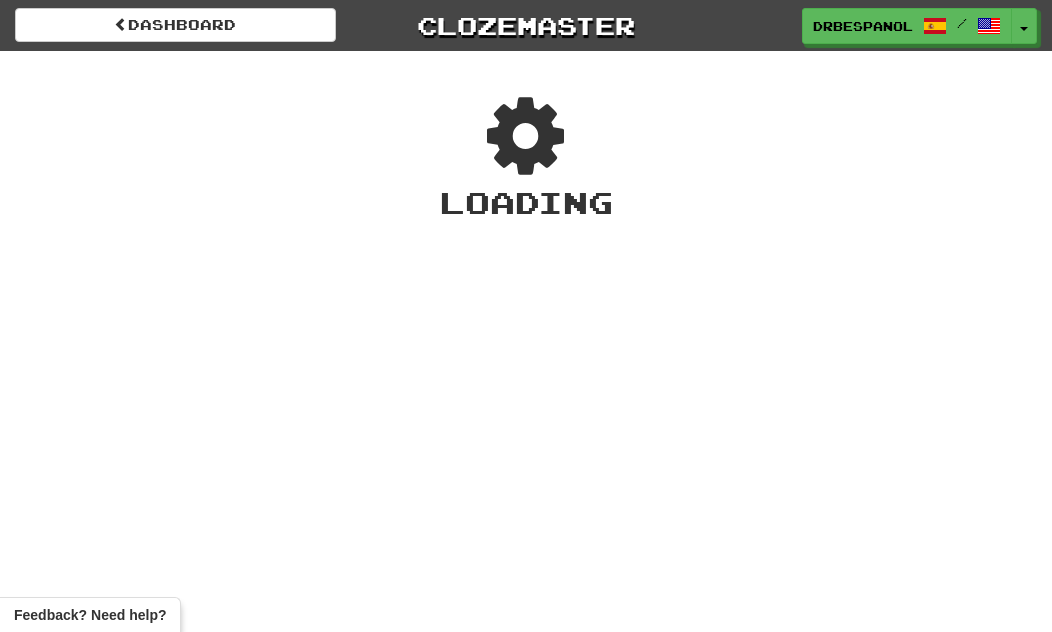 scroll, scrollTop: 0, scrollLeft: 0, axis: both 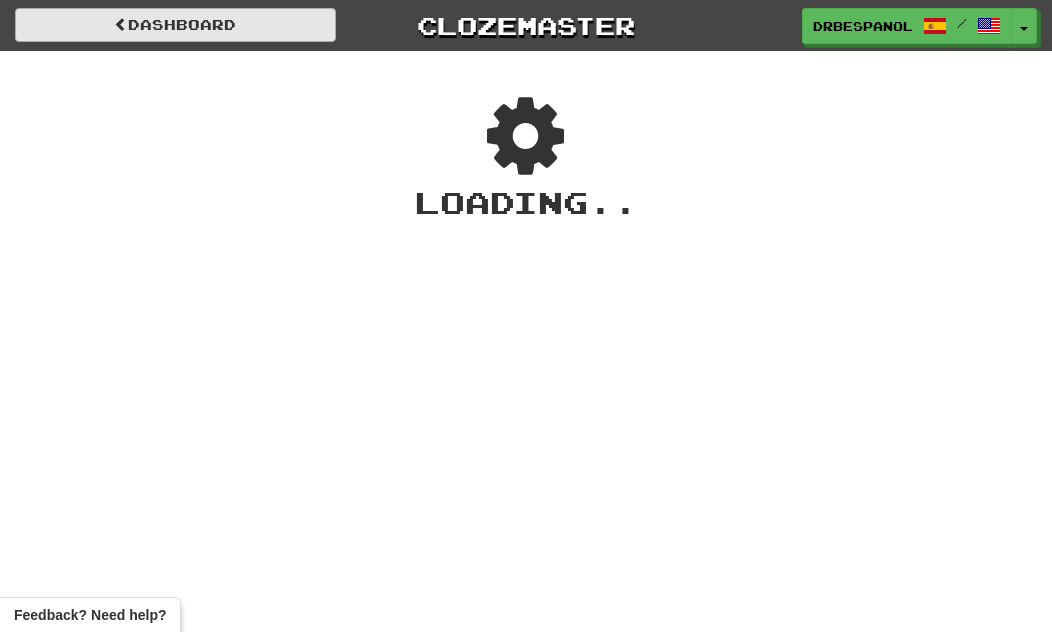 click on "Dashboard" at bounding box center [175, 25] 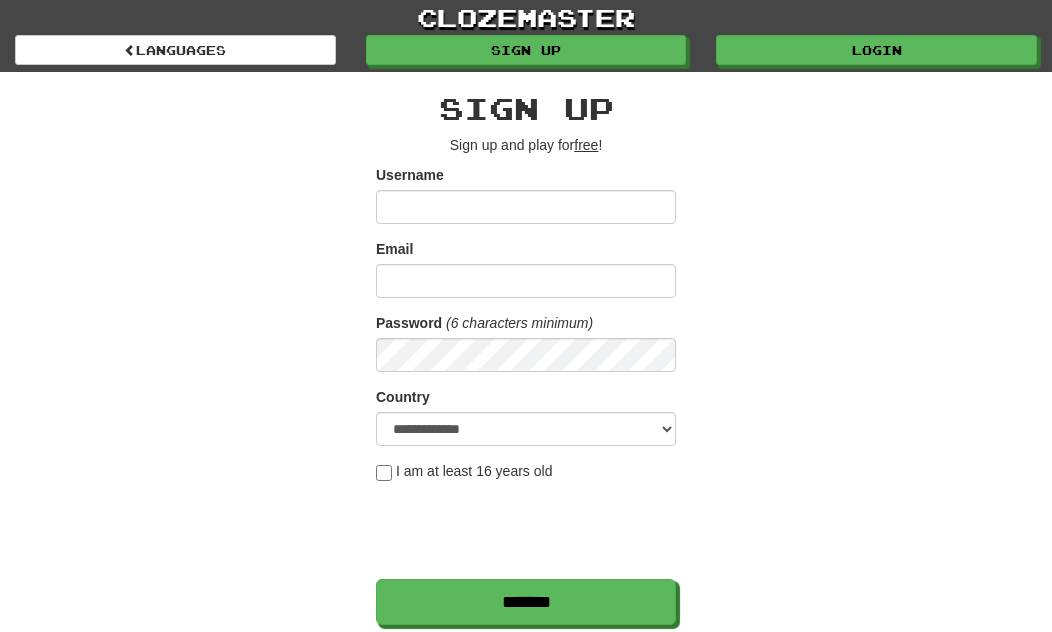 scroll, scrollTop: 0, scrollLeft: 0, axis: both 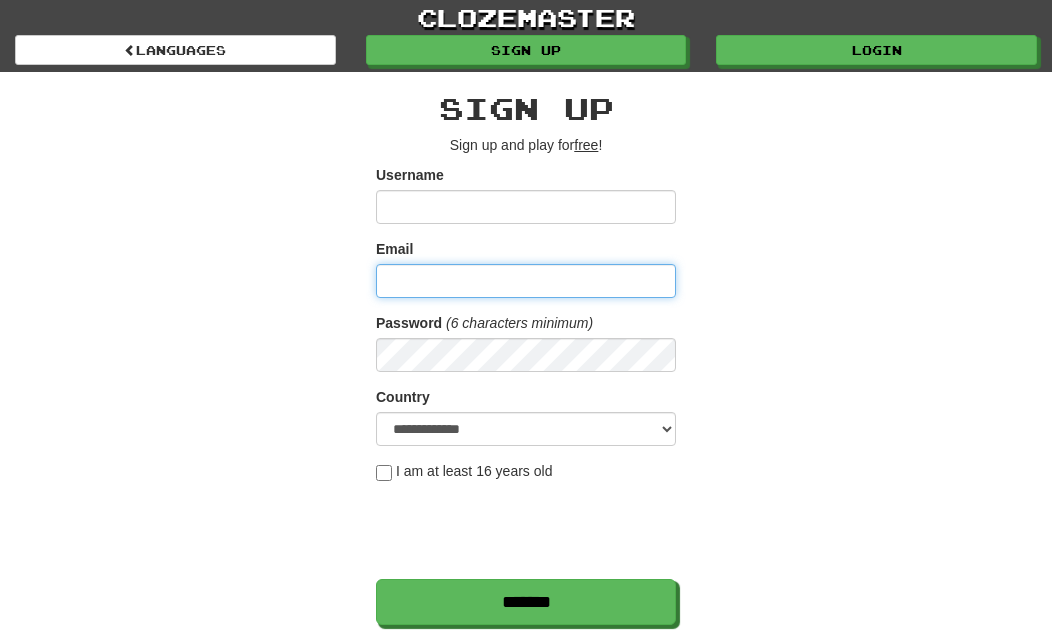 type on "**********" 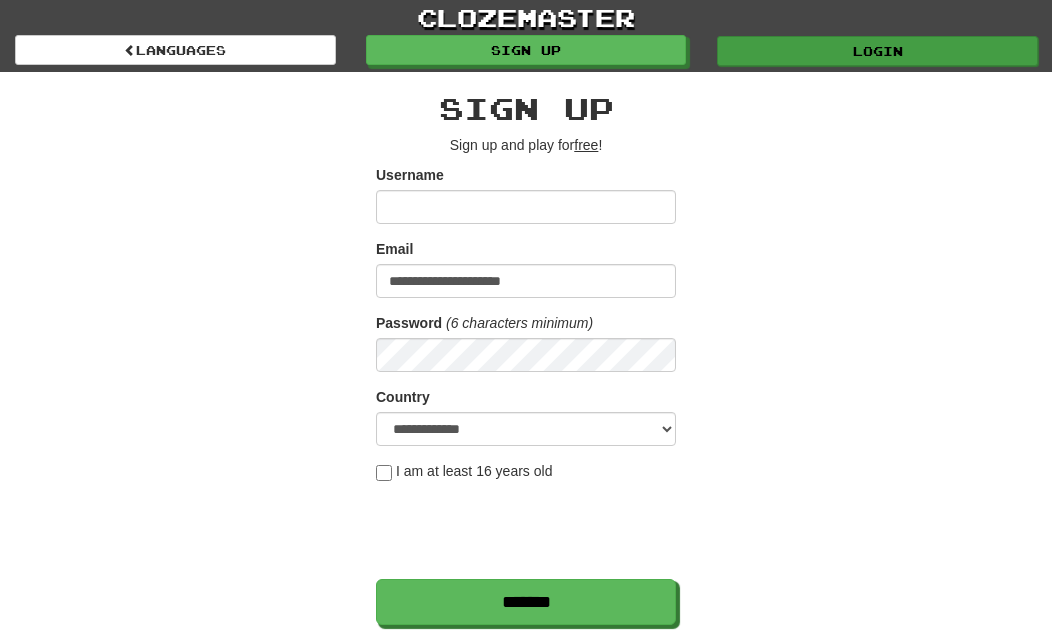 click on "Login" at bounding box center (877, 51) 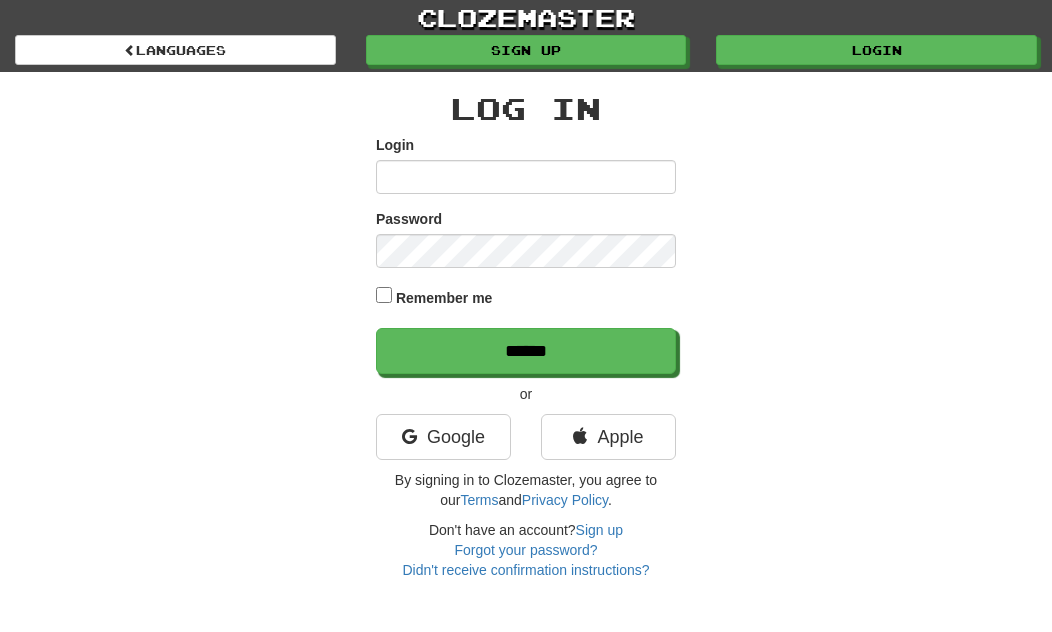 scroll, scrollTop: 0, scrollLeft: 0, axis: both 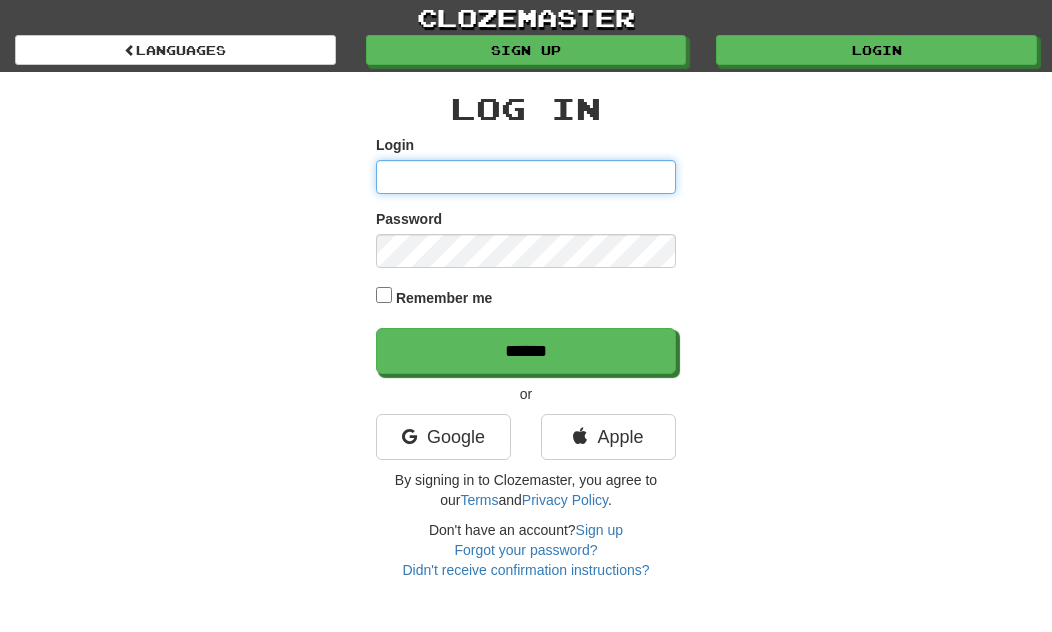 click on "Login" at bounding box center (526, 177) 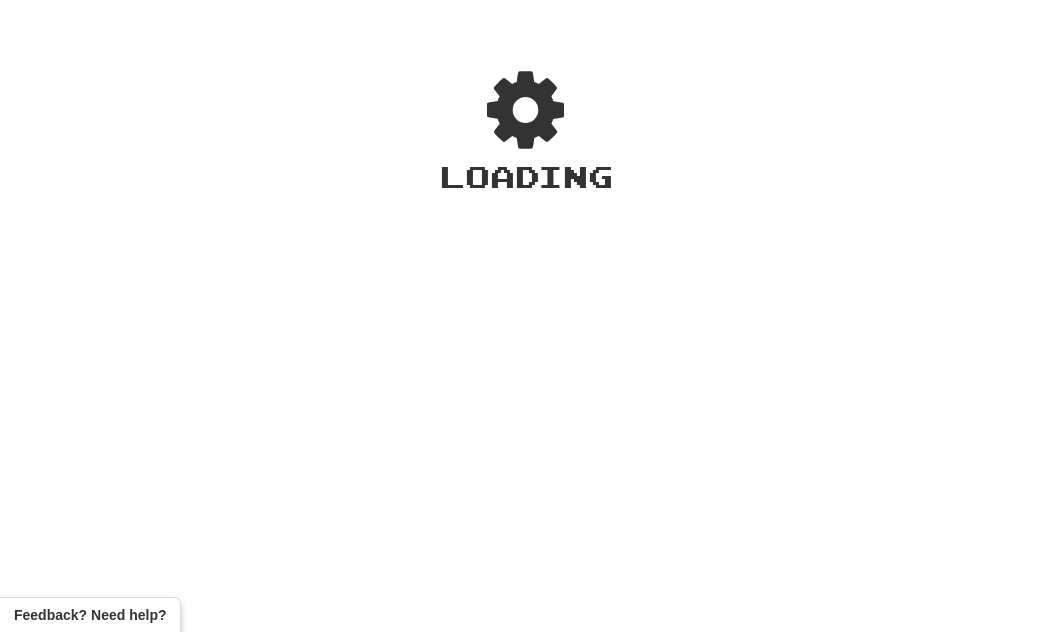 scroll, scrollTop: 0, scrollLeft: 0, axis: both 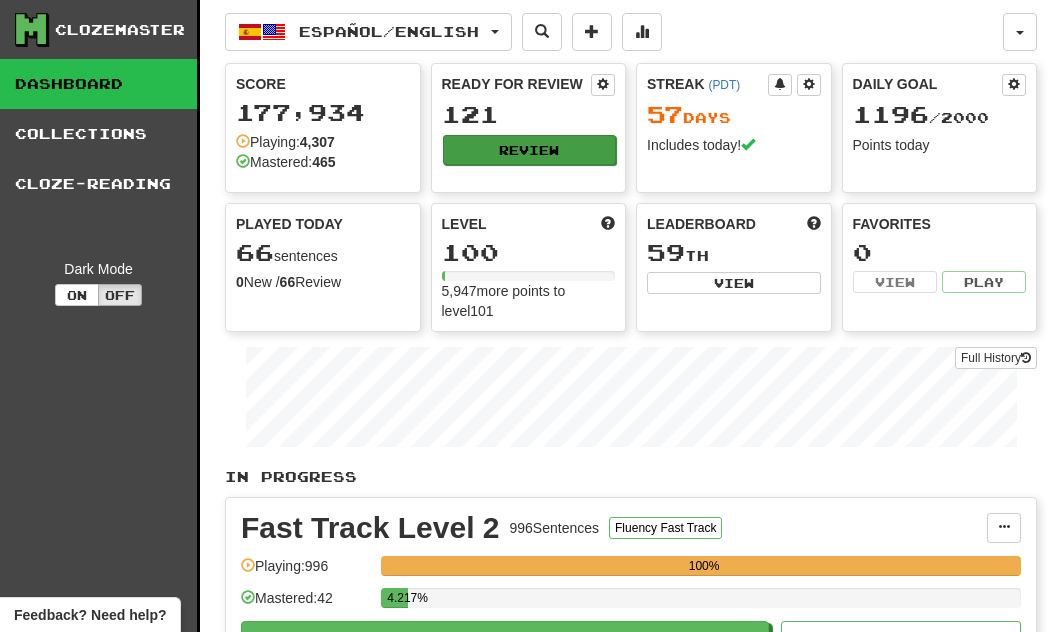 click on "Review" at bounding box center (530, 150) 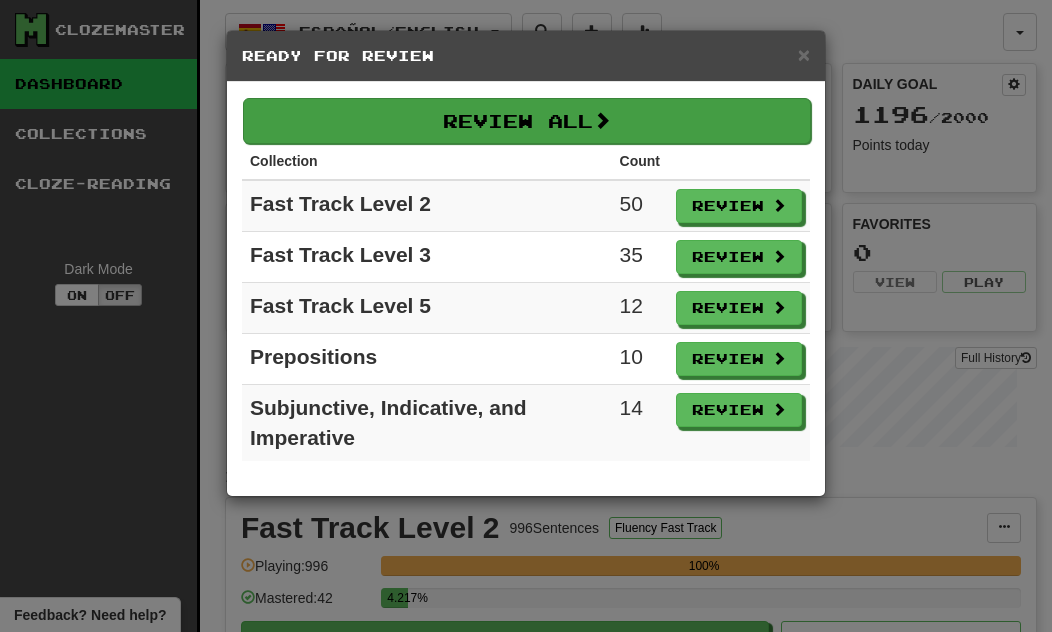 click on "Review All" at bounding box center [527, 121] 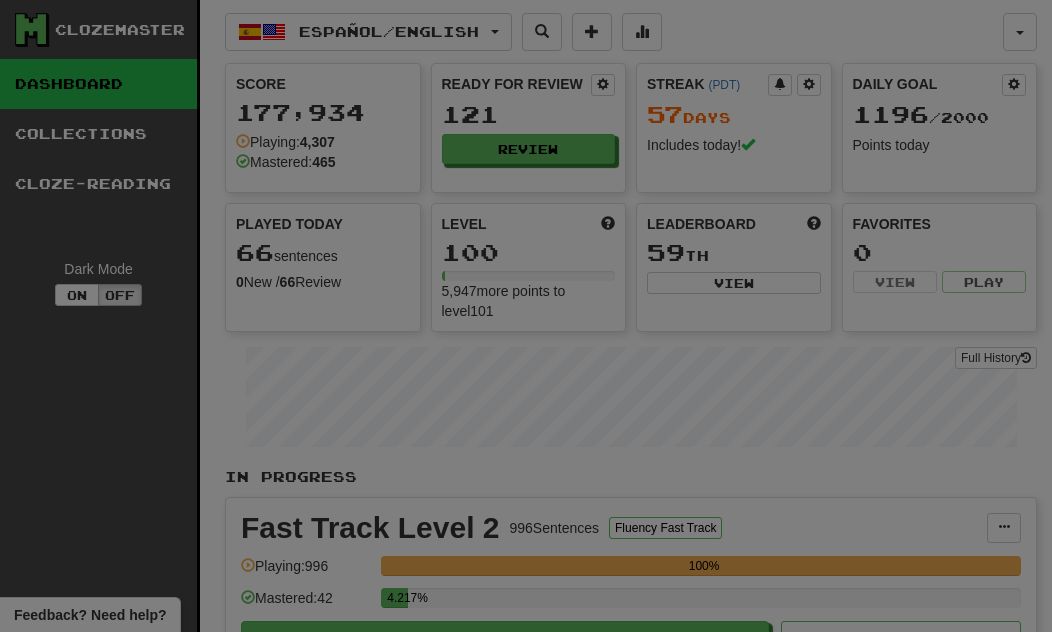select on "**" 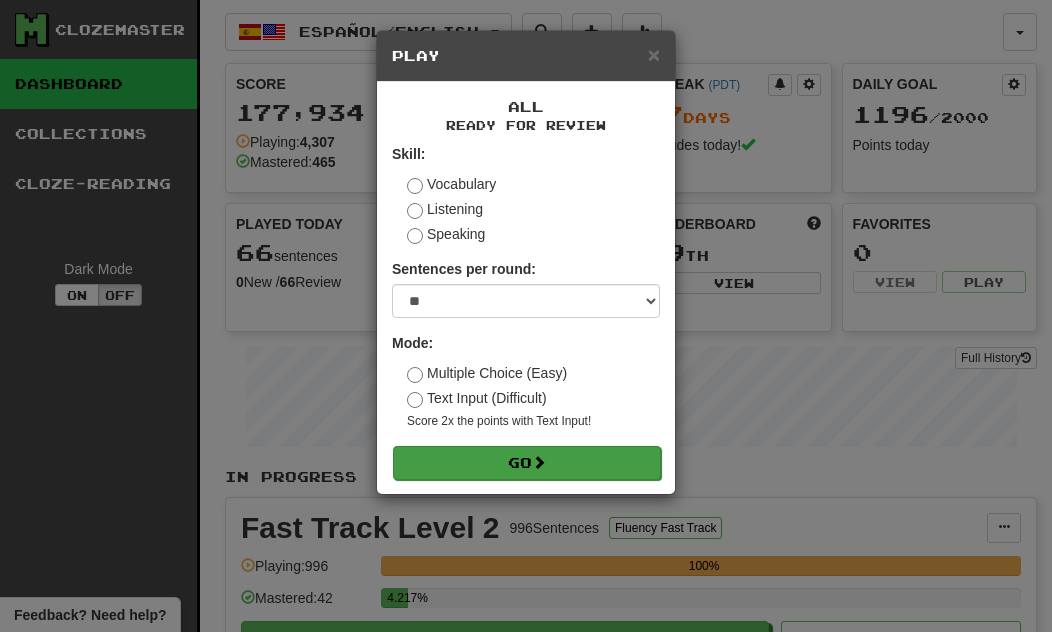 click on "Go" at bounding box center (527, 463) 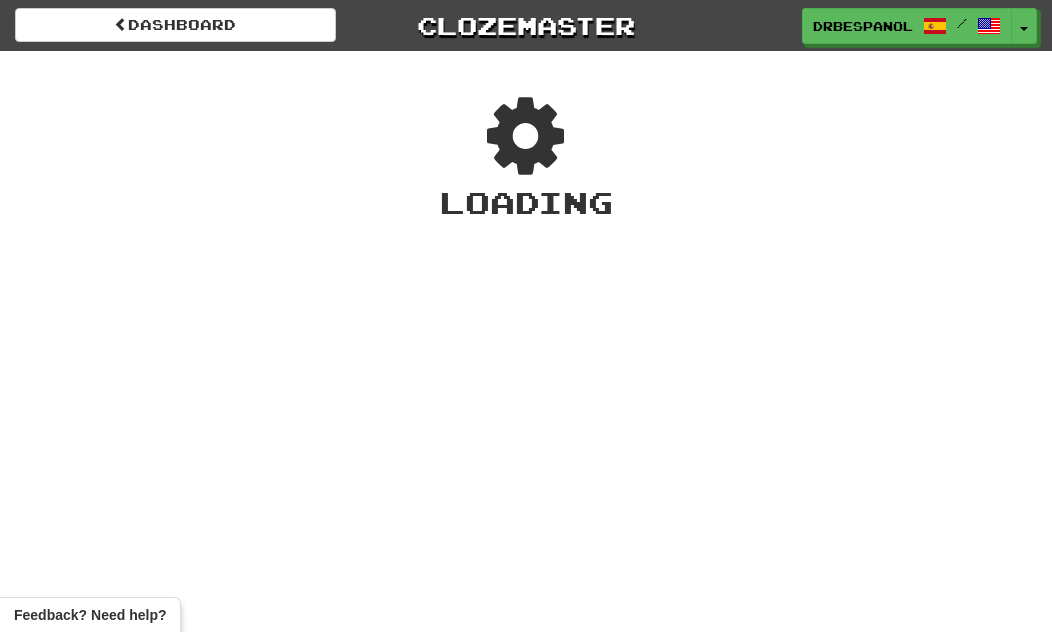 scroll, scrollTop: 0, scrollLeft: 0, axis: both 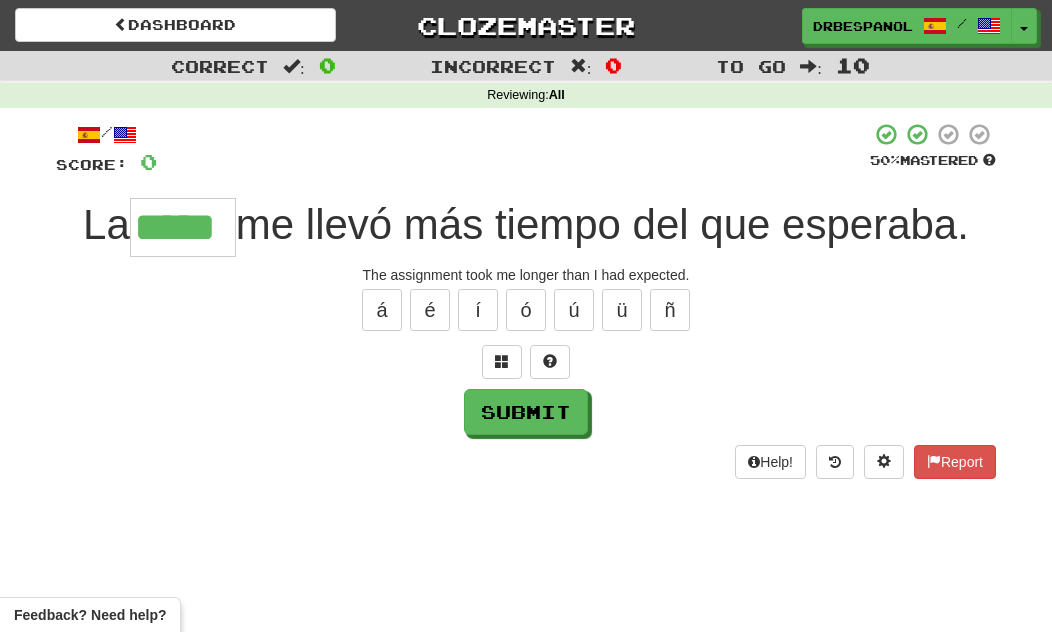 type on "*****" 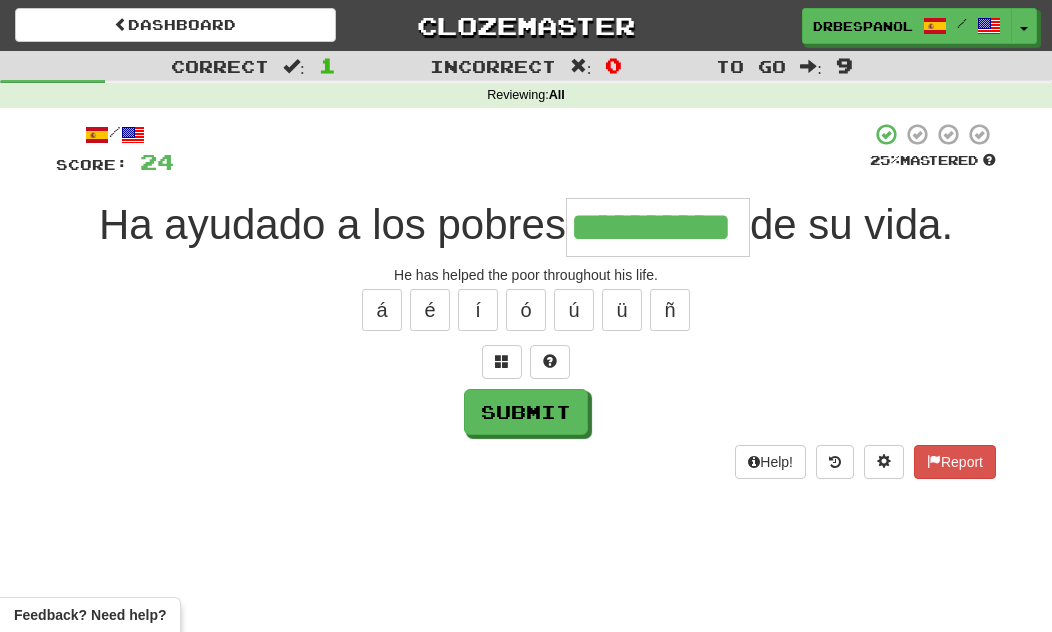 type on "**********" 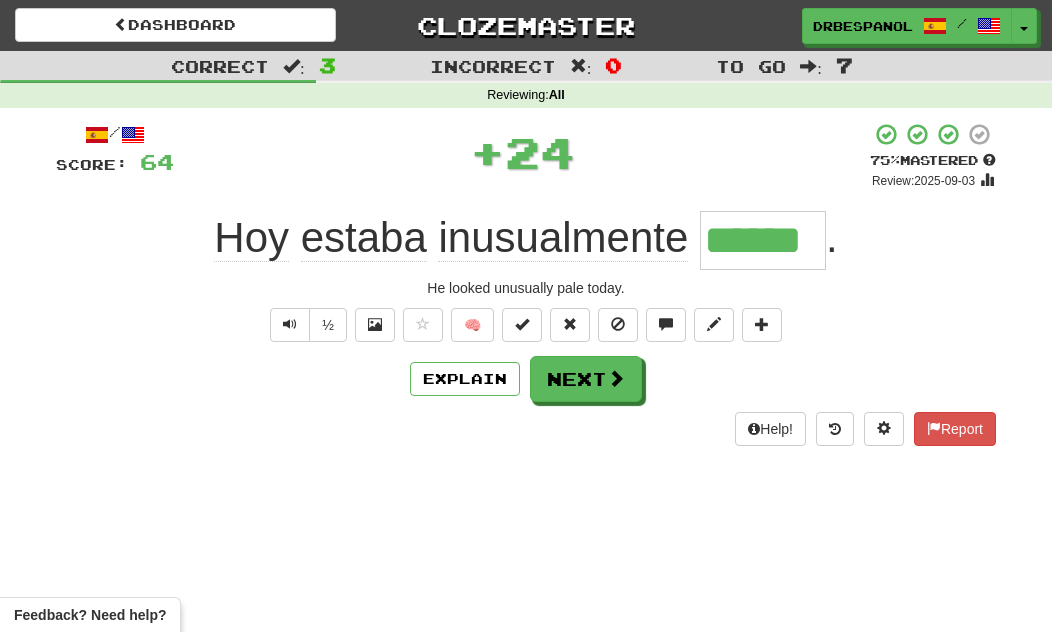 type on "******" 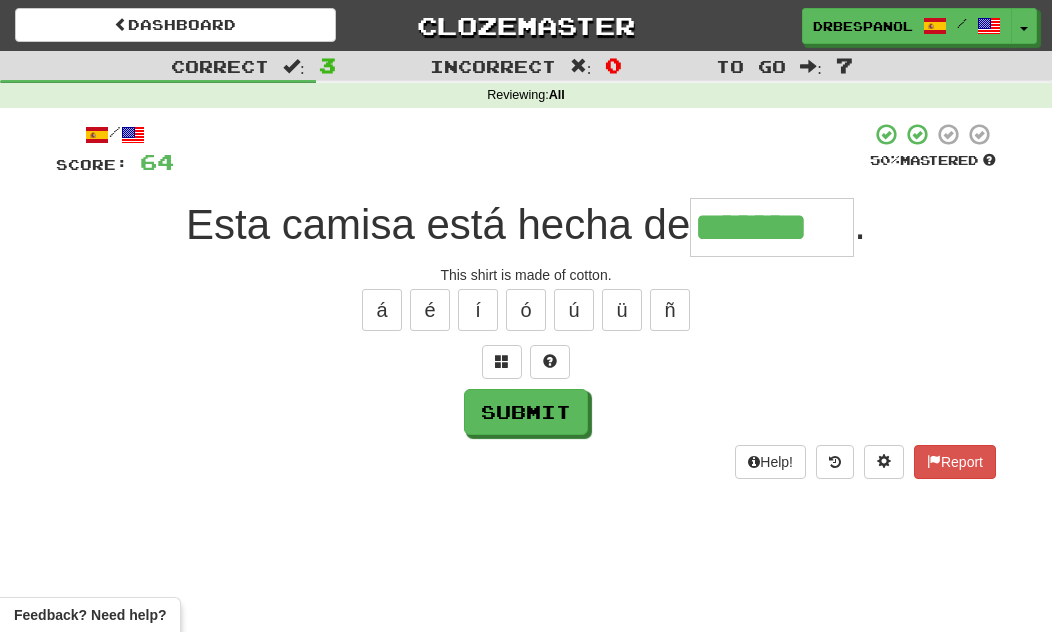 type on "*******" 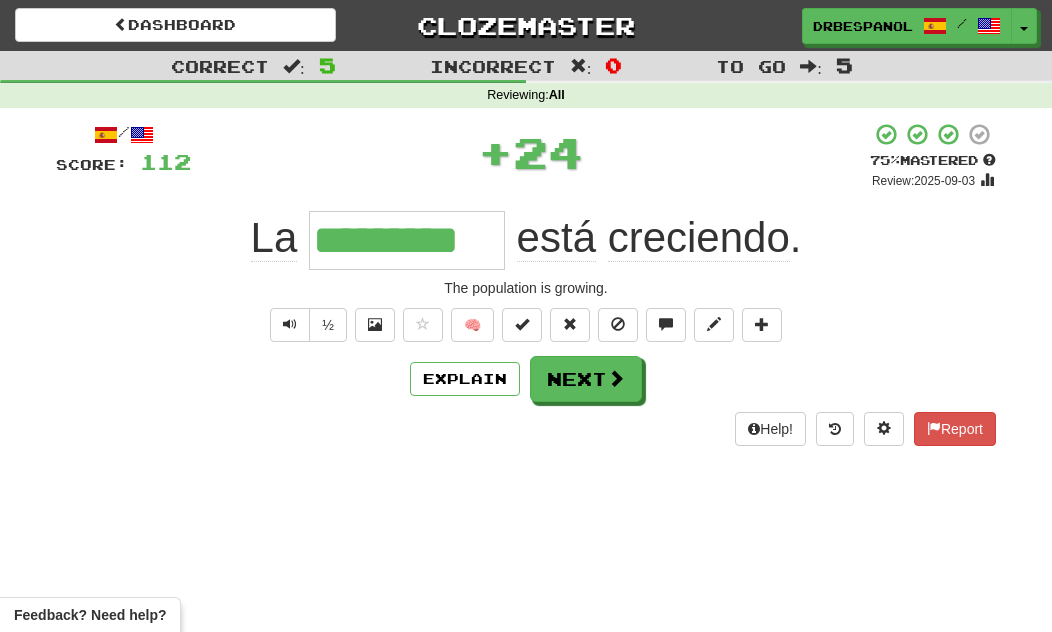 type on "*********" 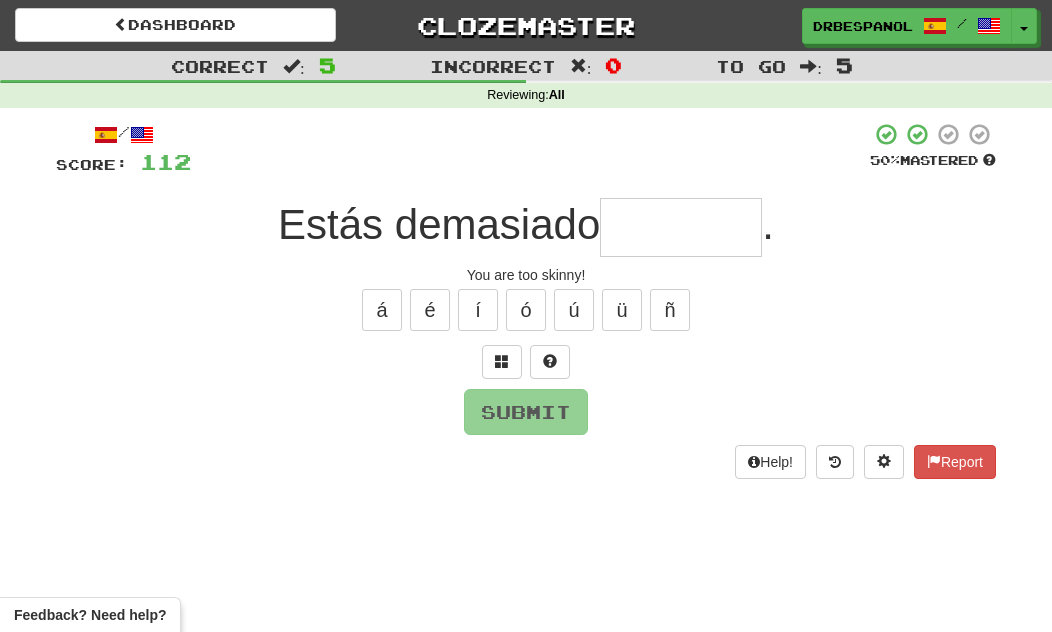 type on "*" 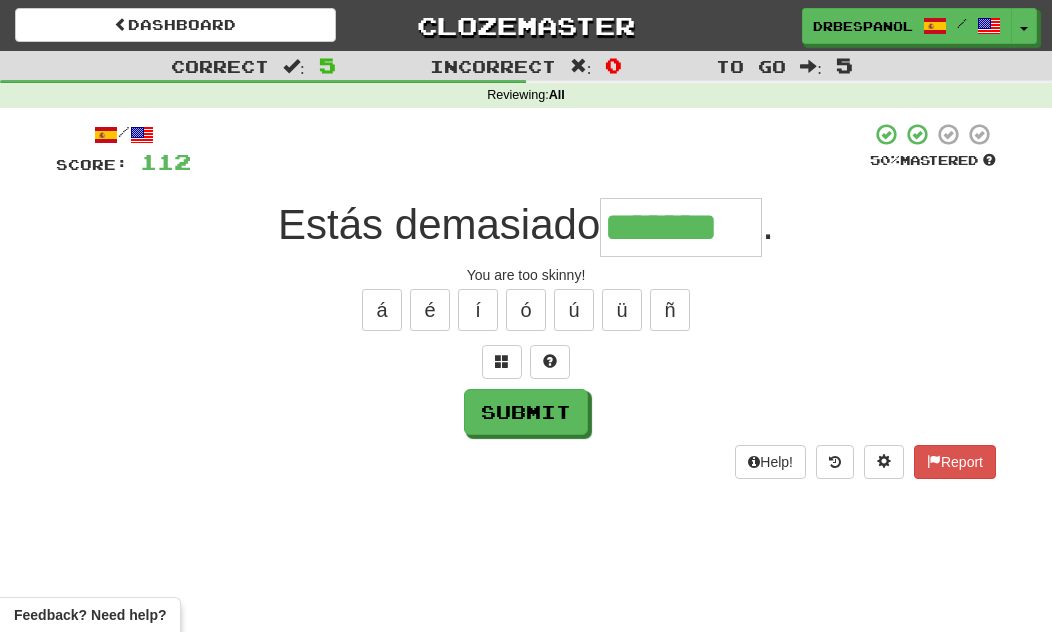 type on "*******" 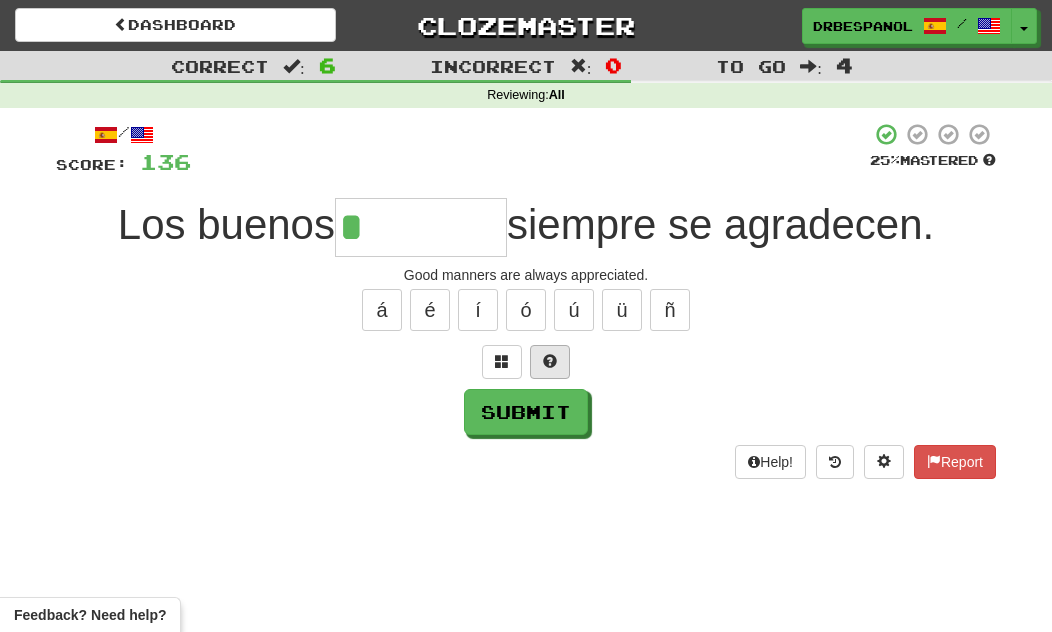 click at bounding box center [550, 361] 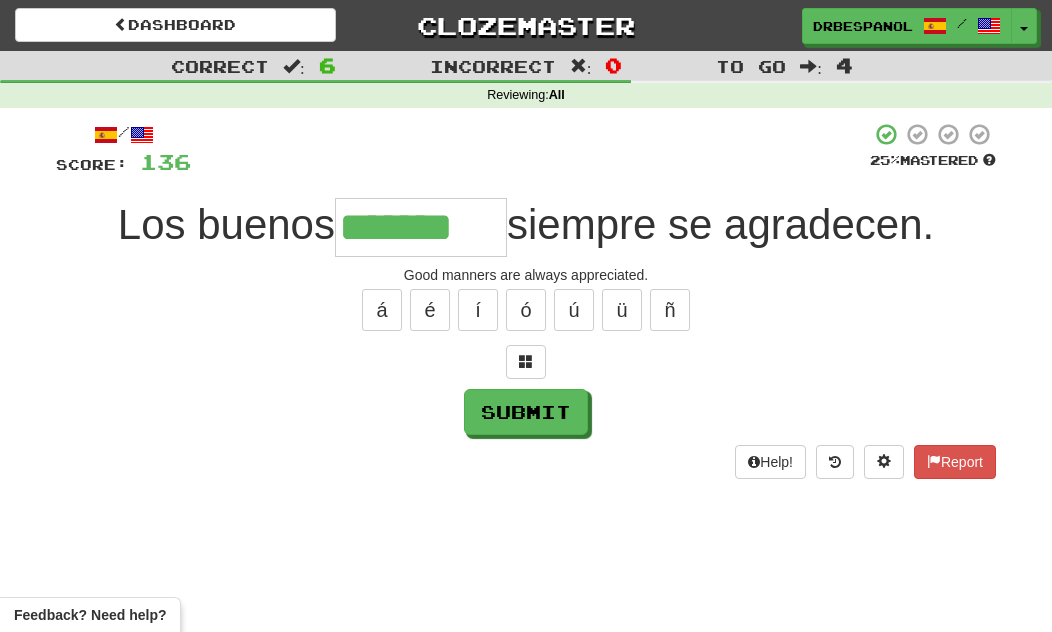 type on "*******" 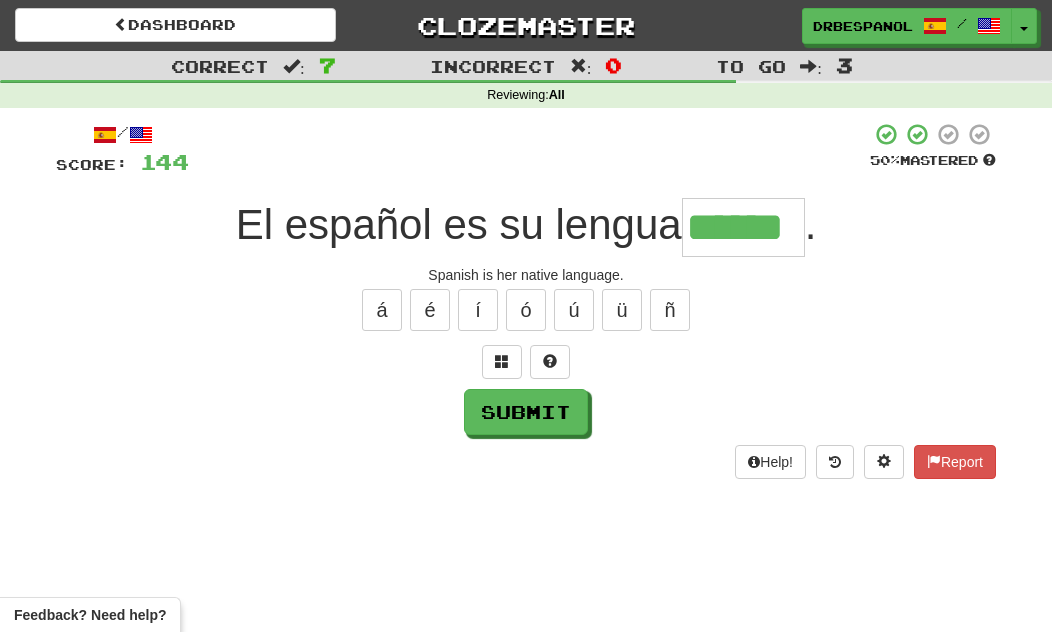 type on "******" 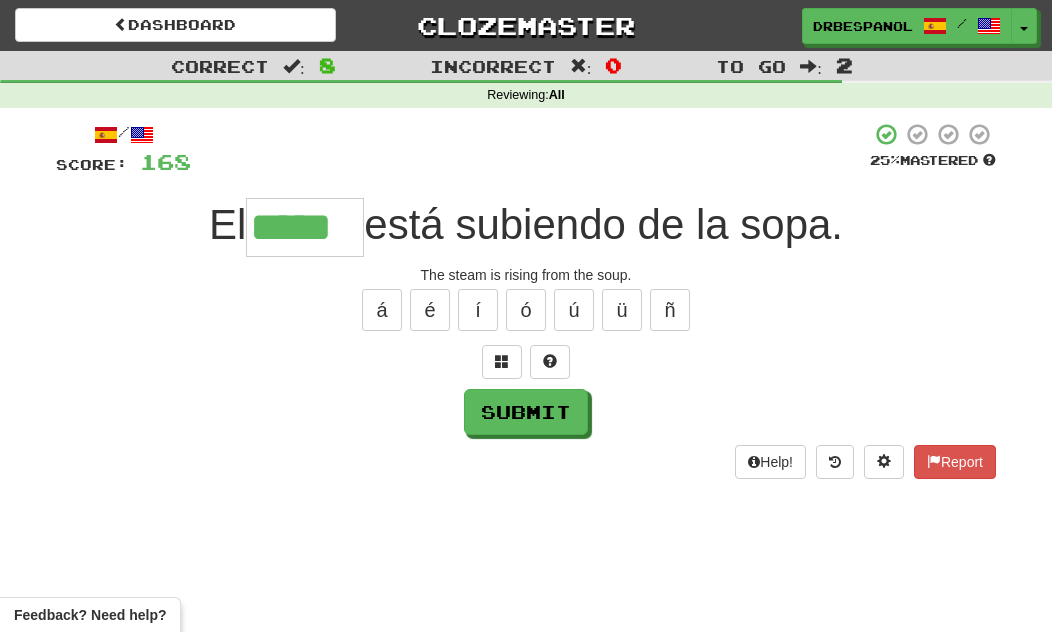 type on "*****" 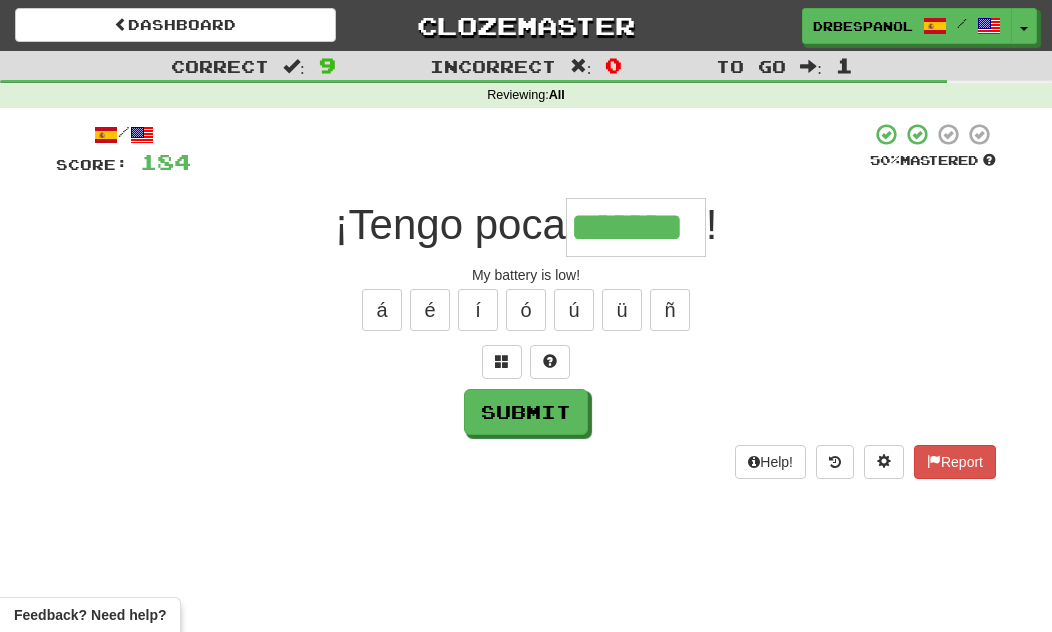 type on "*******" 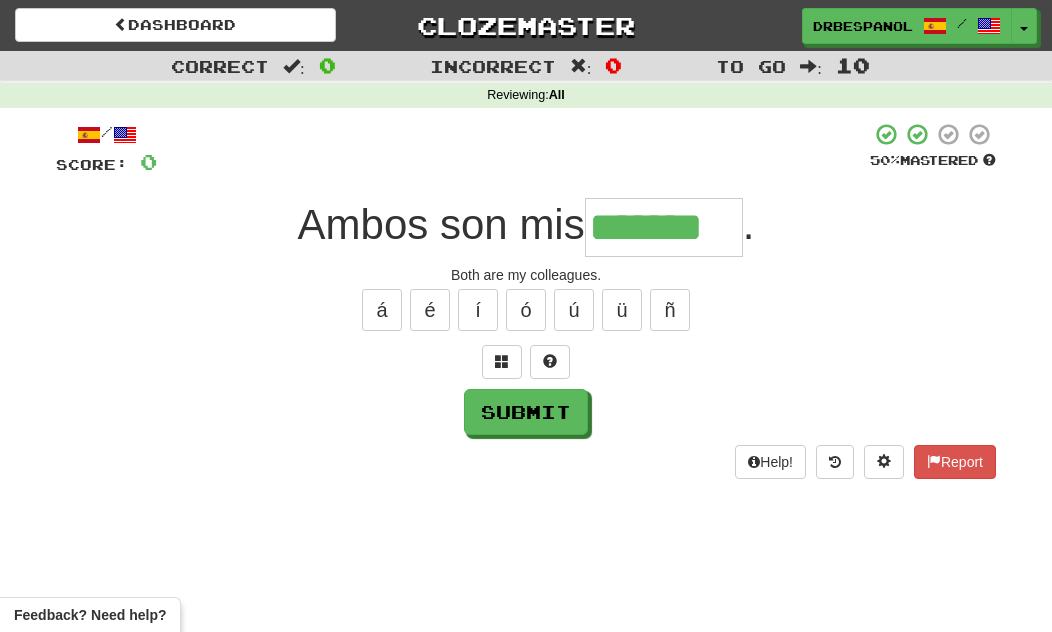 type on "*******" 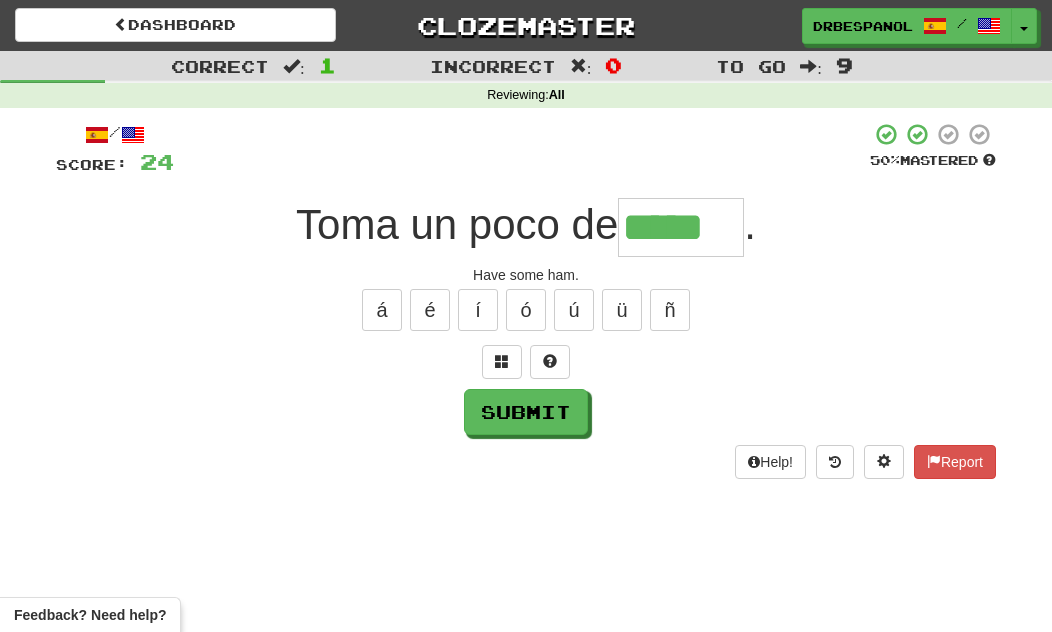type on "*****" 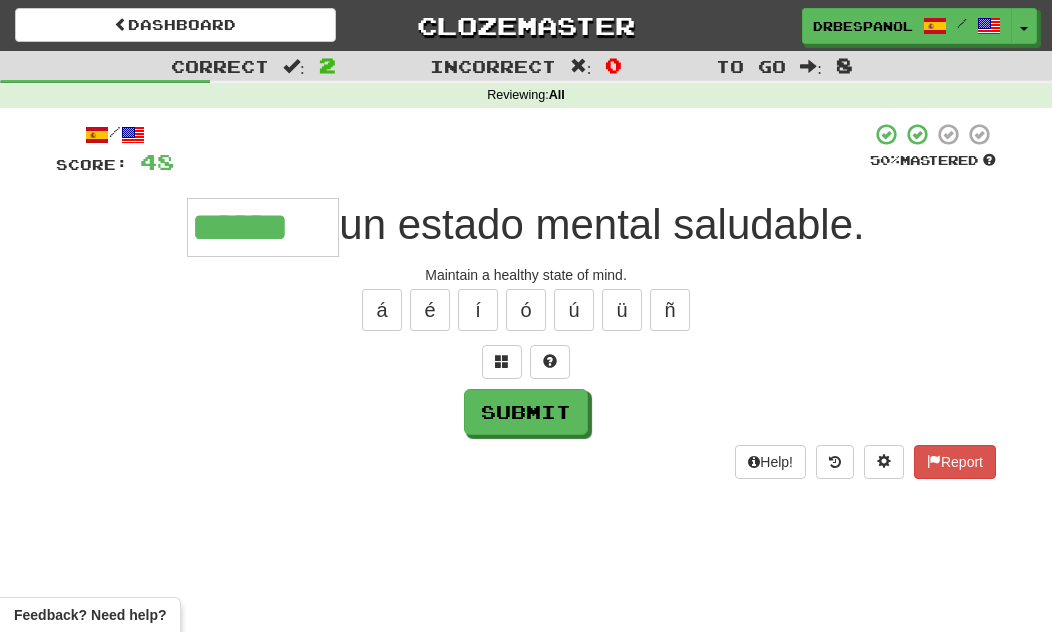 type on "******" 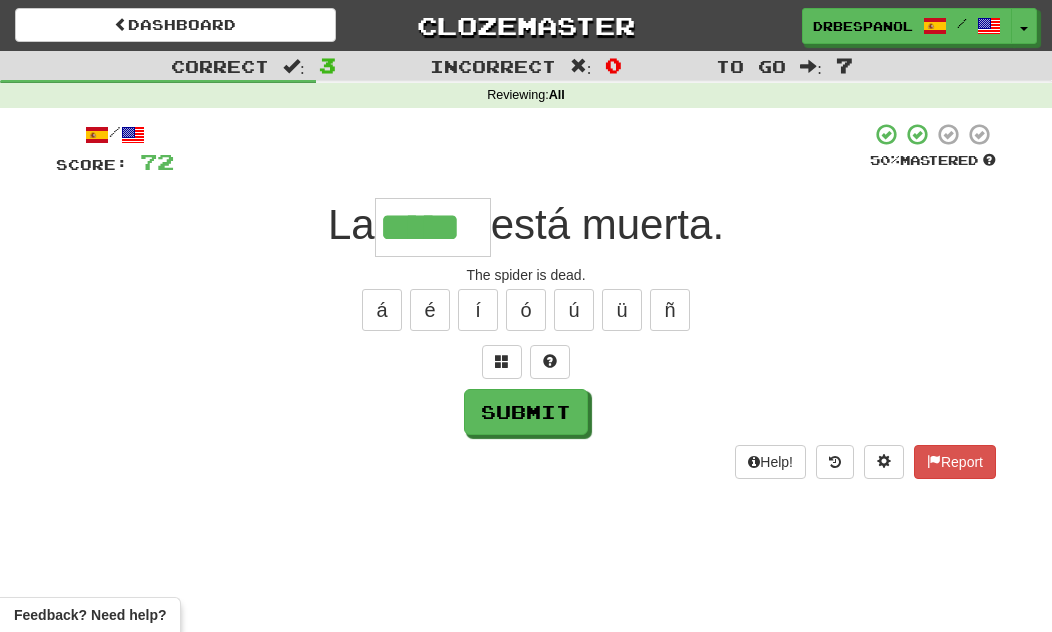 type on "*****" 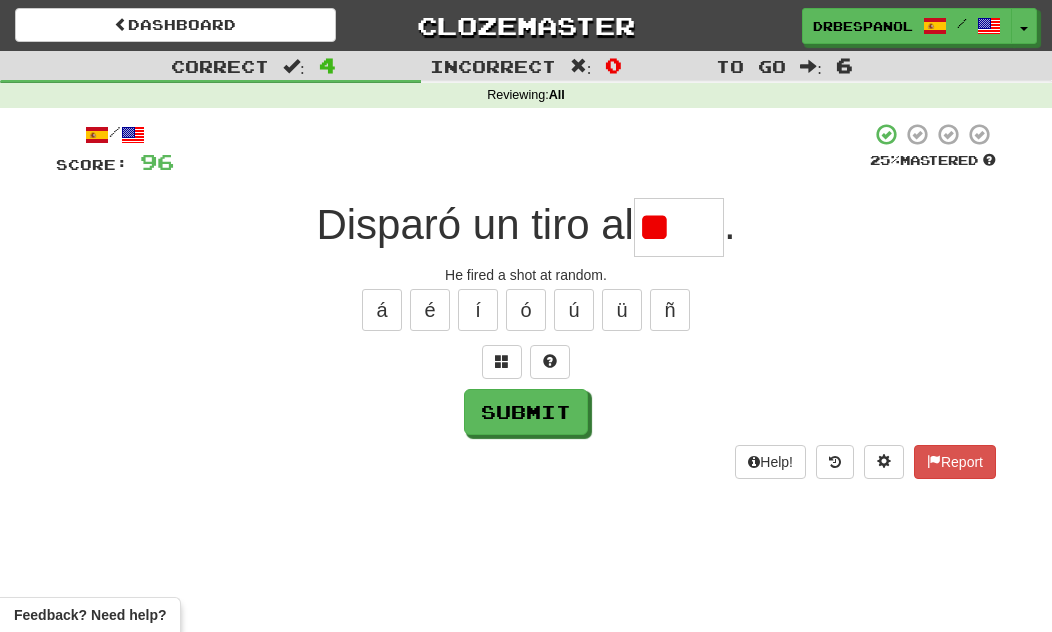 type on "*" 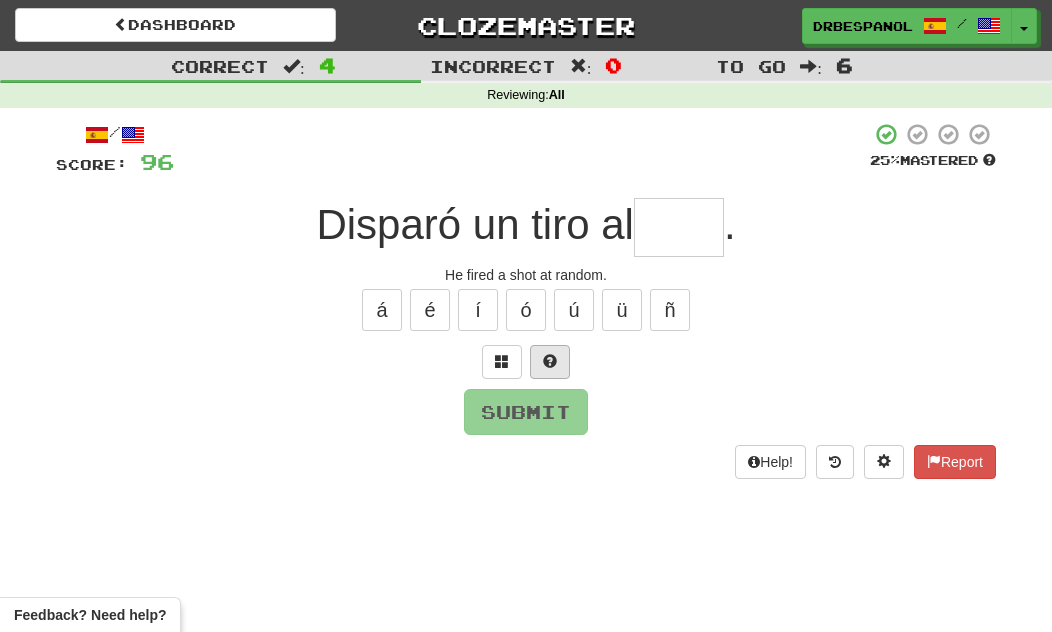 click at bounding box center [550, 361] 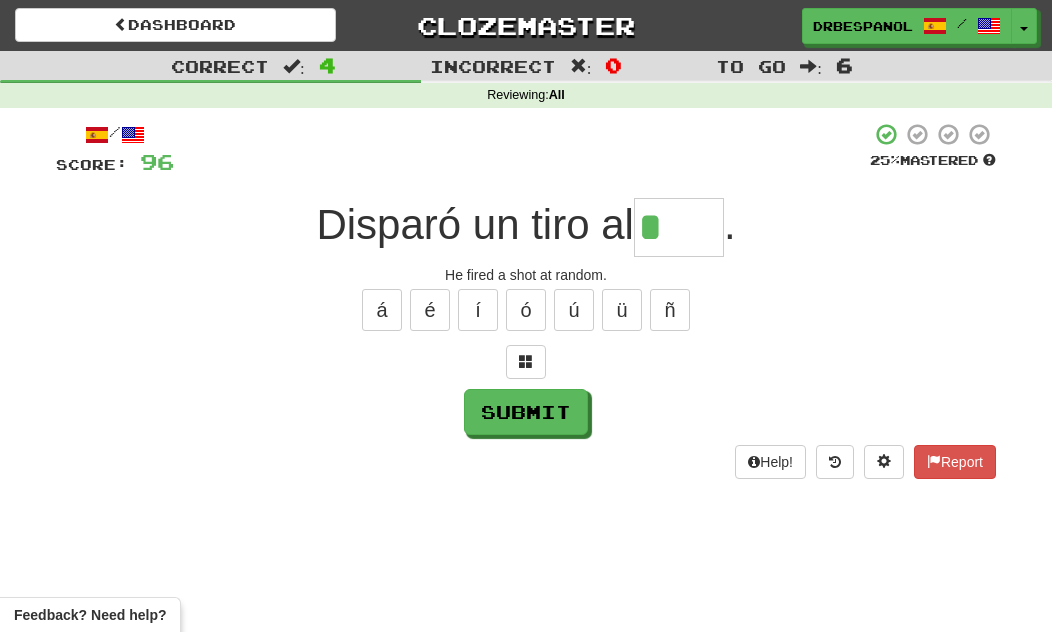 type on "****" 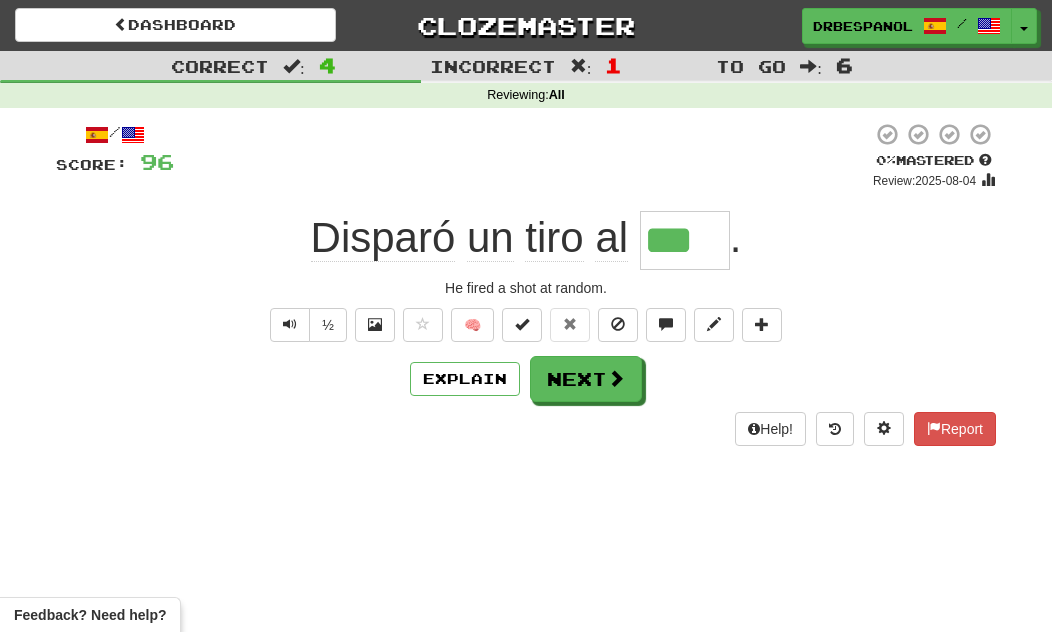type on "****" 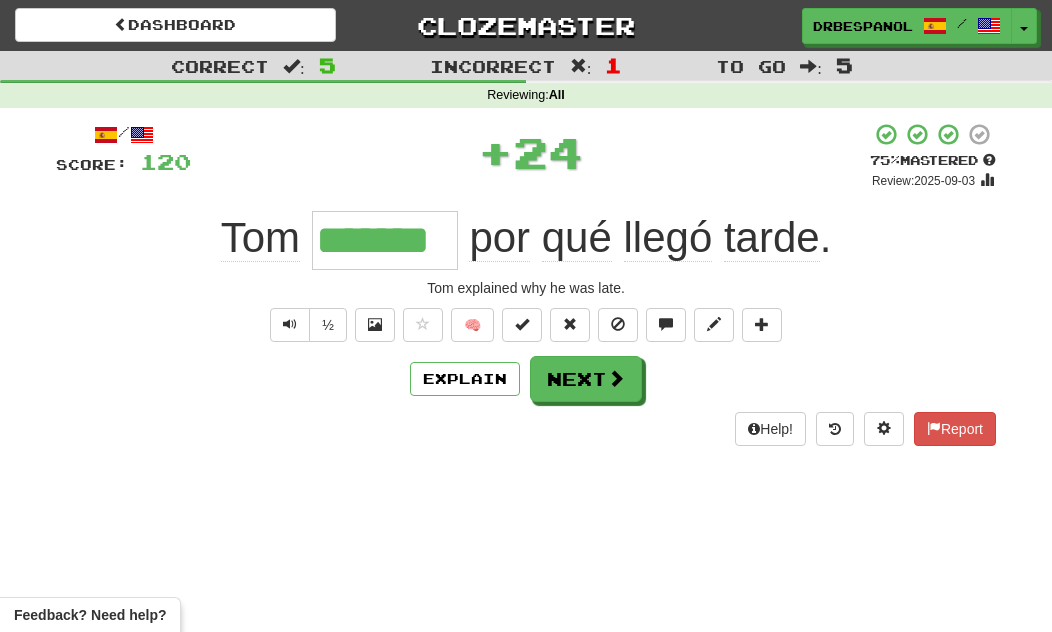 type on "*******" 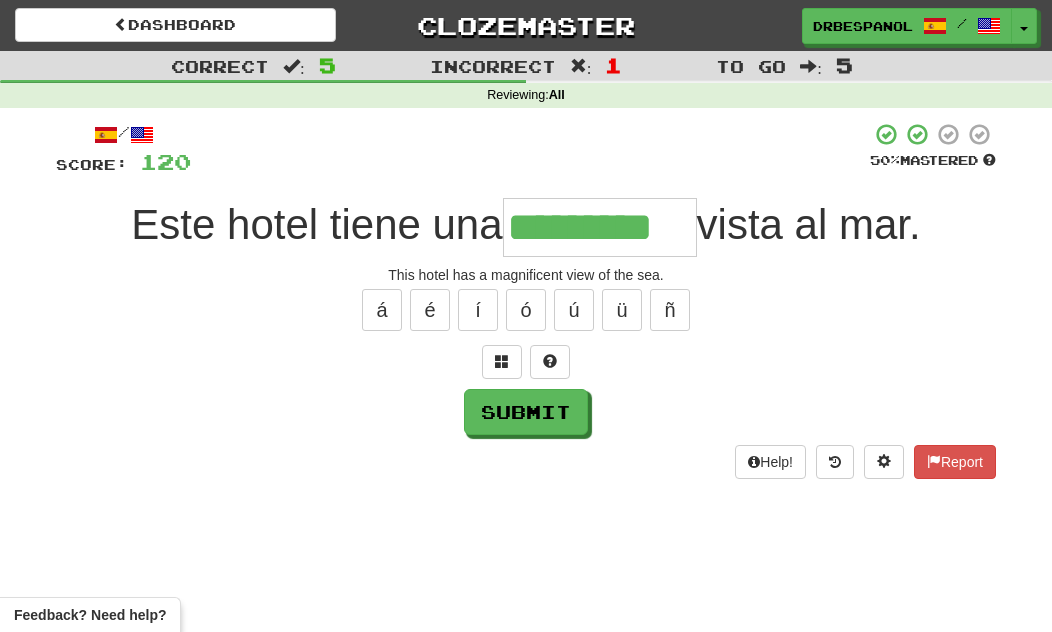 type on "*********" 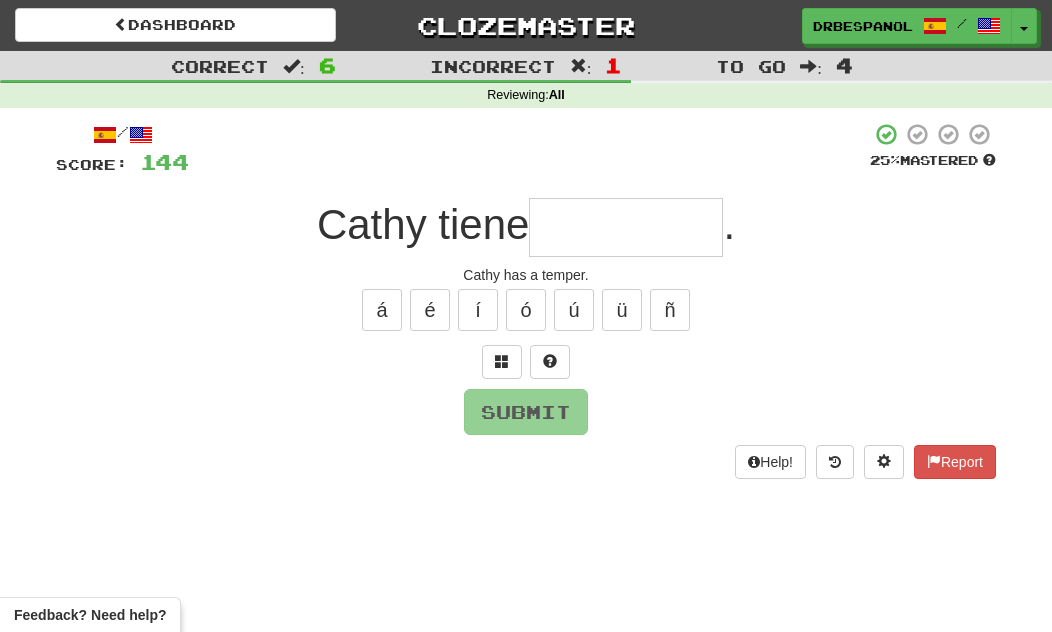 type on "*" 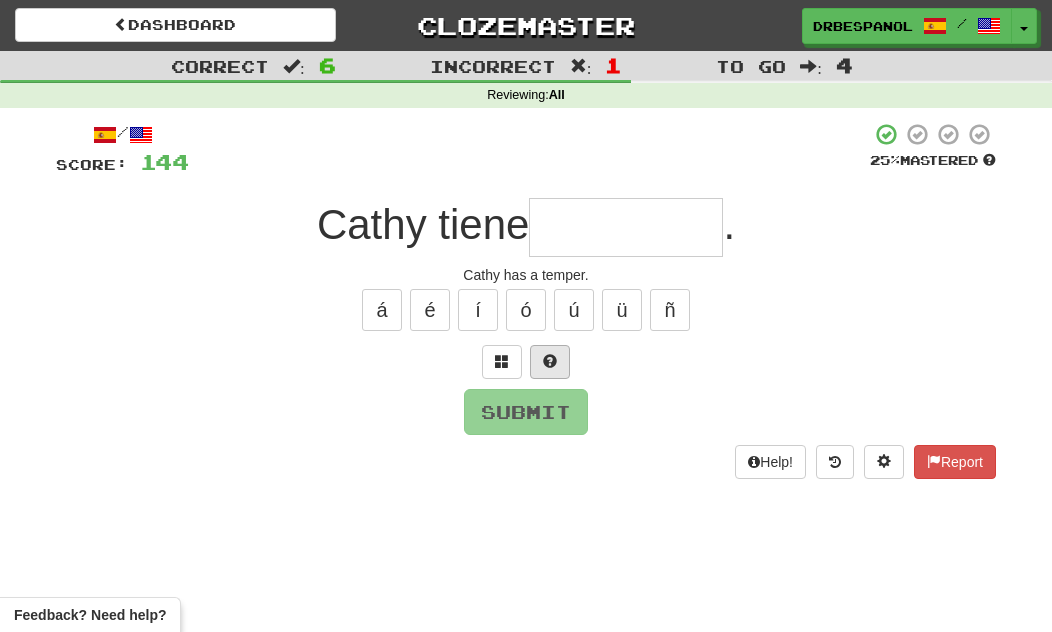 click at bounding box center (550, 361) 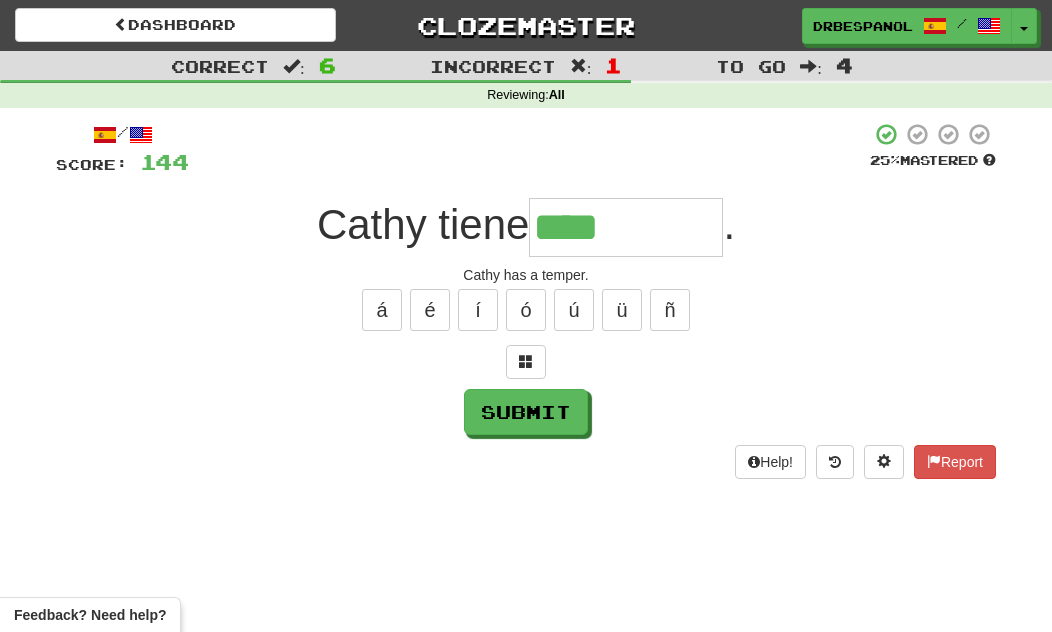 type on "*********" 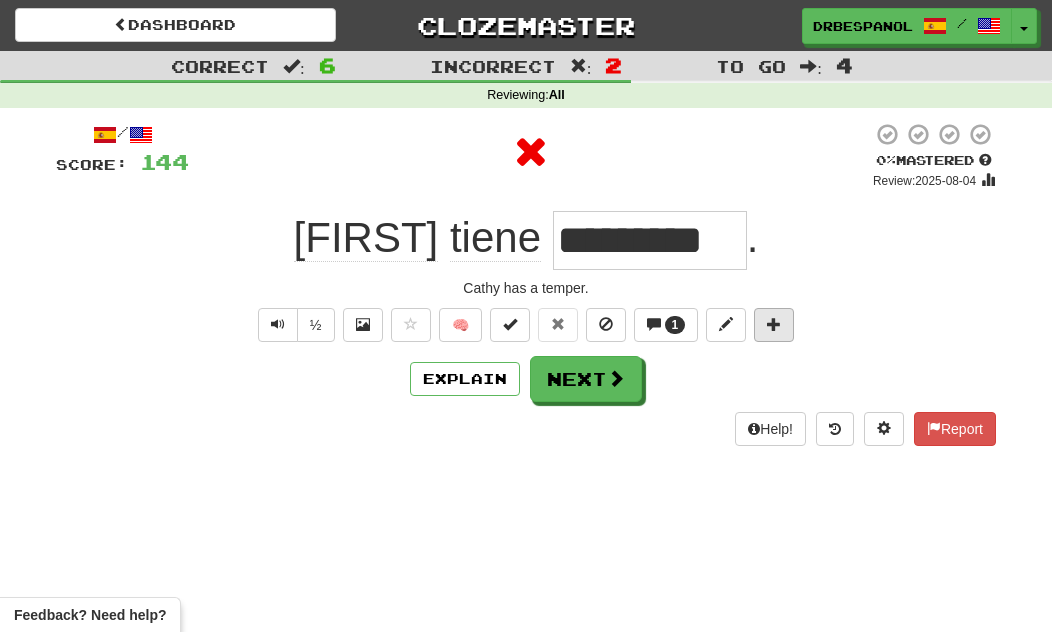 click at bounding box center [774, 324] 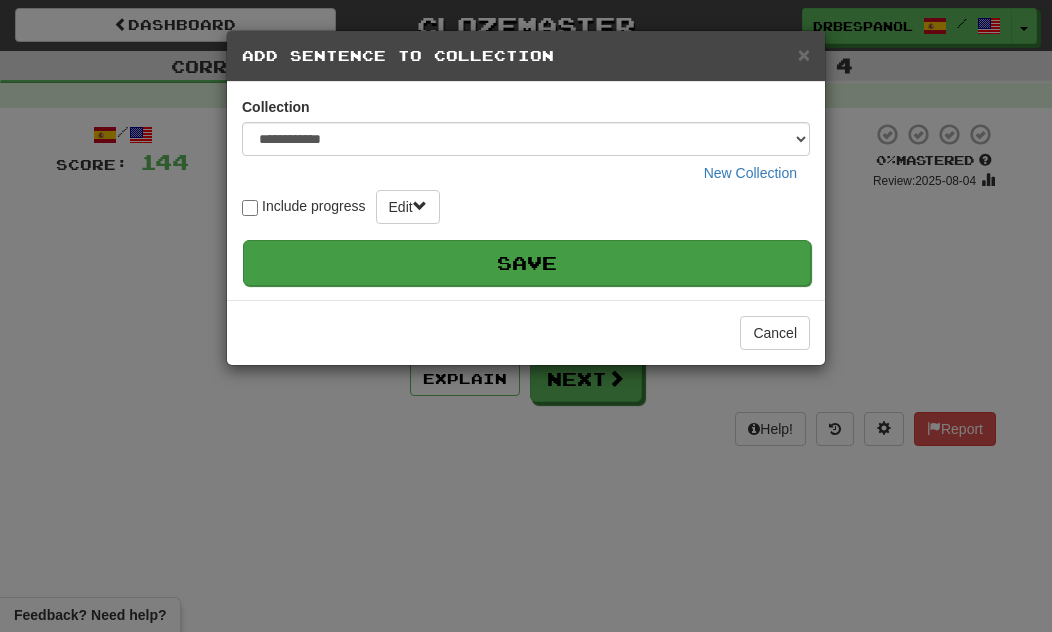 click on "Save" at bounding box center [527, 263] 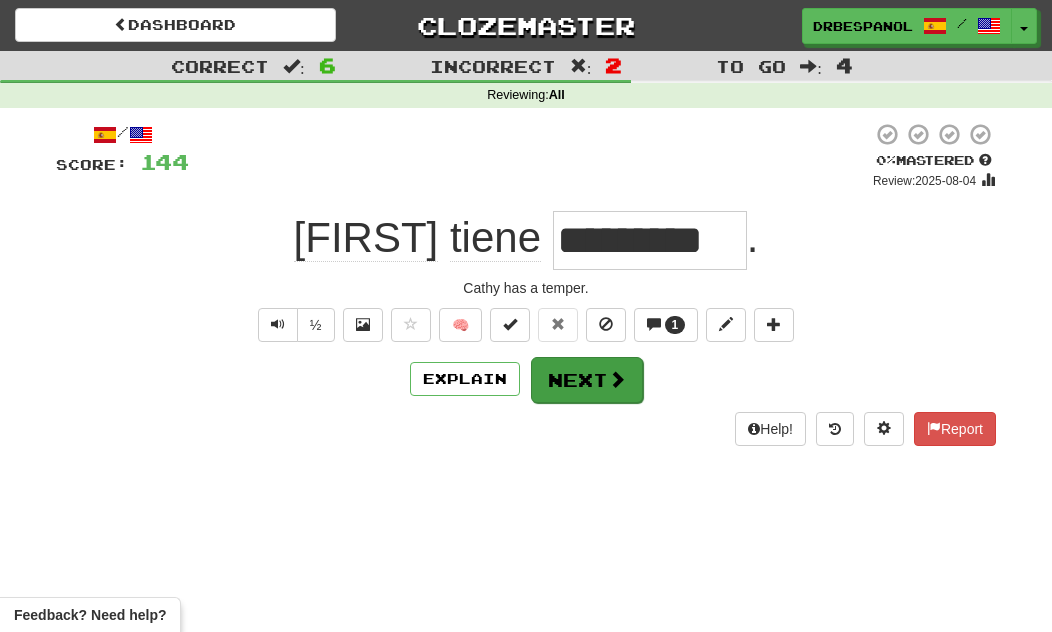 click on "Next" at bounding box center (587, 380) 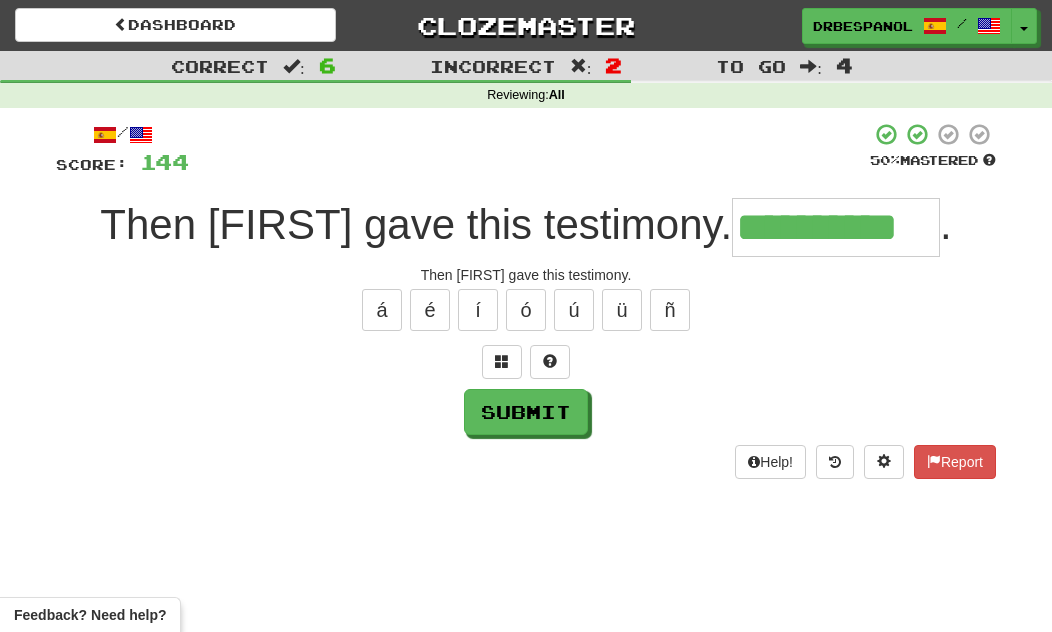 type on "**********" 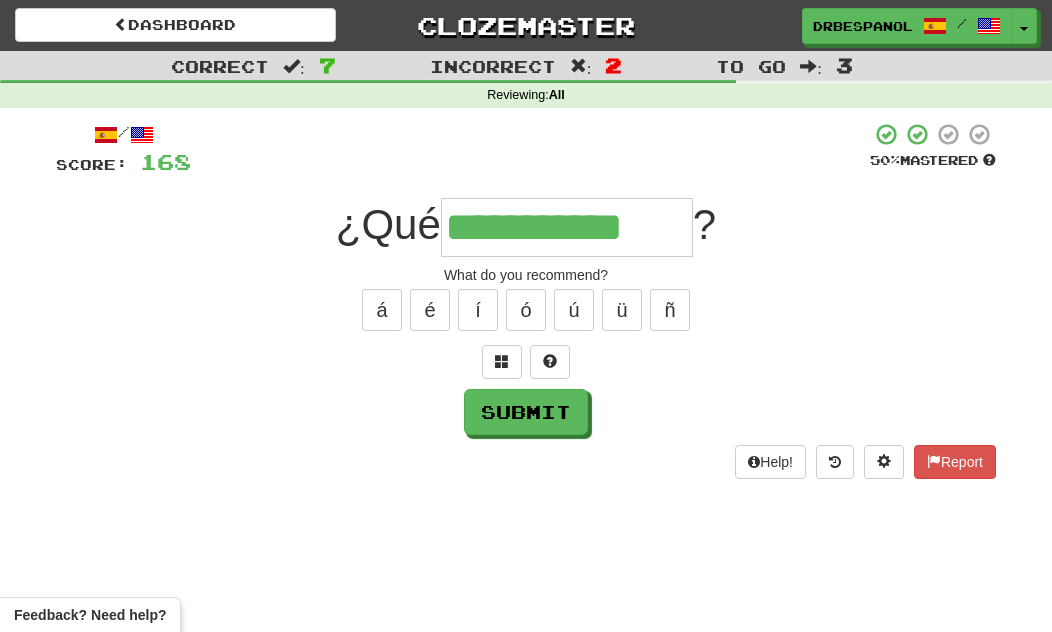 type on "**********" 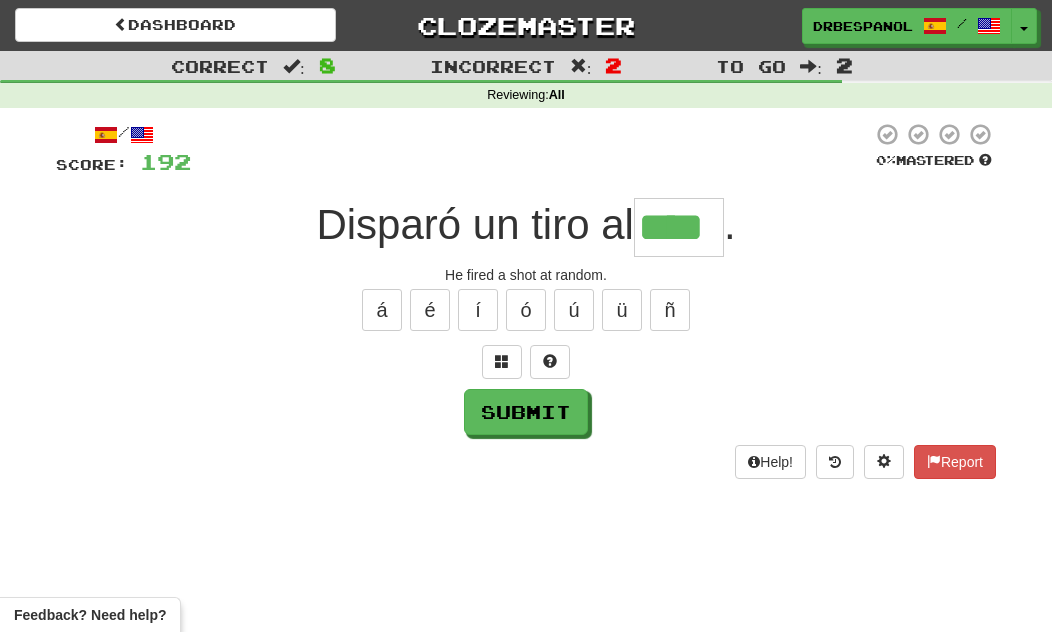 type on "****" 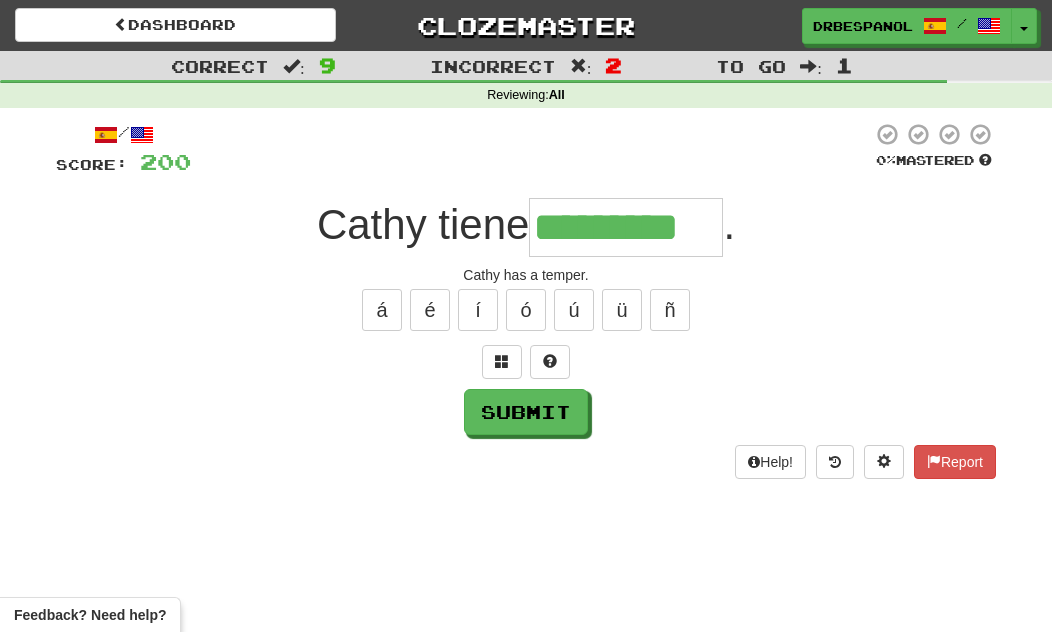 type on "*********" 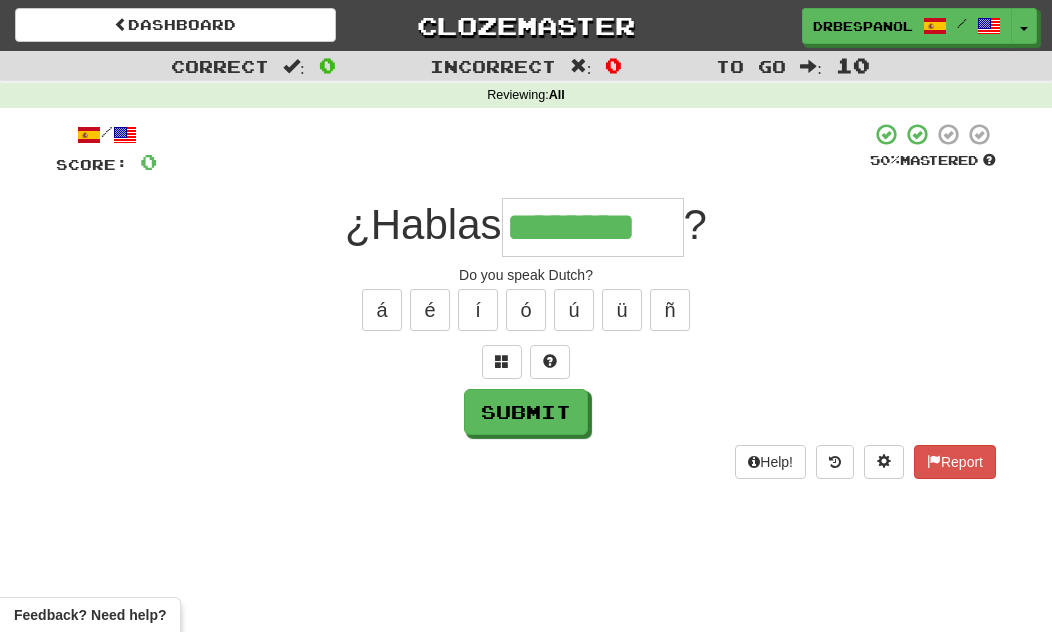 type on "********" 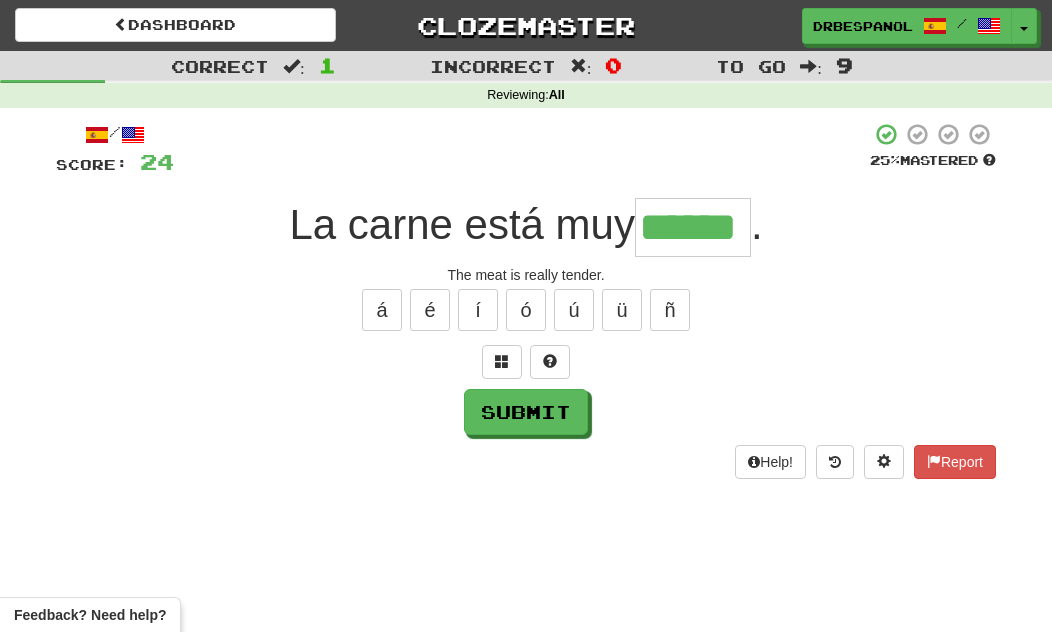 type on "******" 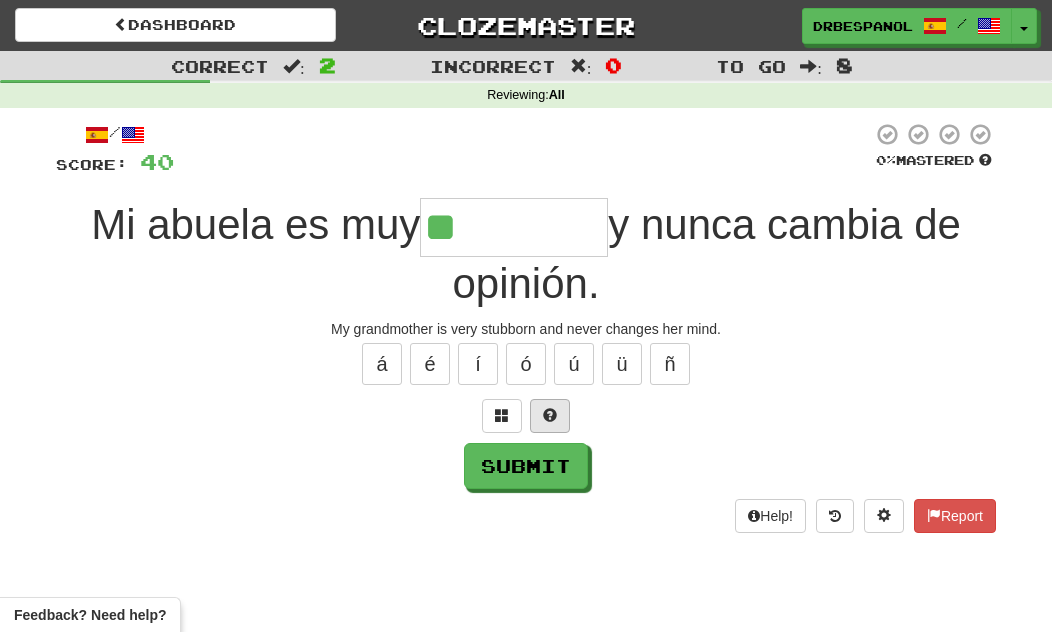 click at bounding box center (550, 415) 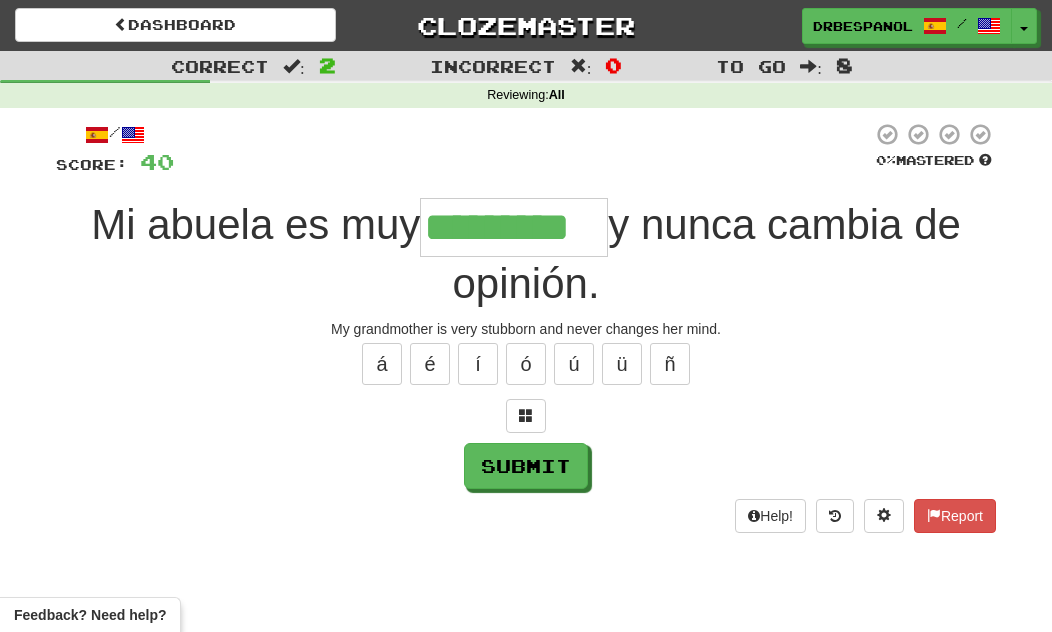type on "*********" 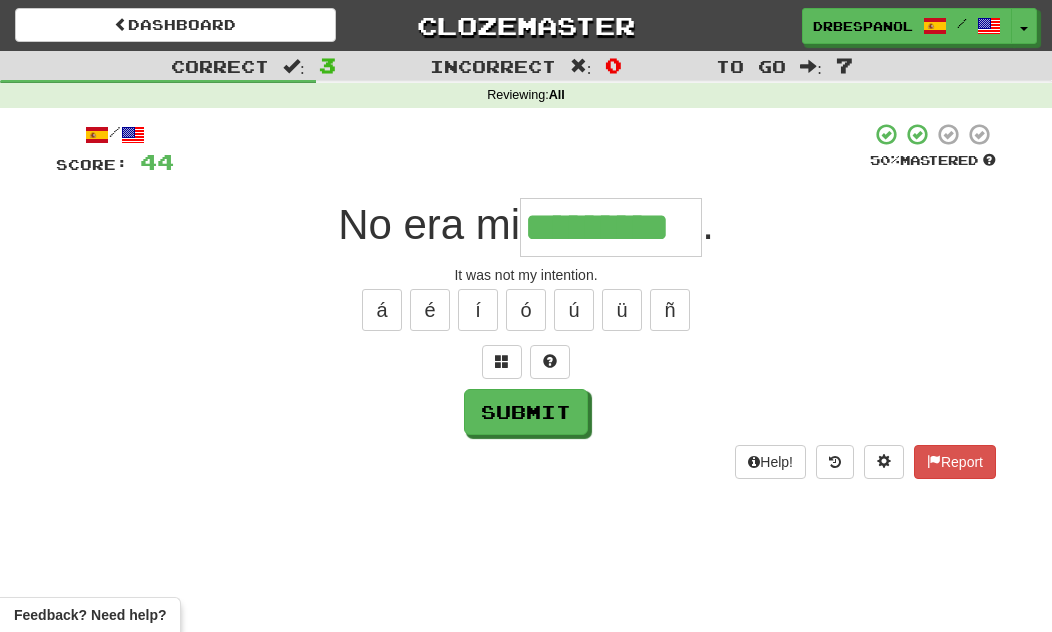 type on "*********" 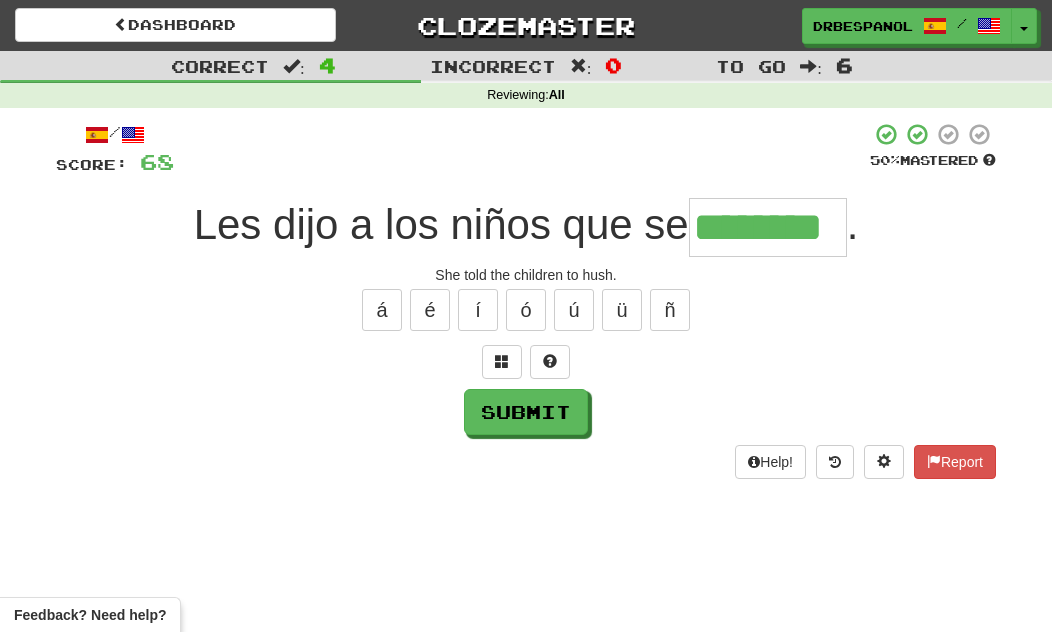 type on "********" 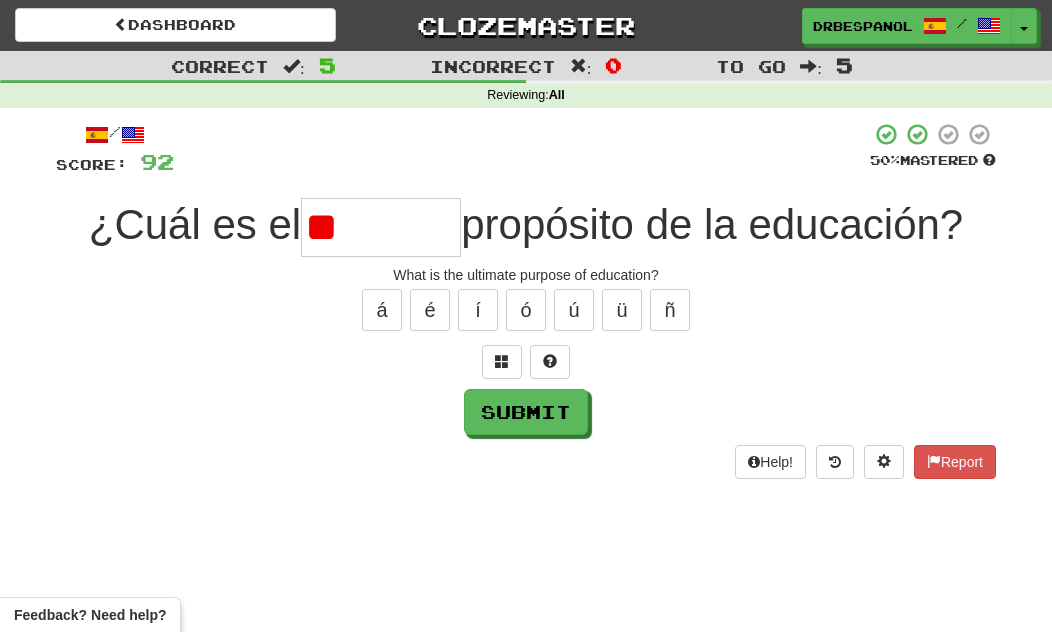 type on "*" 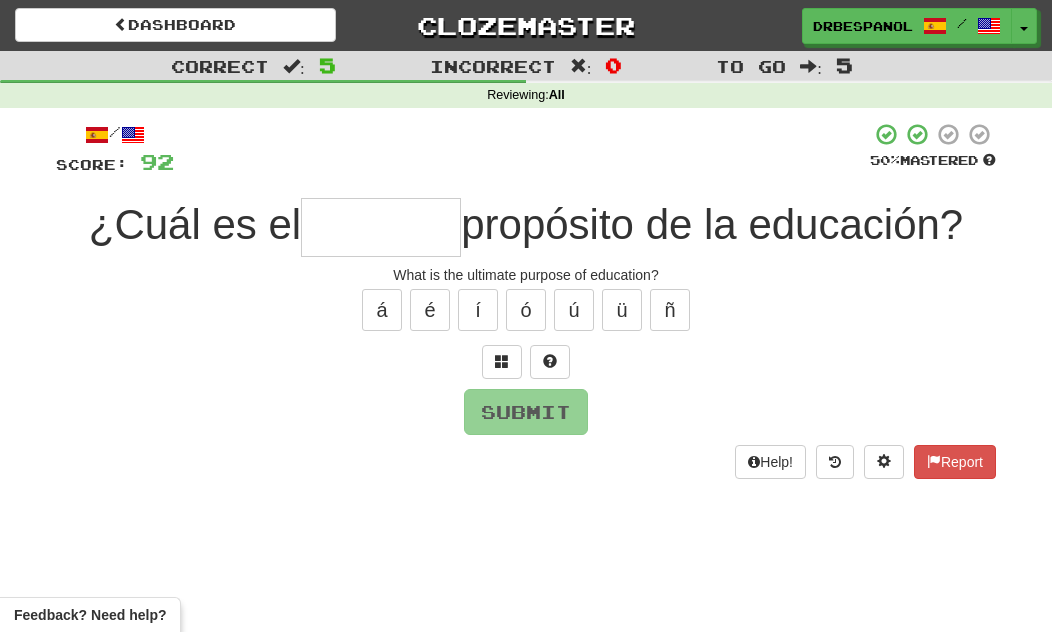 type on "*" 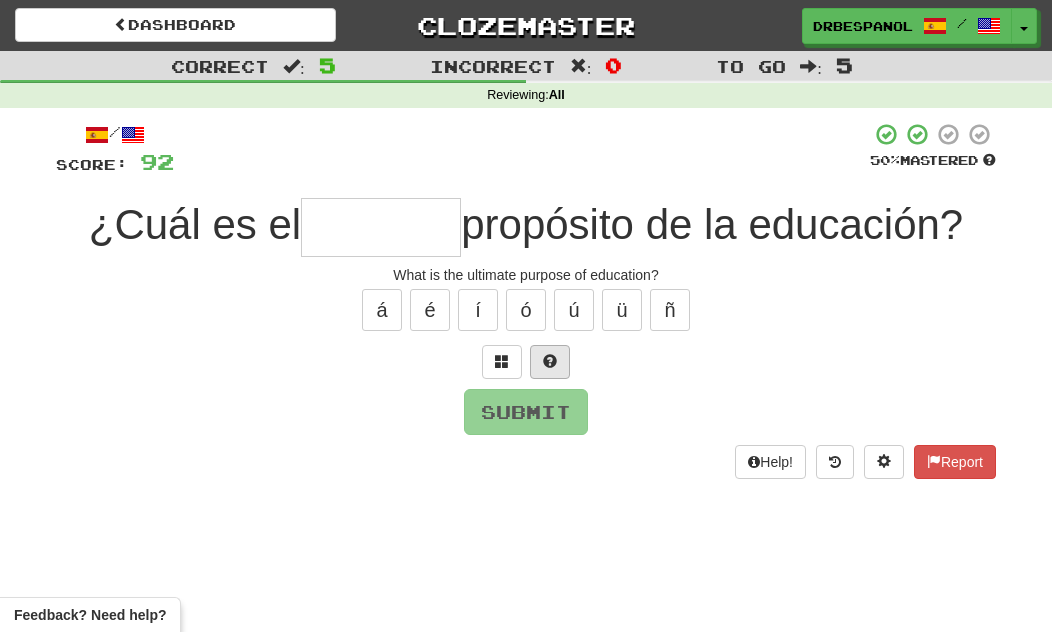click at bounding box center [550, 361] 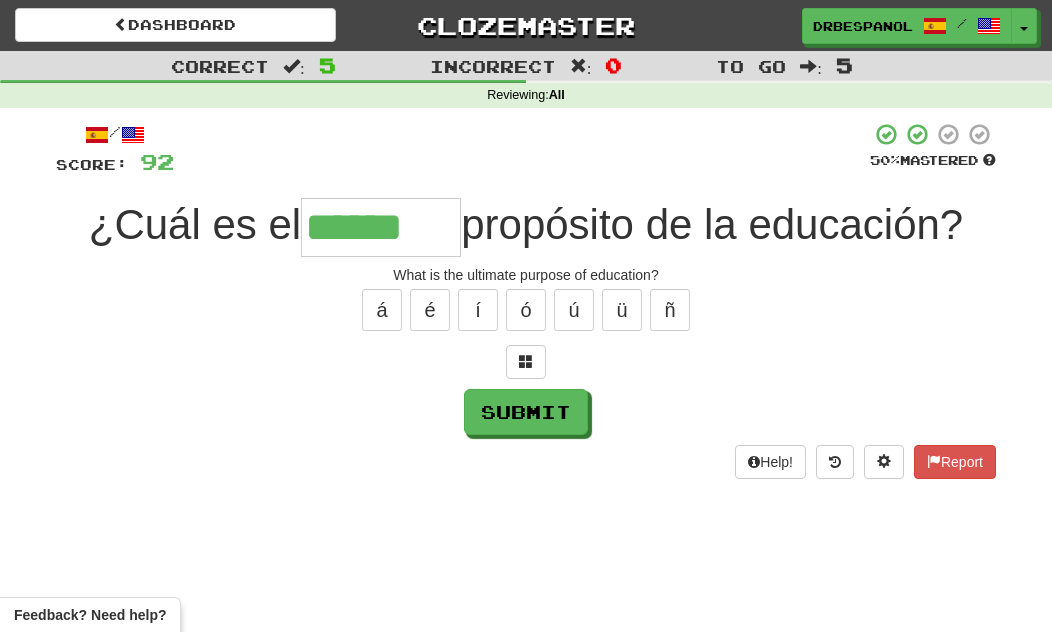 type on "******" 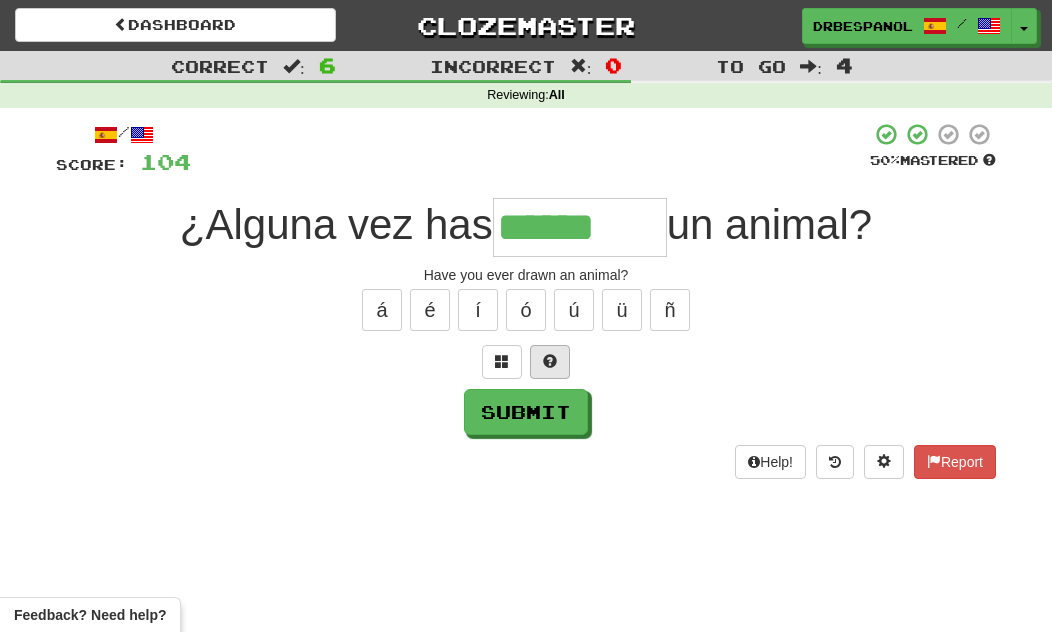 click at bounding box center [550, 361] 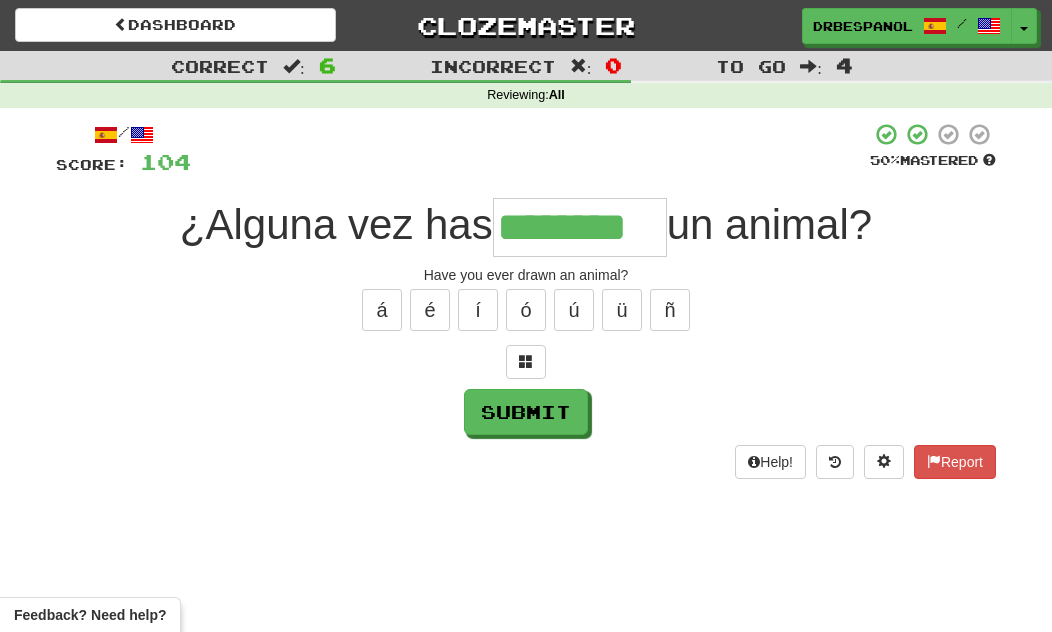 type on "********" 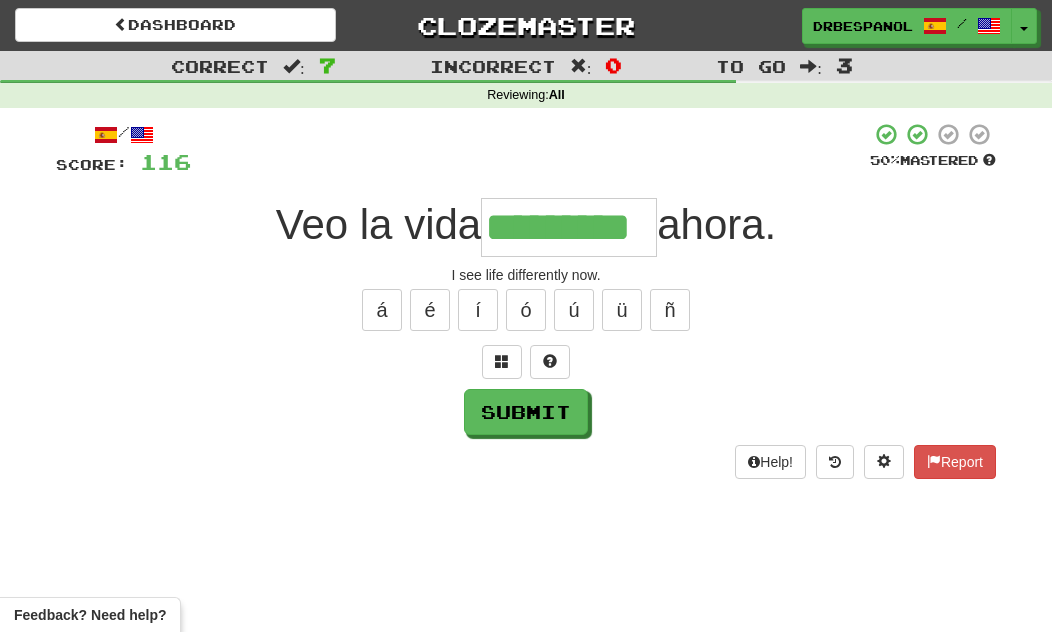 type on "*********" 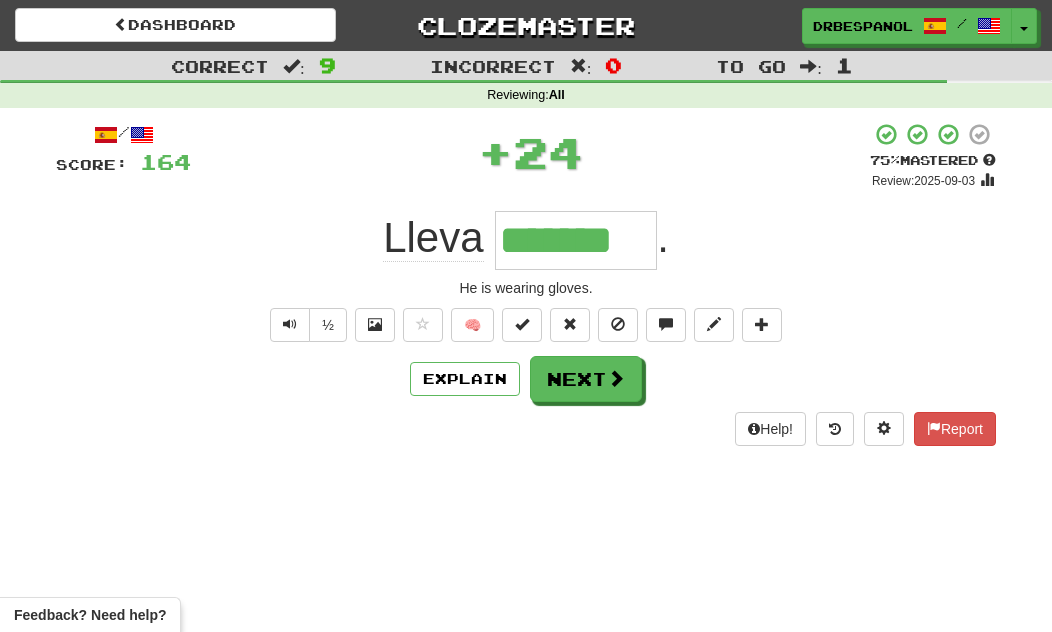 type on "*******" 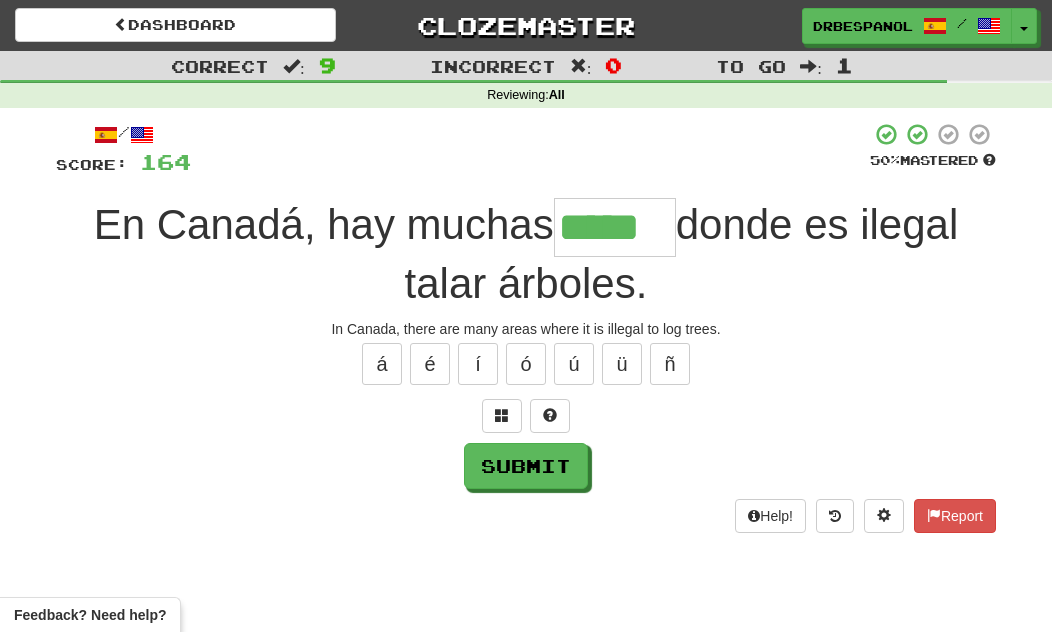 type on "*****" 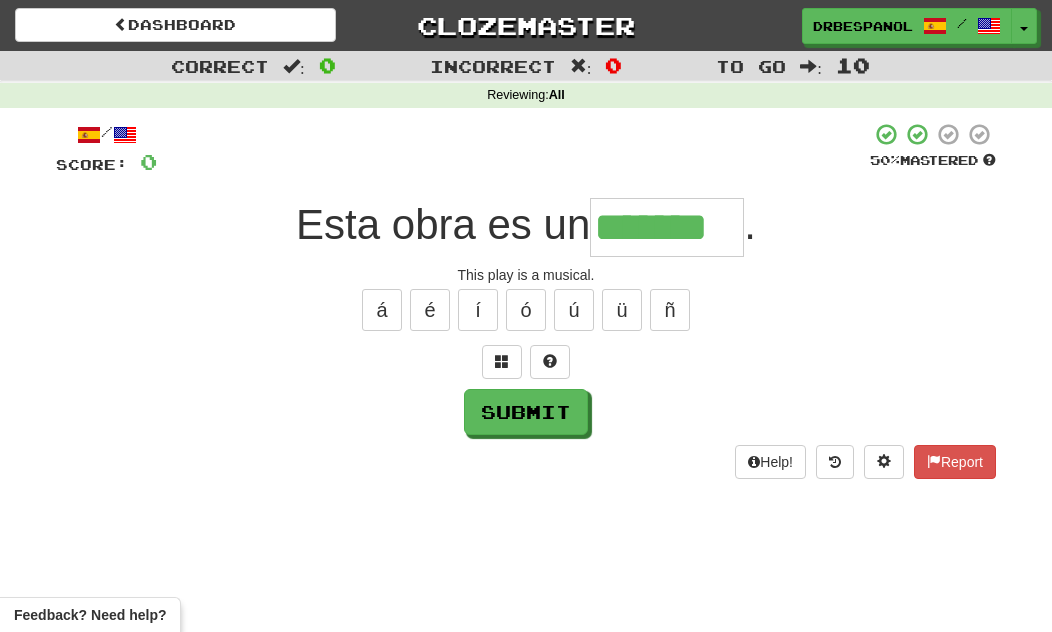 type on "*******" 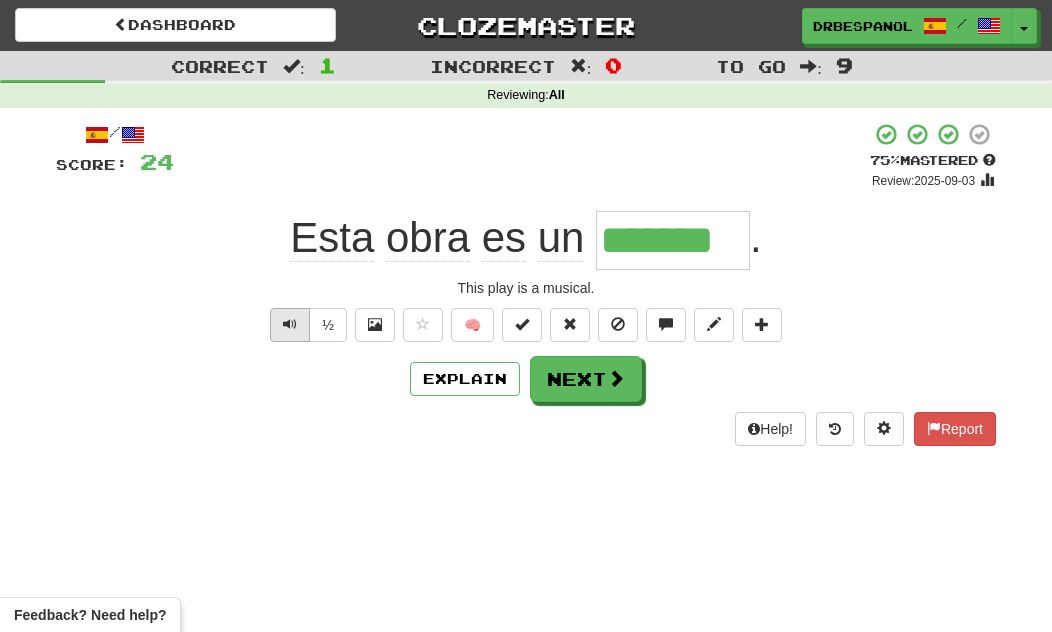 click at bounding box center [290, 324] 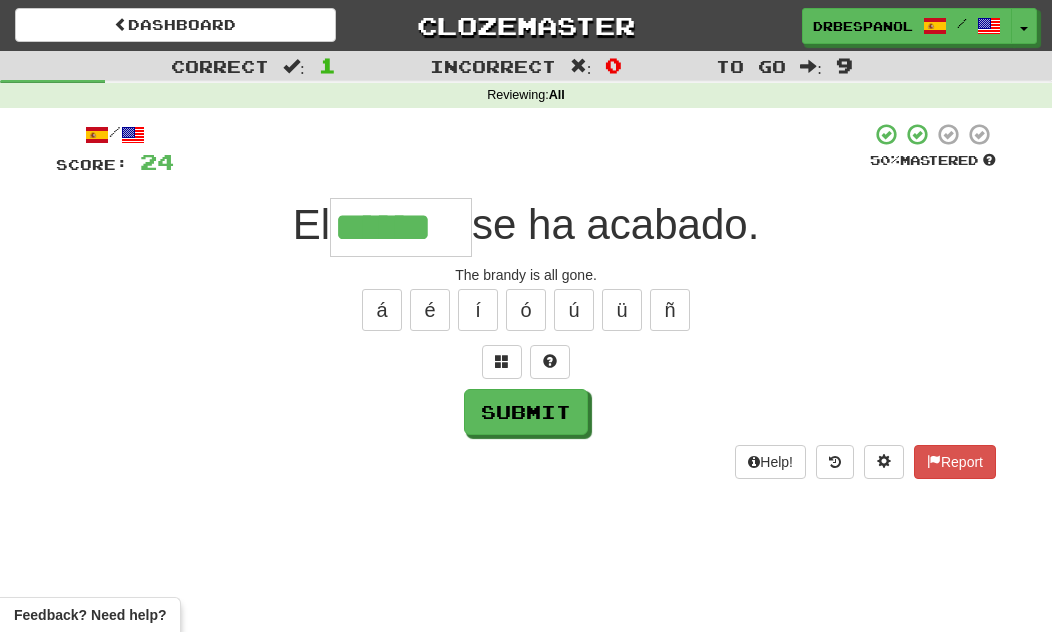 type on "******" 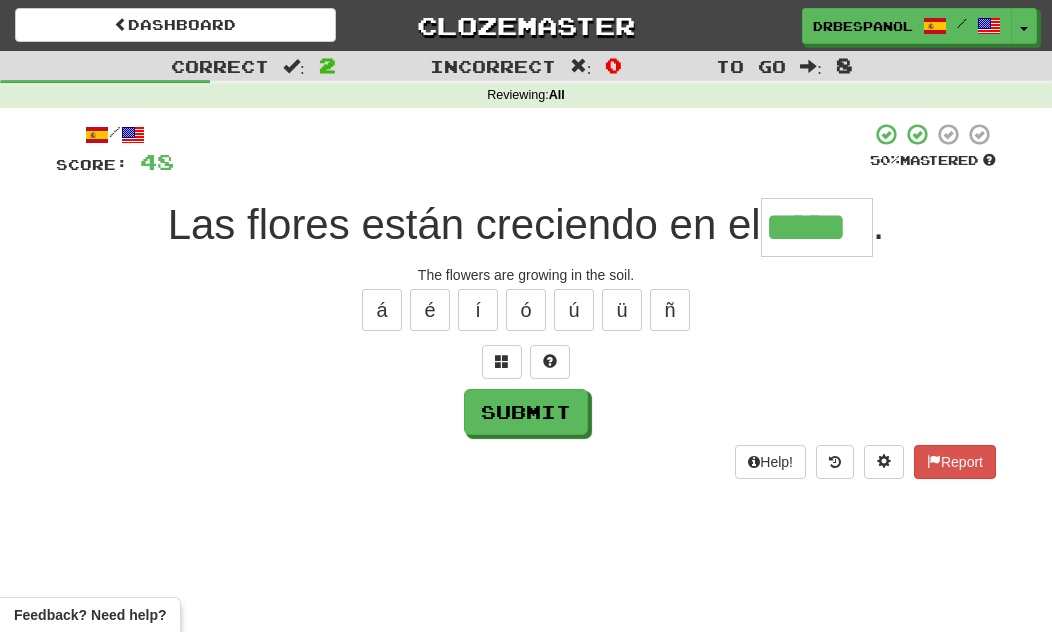 type on "*****" 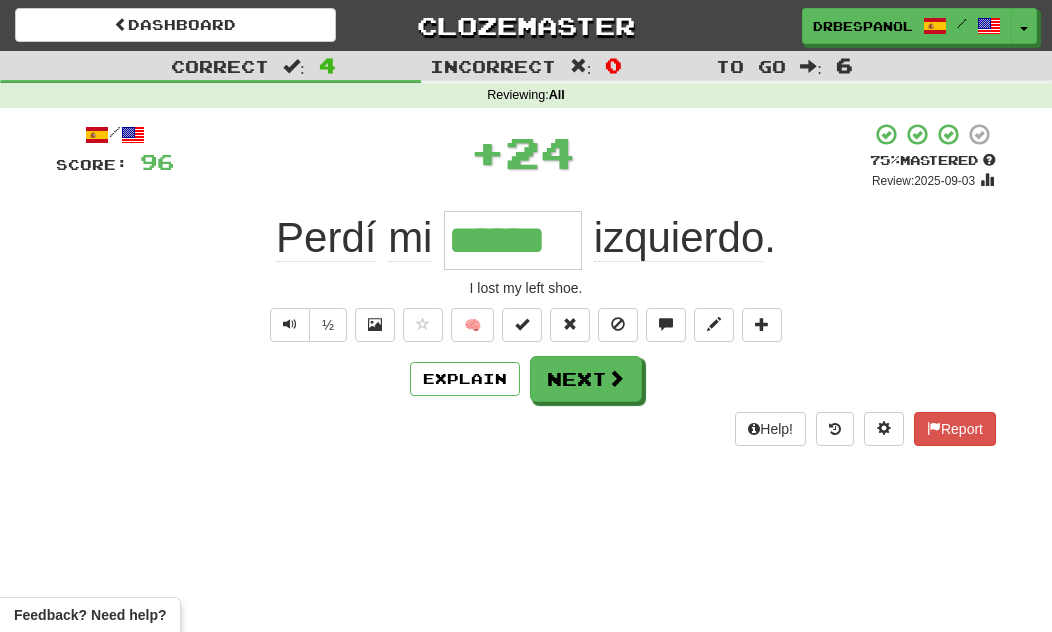 type on "******" 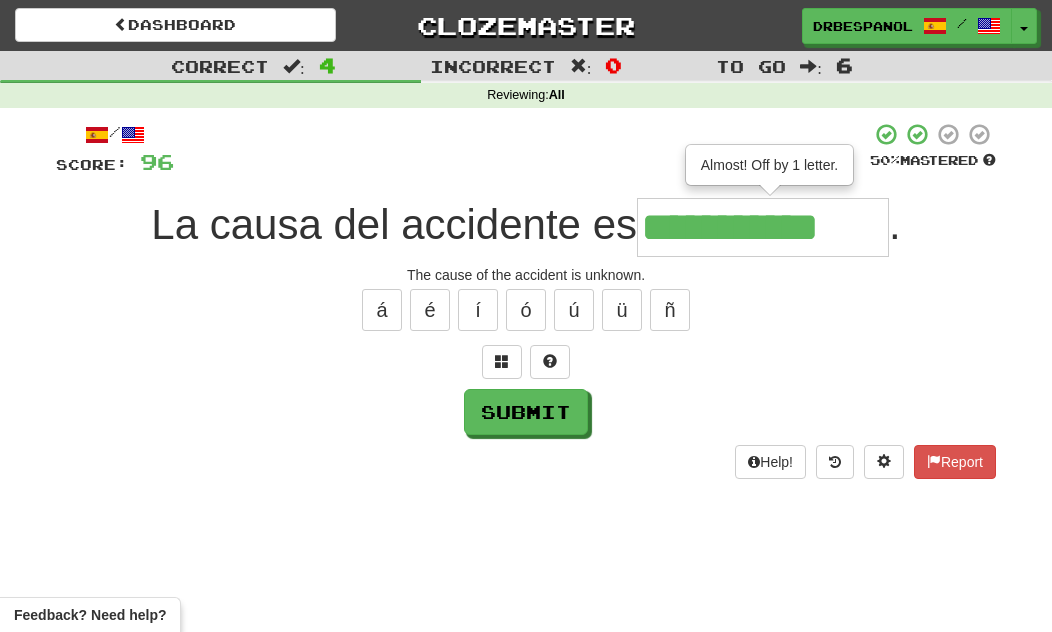 type on "**********" 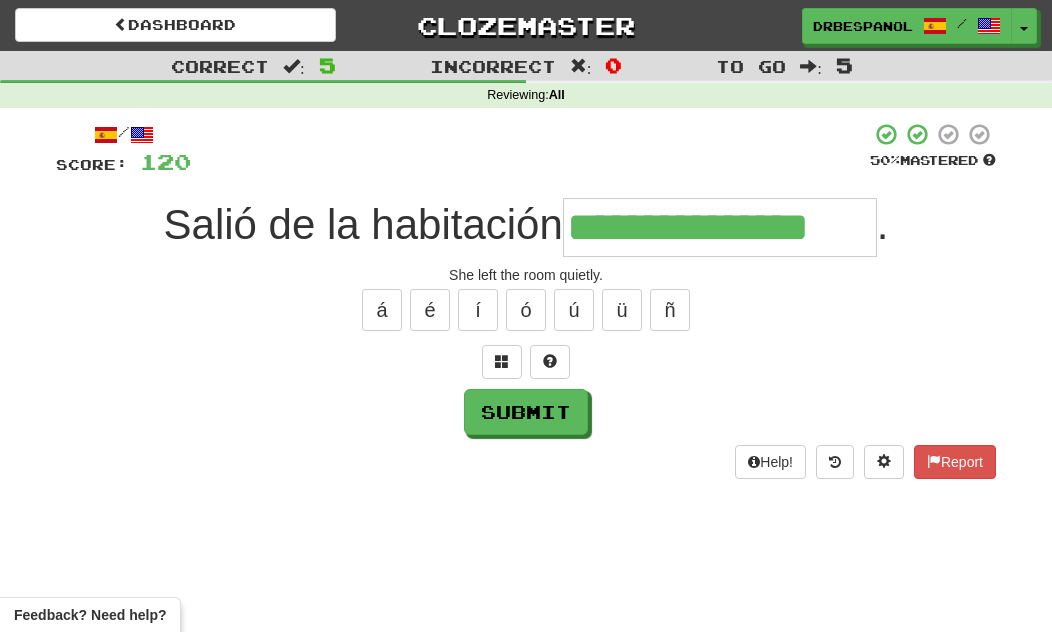 type on "**********" 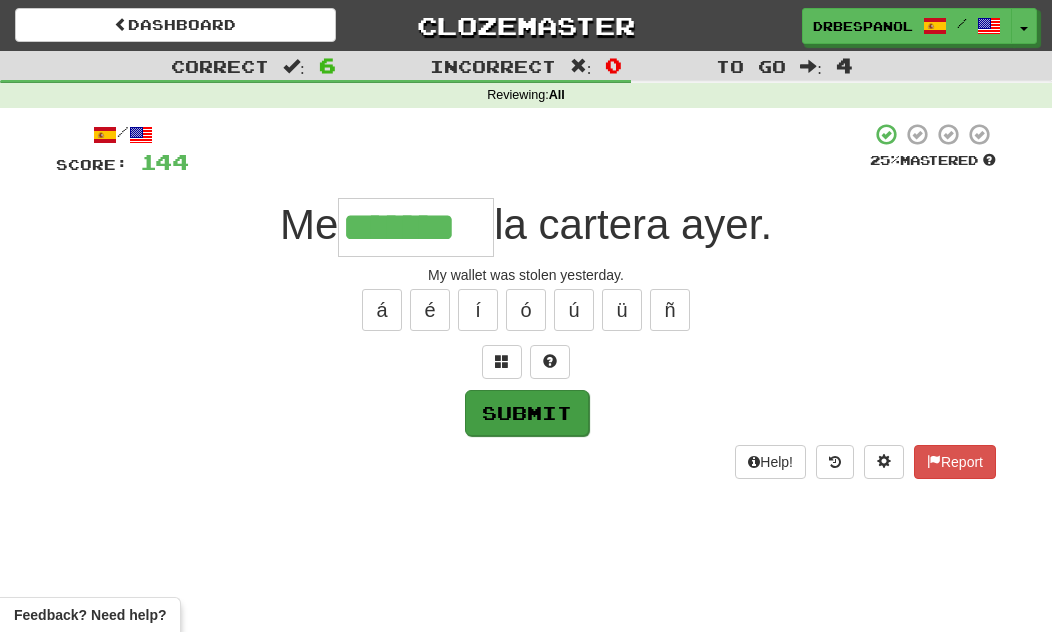 type on "*******" 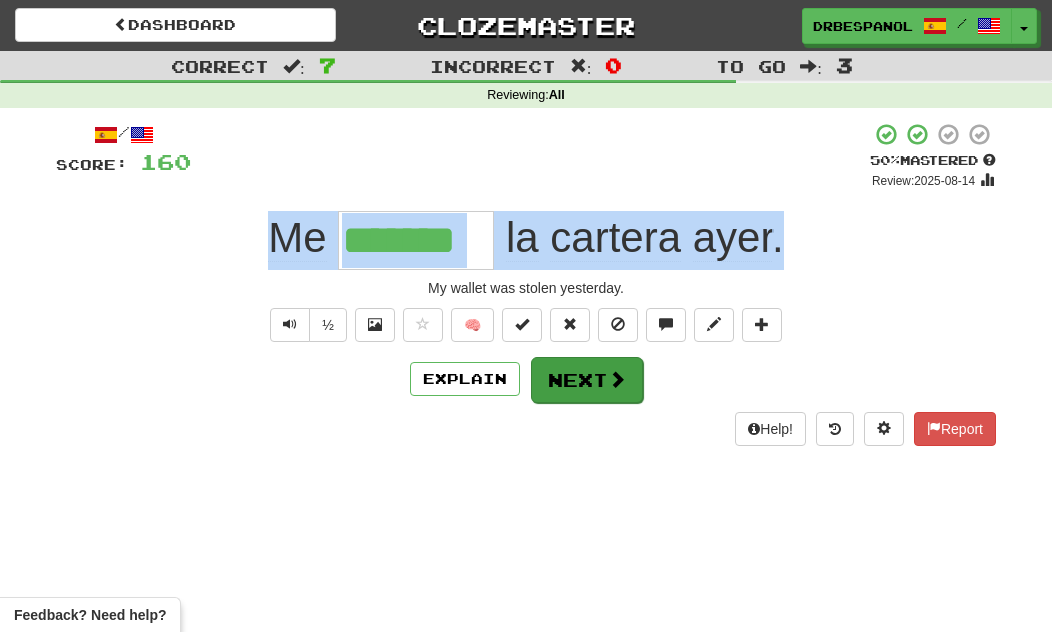 click at bounding box center [617, 379] 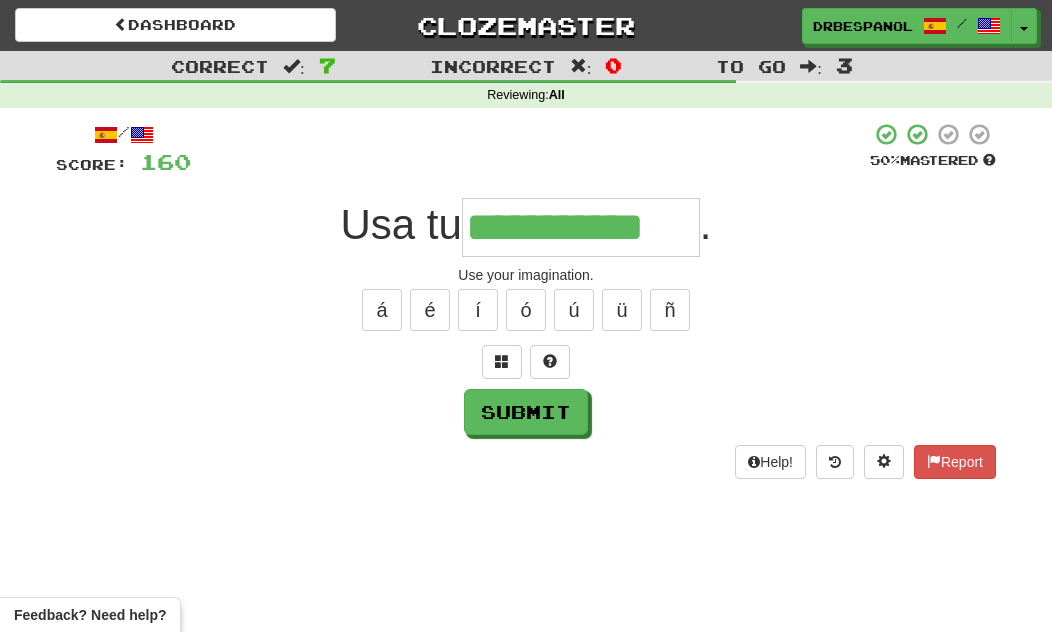 type on "**********" 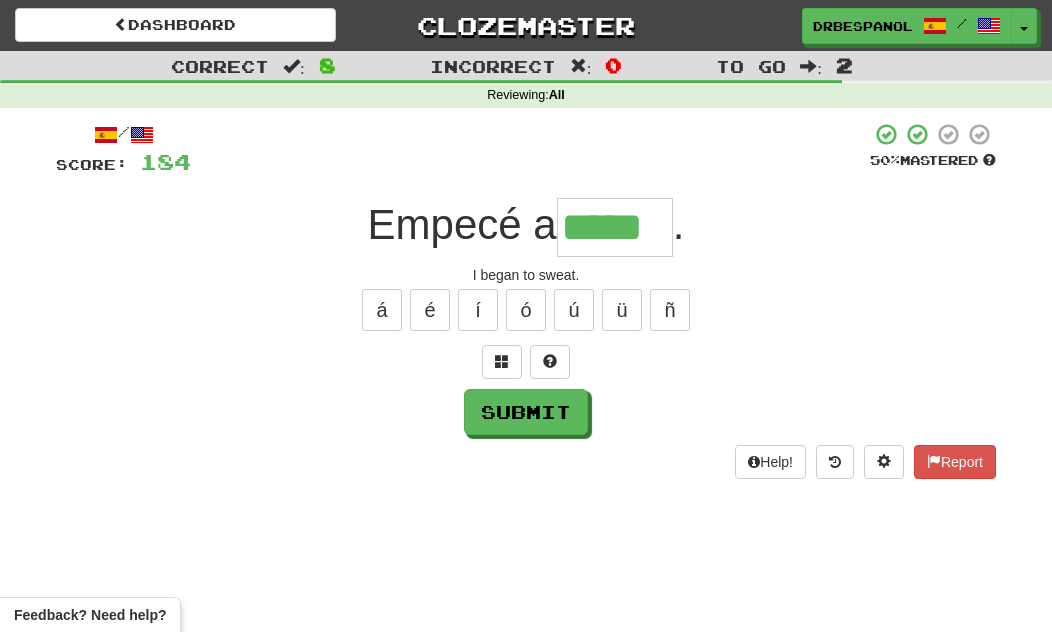 type on "*****" 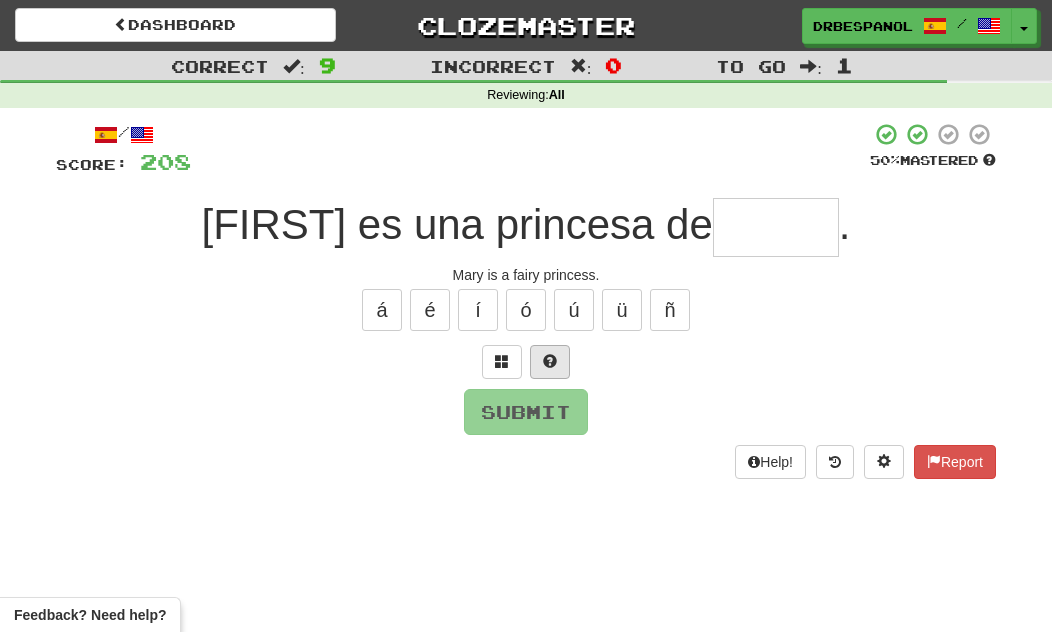 click at bounding box center [550, 362] 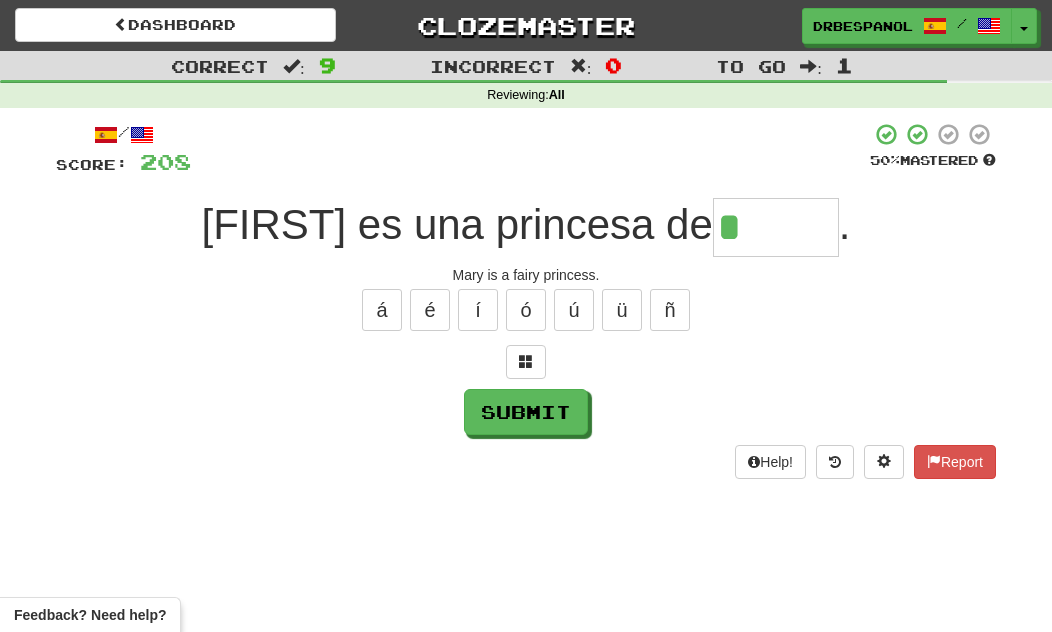 type on "*****" 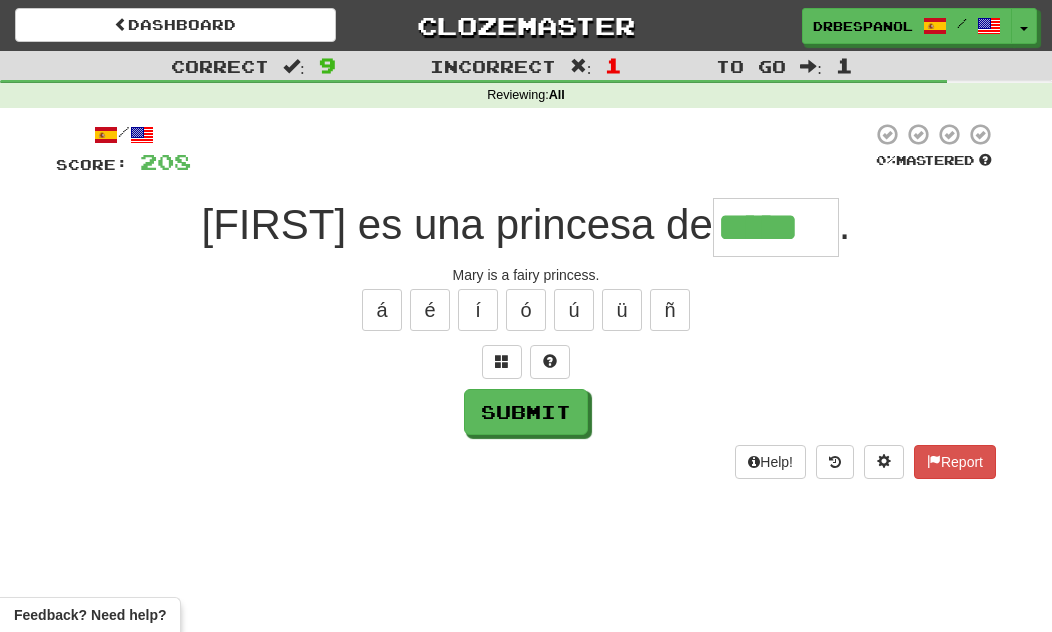 type on "*****" 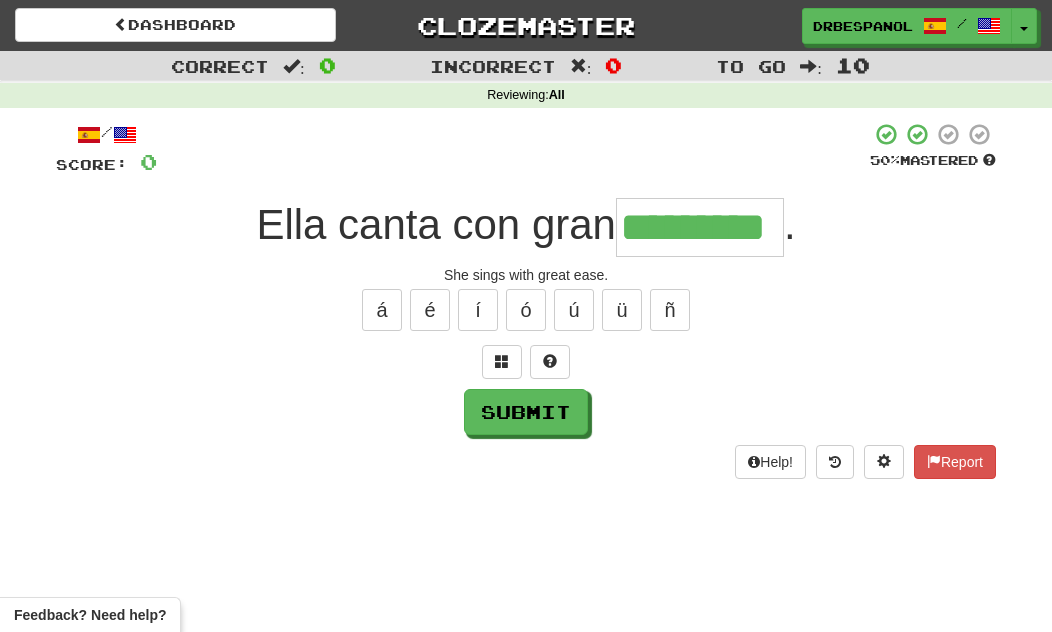 type on "*********" 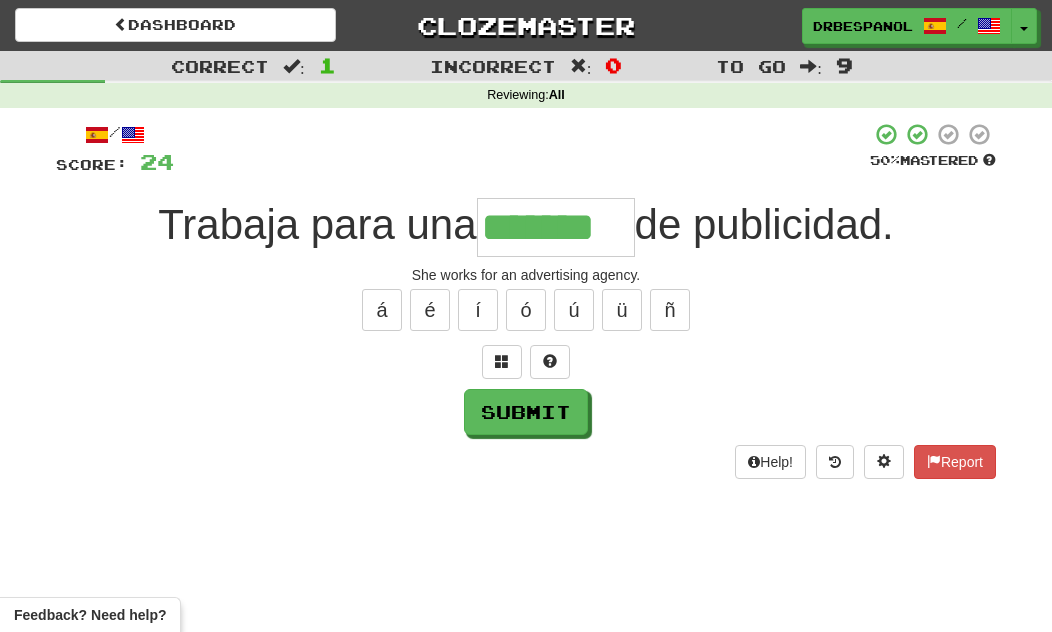 type on "*******" 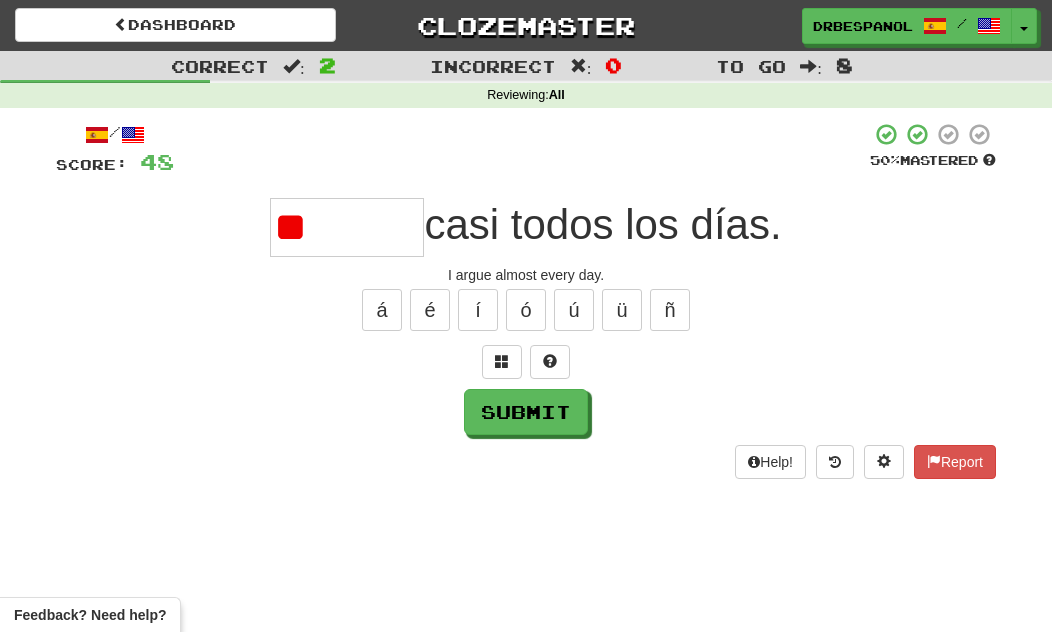 type on "*" 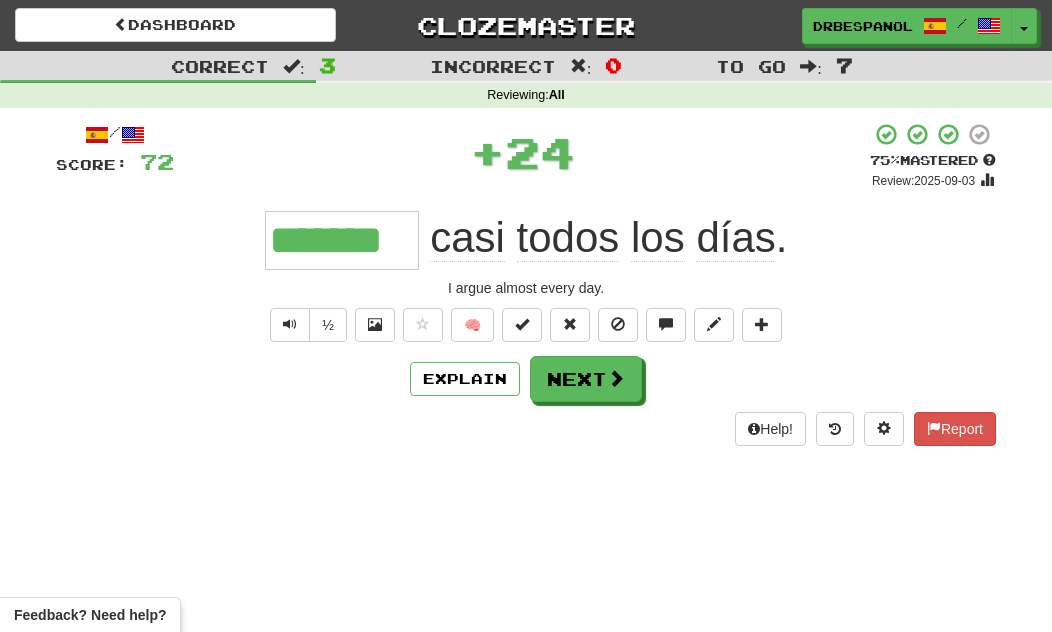 type on "*******" 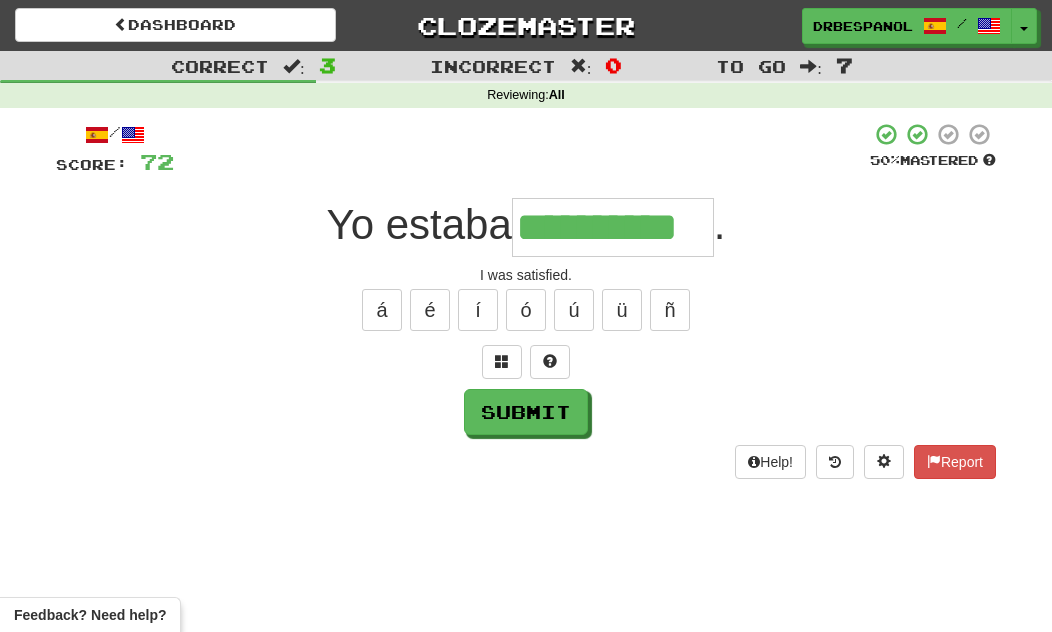 type on "**********" 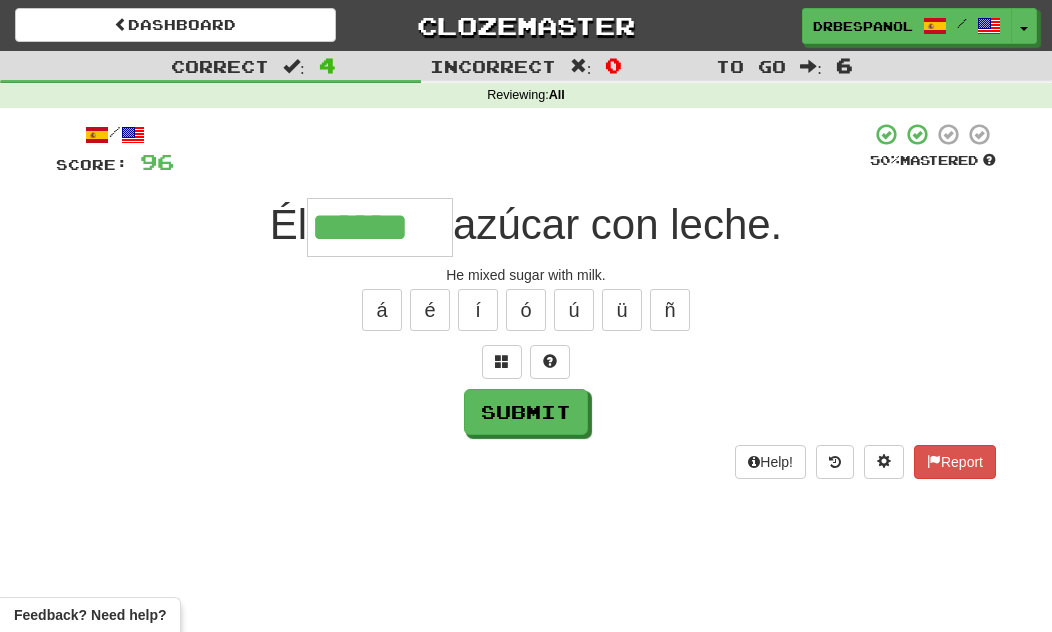 type on "******" 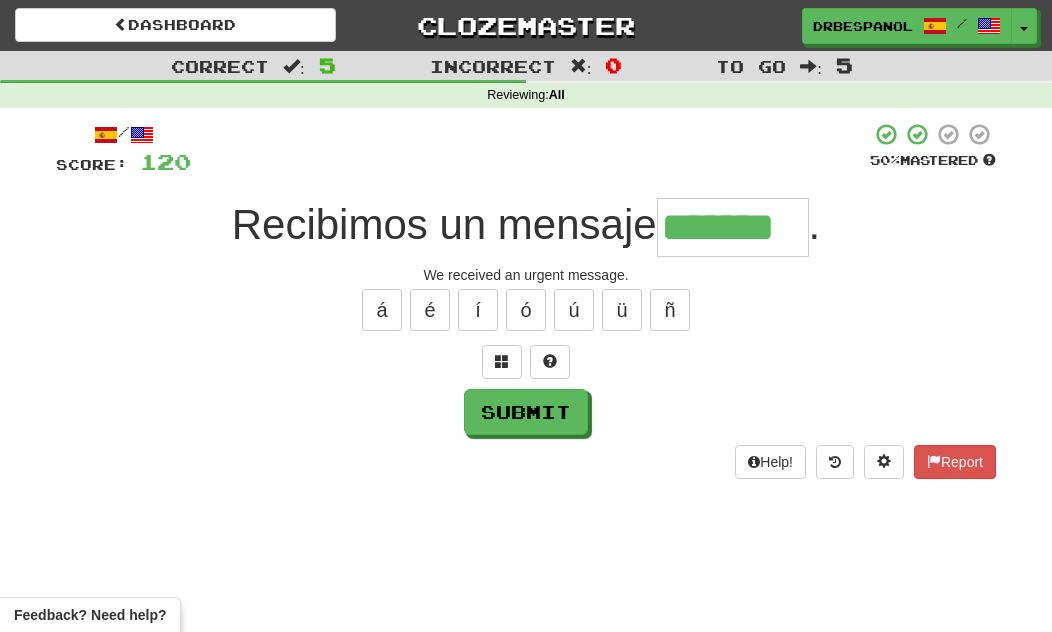 type on "*******" 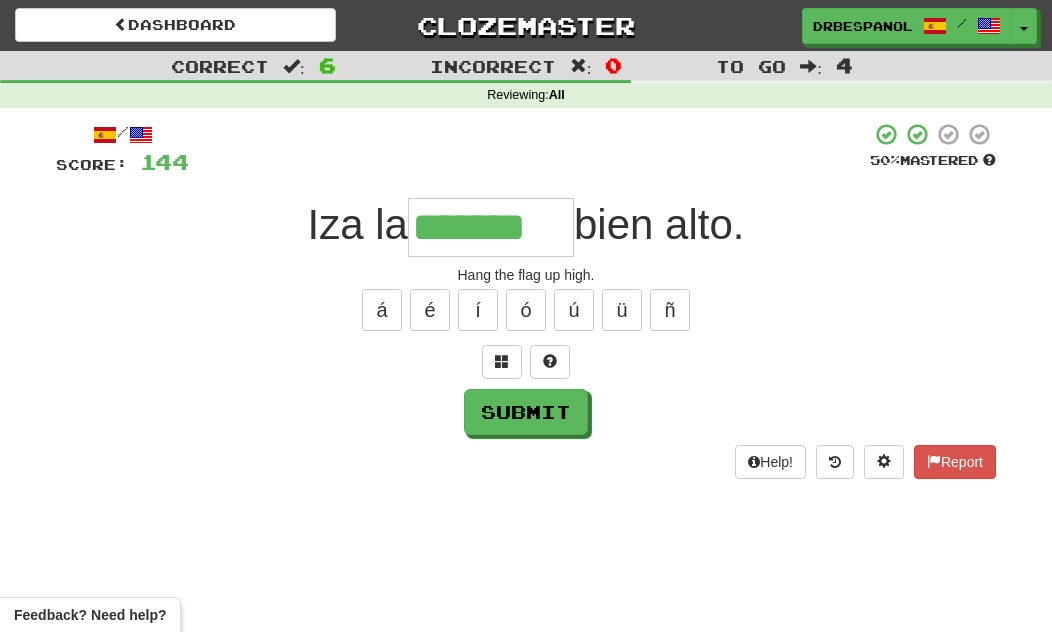 type on "*******" 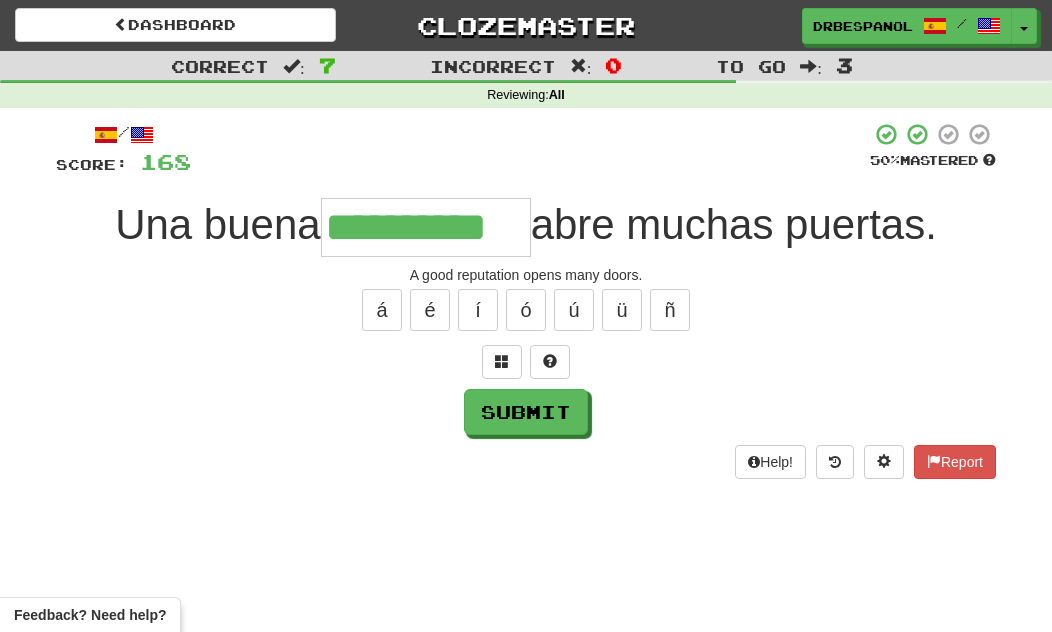type on "**********" 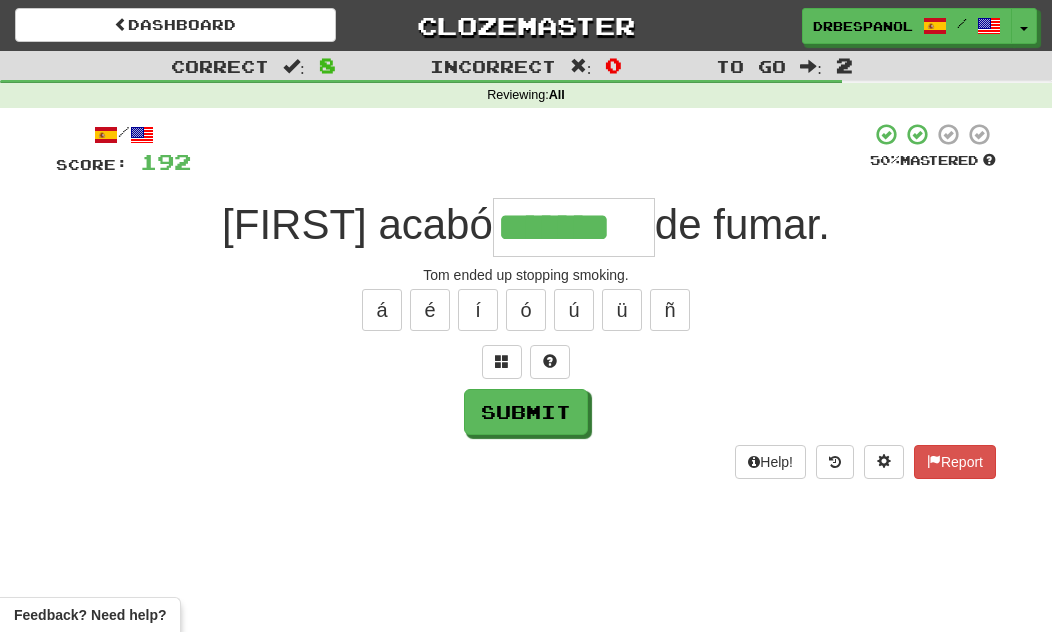 type on "*******" 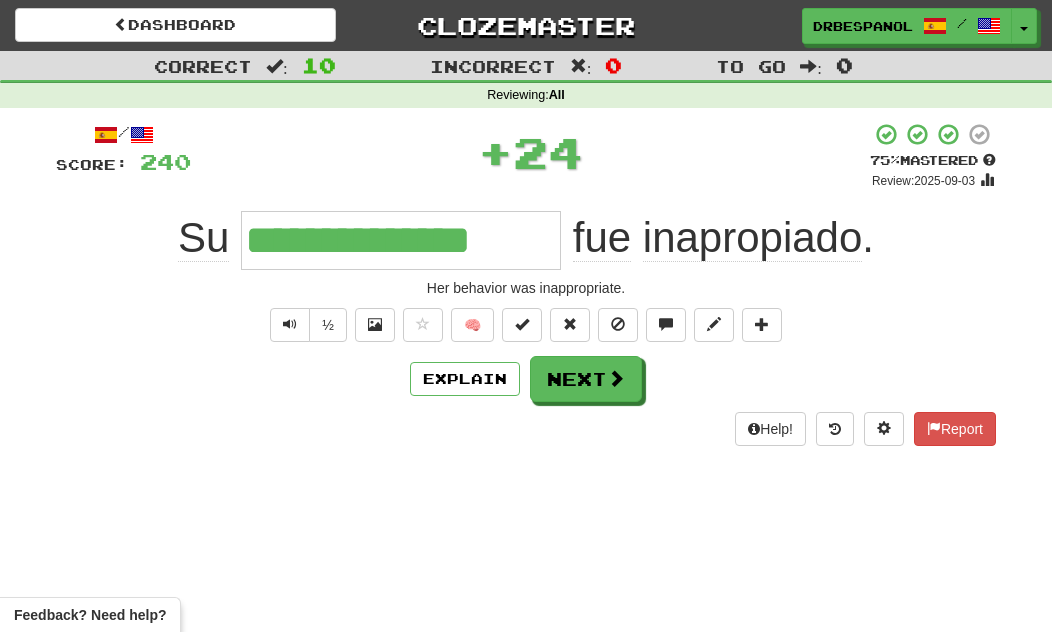 type on "**********" 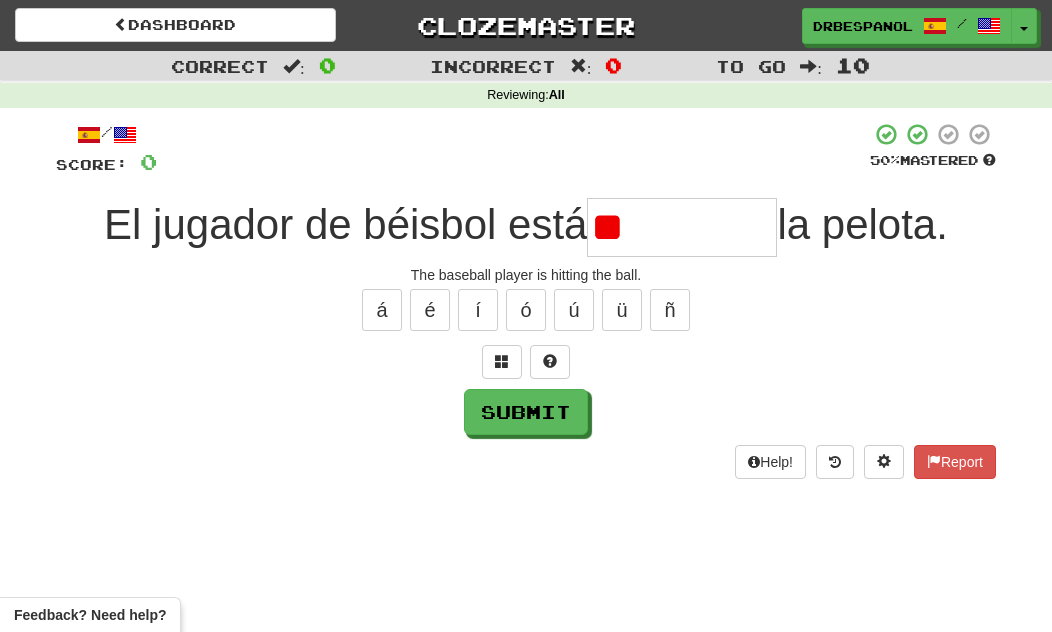 type on "*" 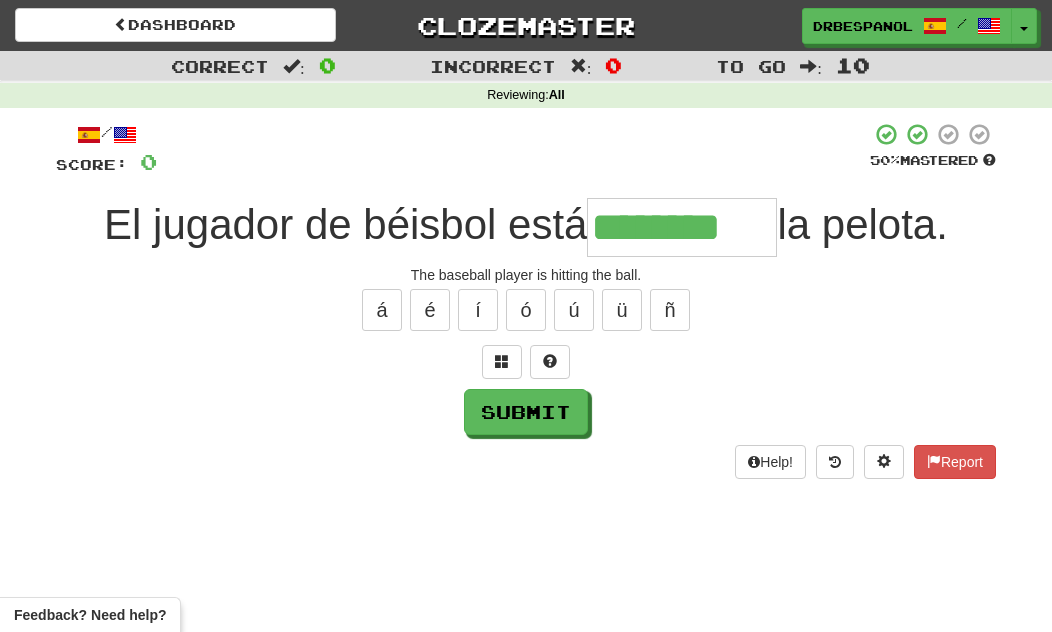 type on "********" 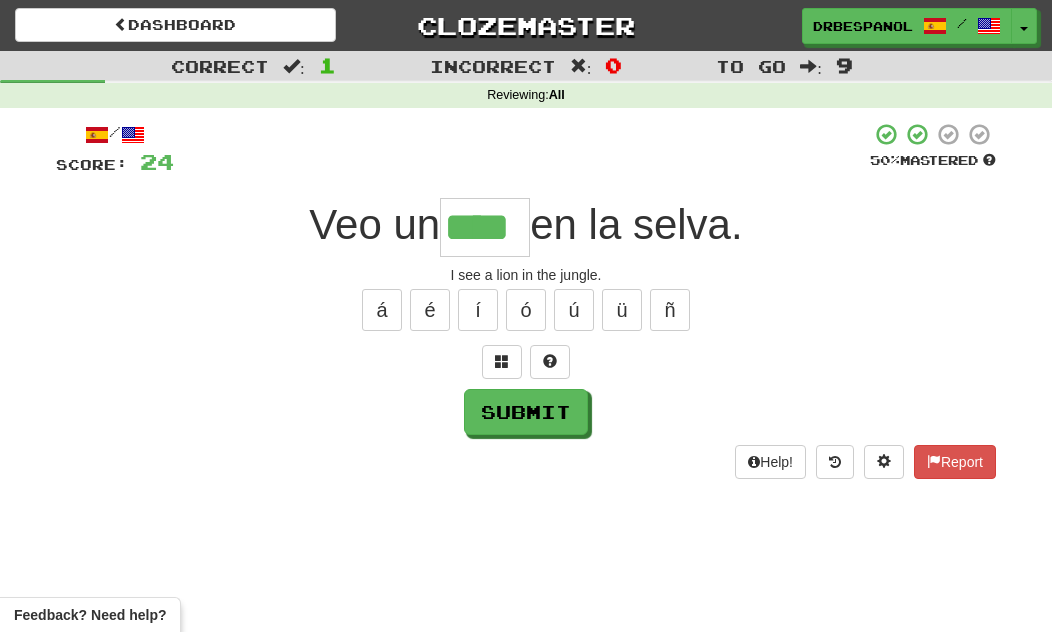 type on "****" 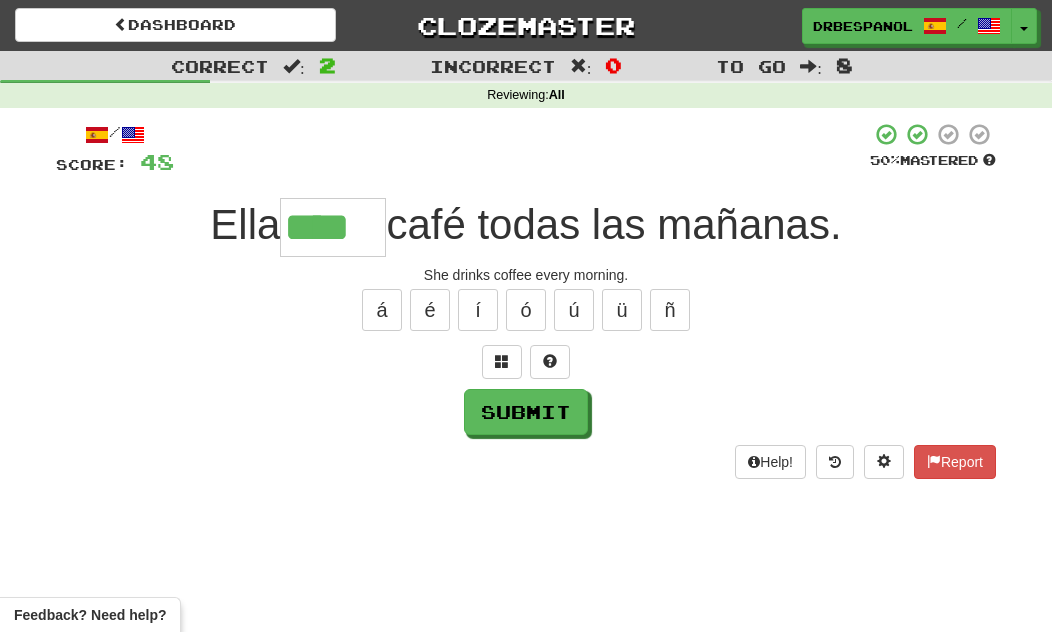 type on "****" 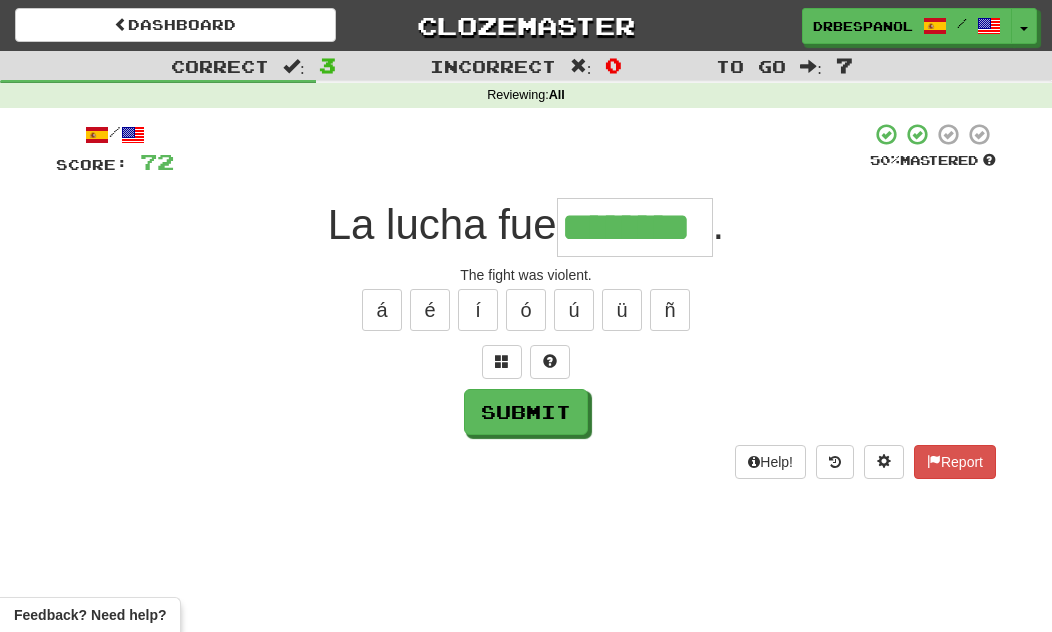 type on "********" 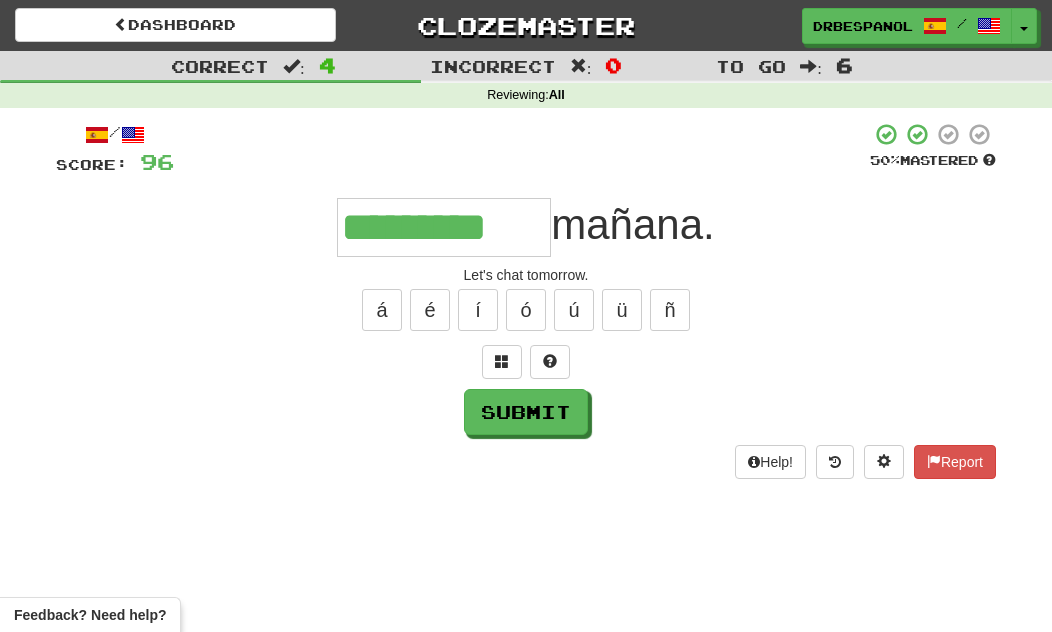 type on "*********" 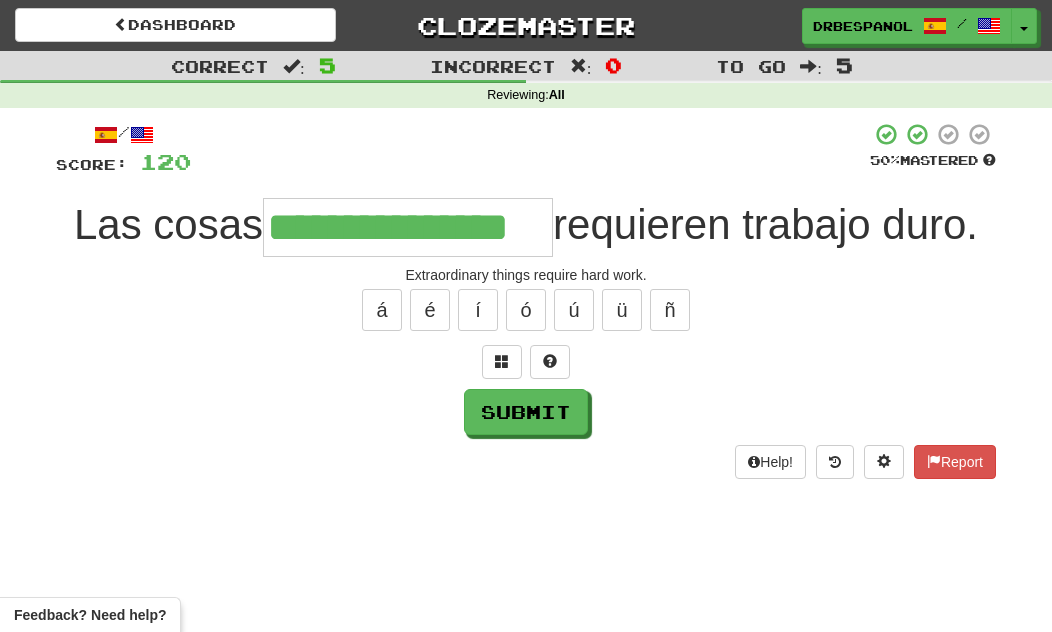 type on "**********" 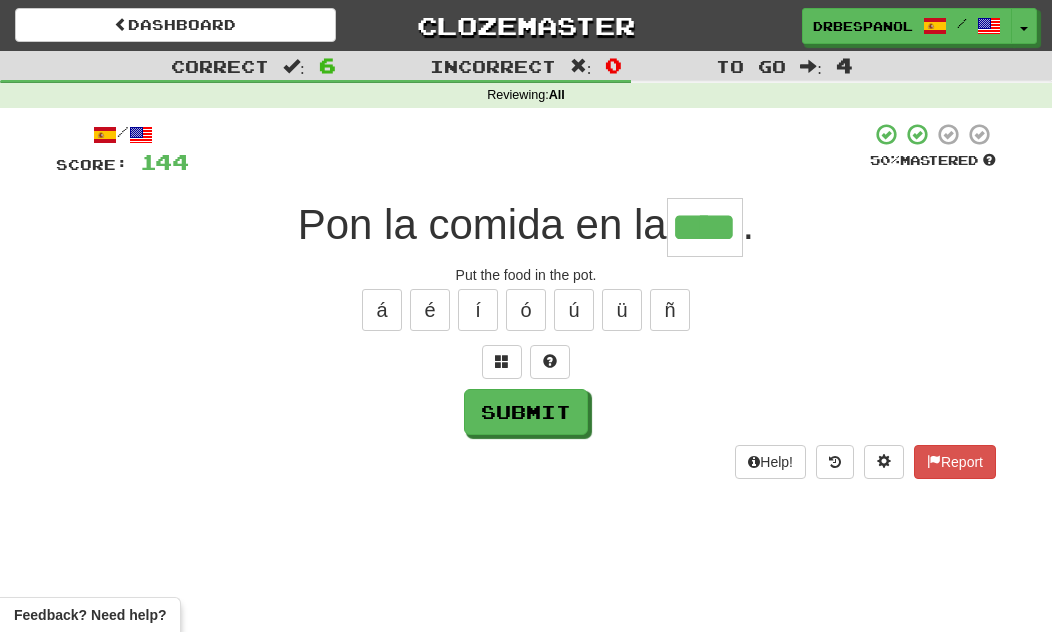 type on "****" 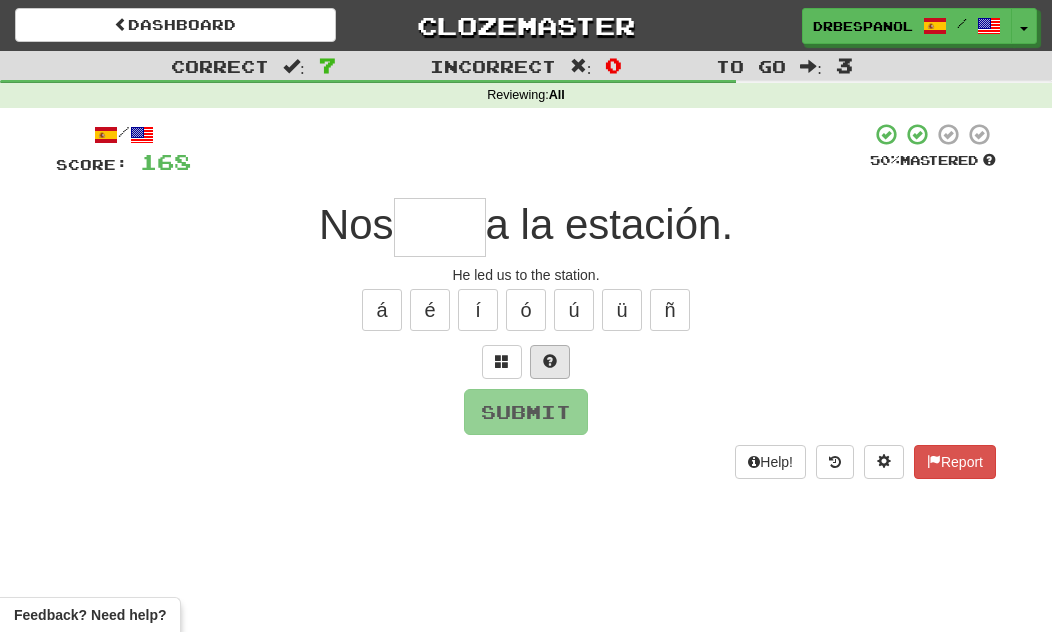 click at bounding box center [550, 361] 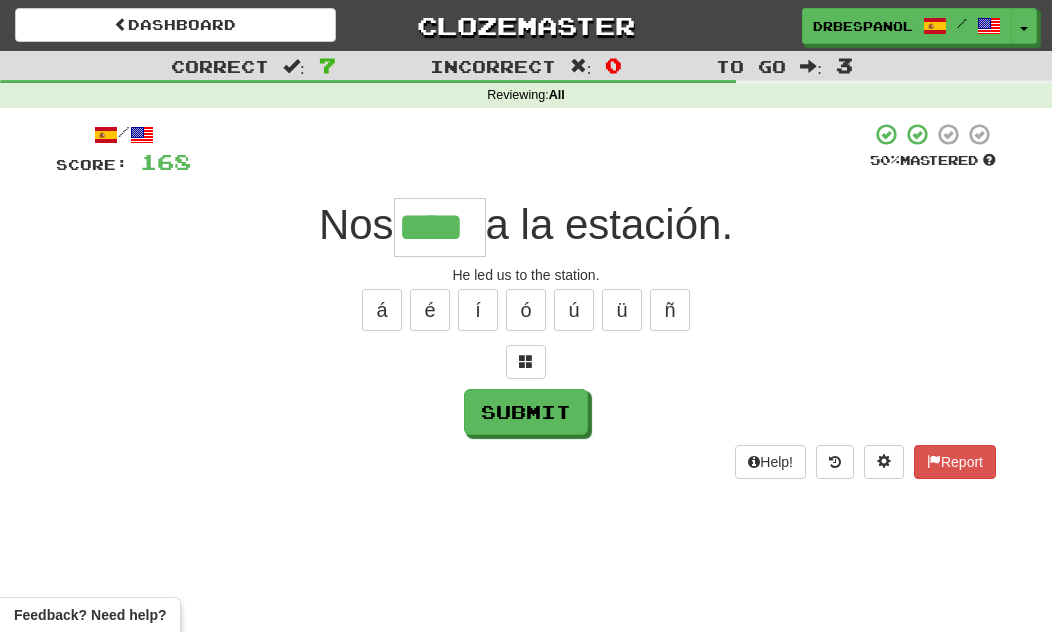 type on "****" 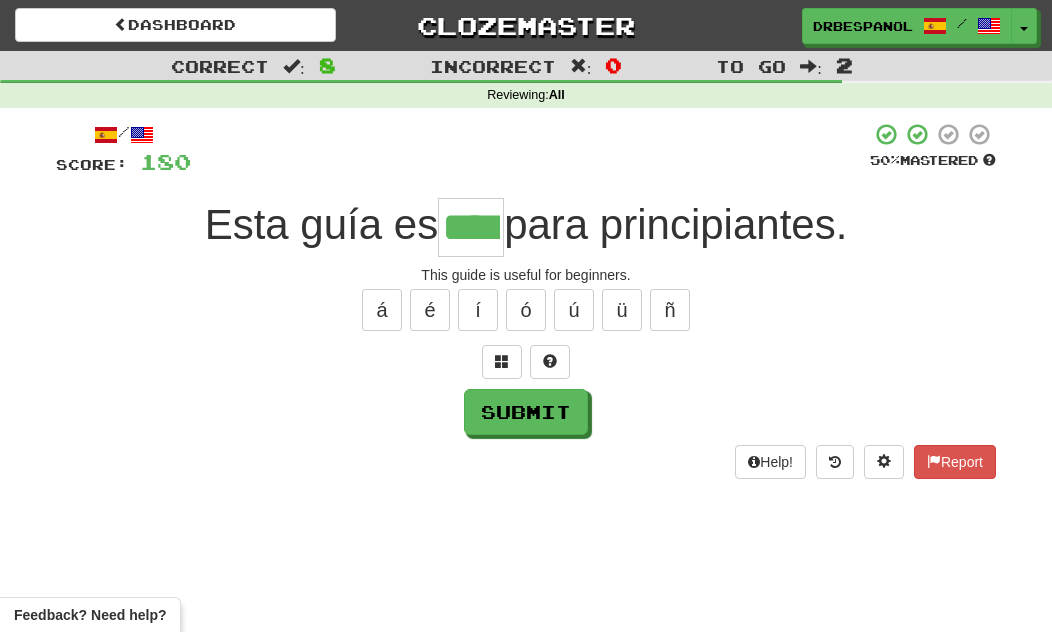 type on "****" 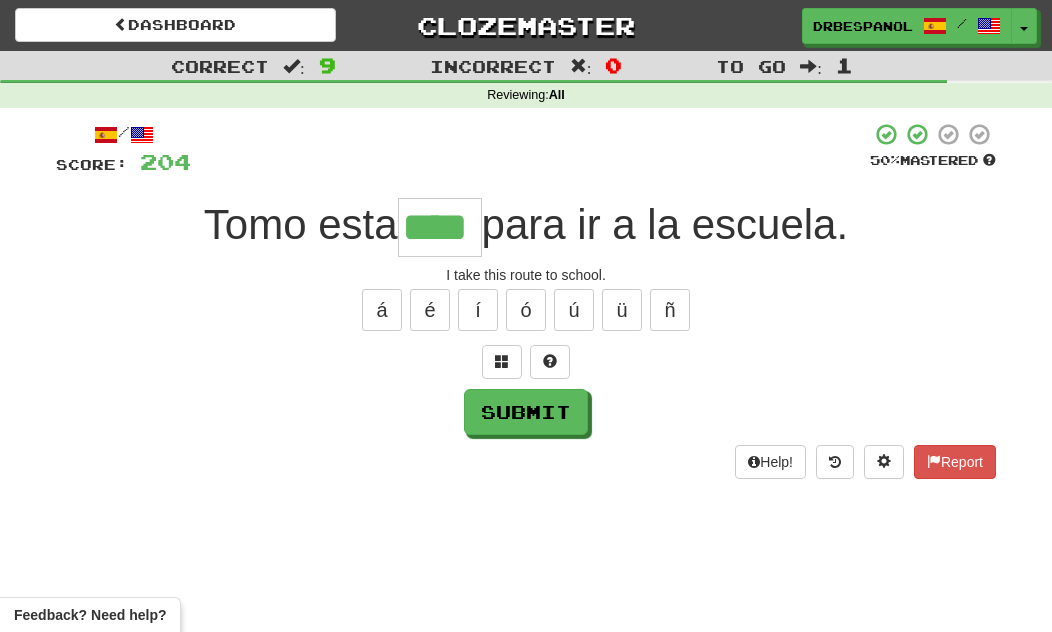 type on "****" 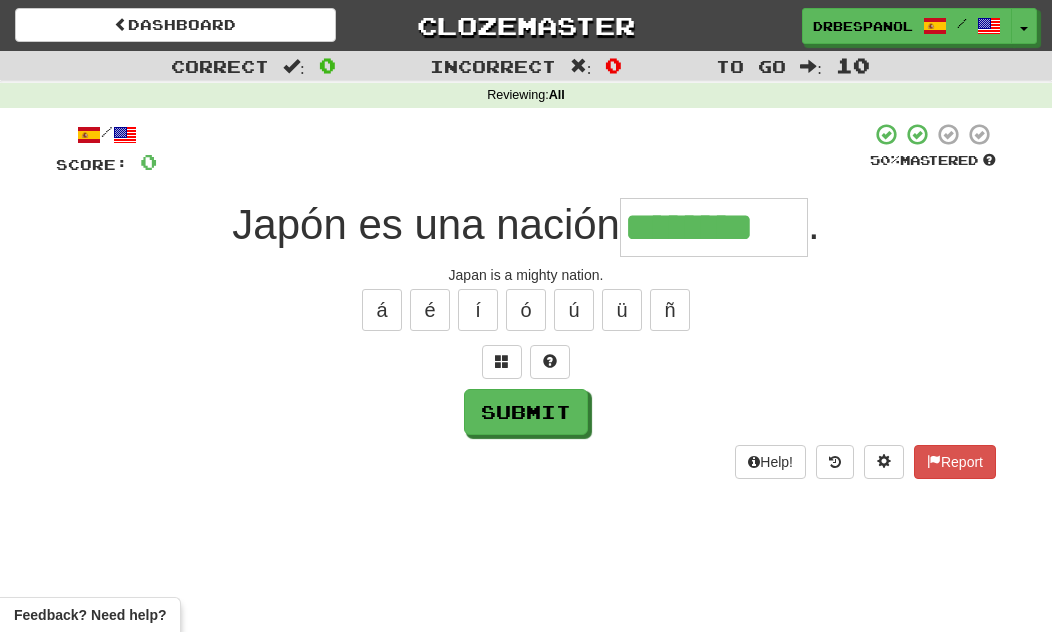 type on "********" 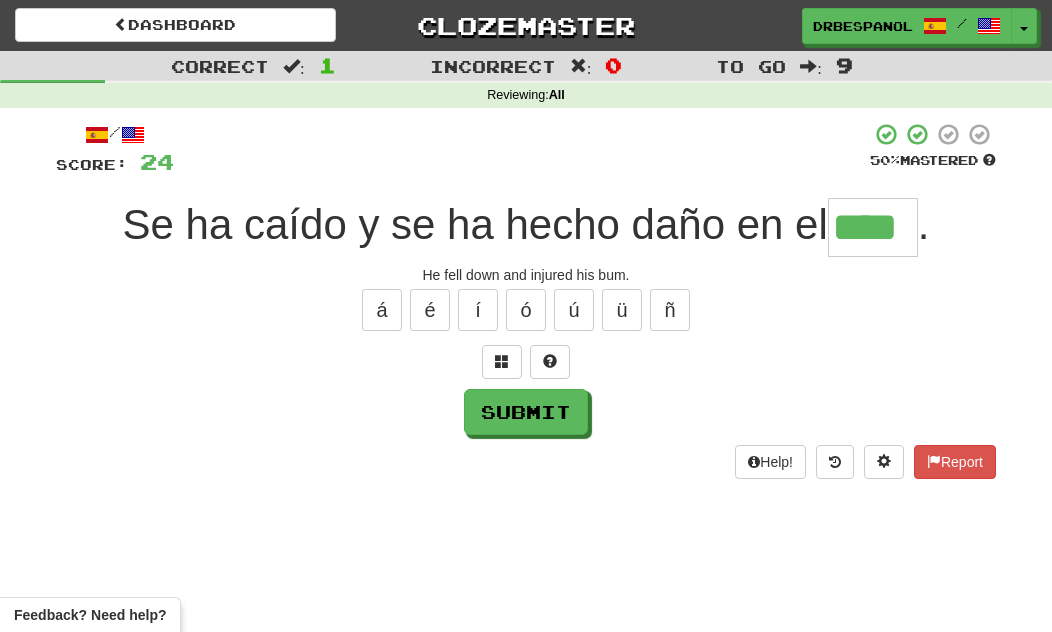 type on "****" 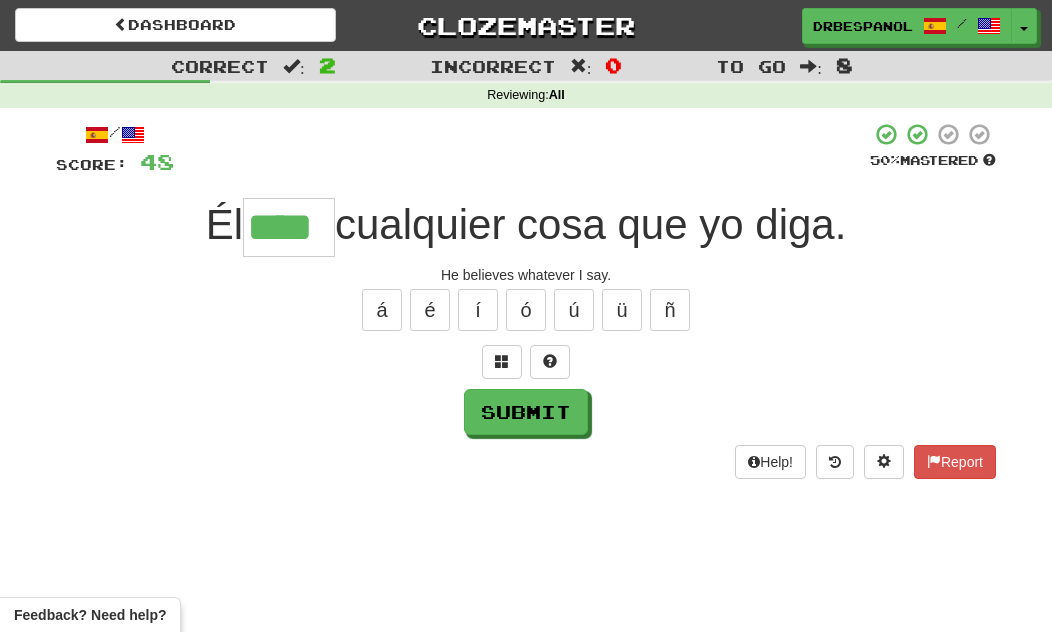 type on "****" 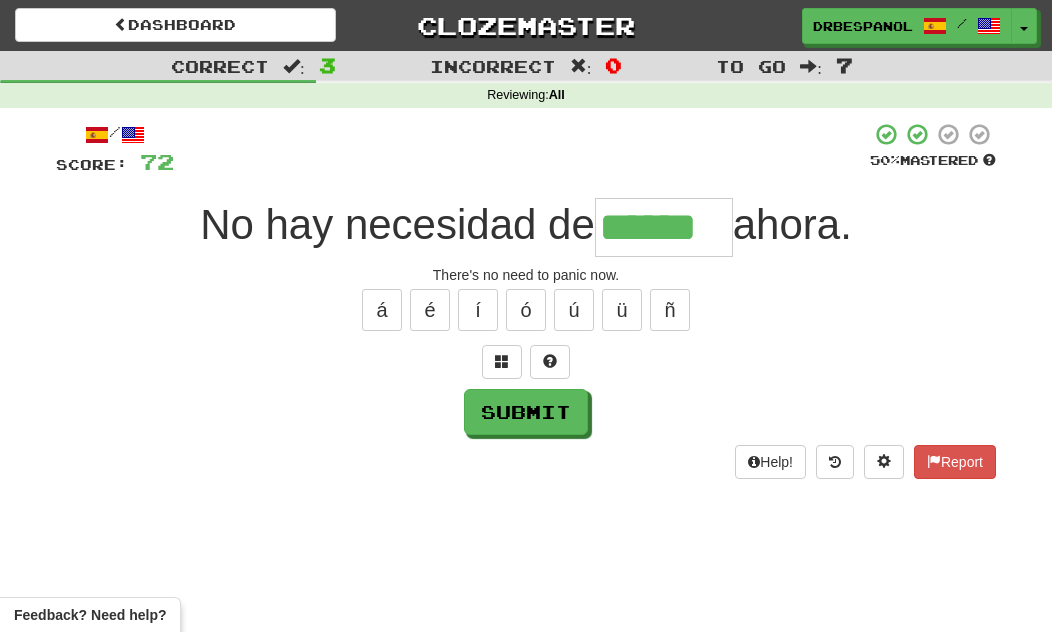 type on "******" 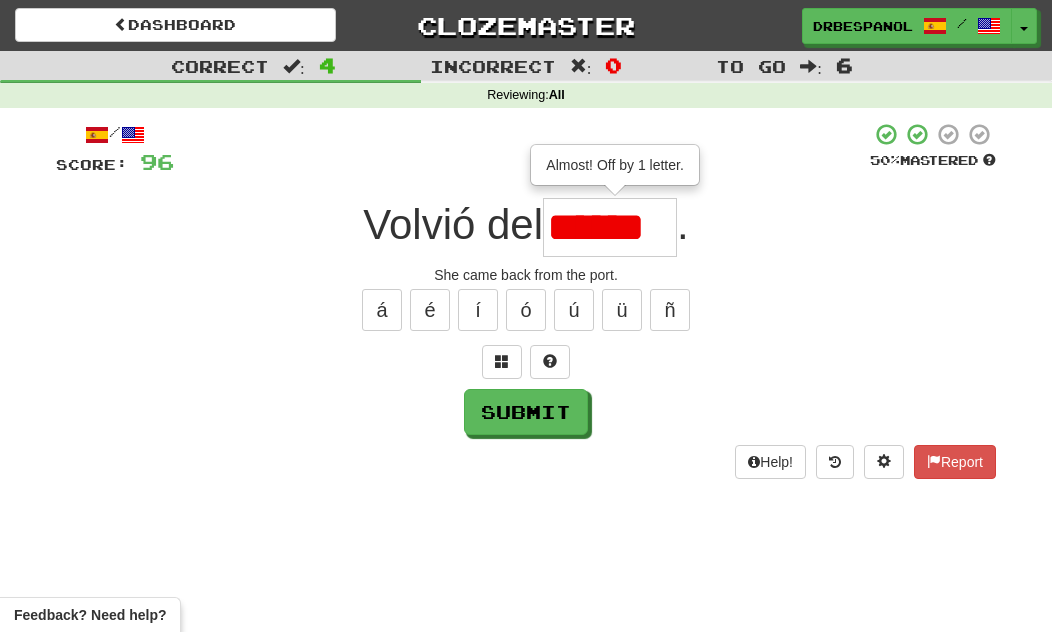 type on "******" 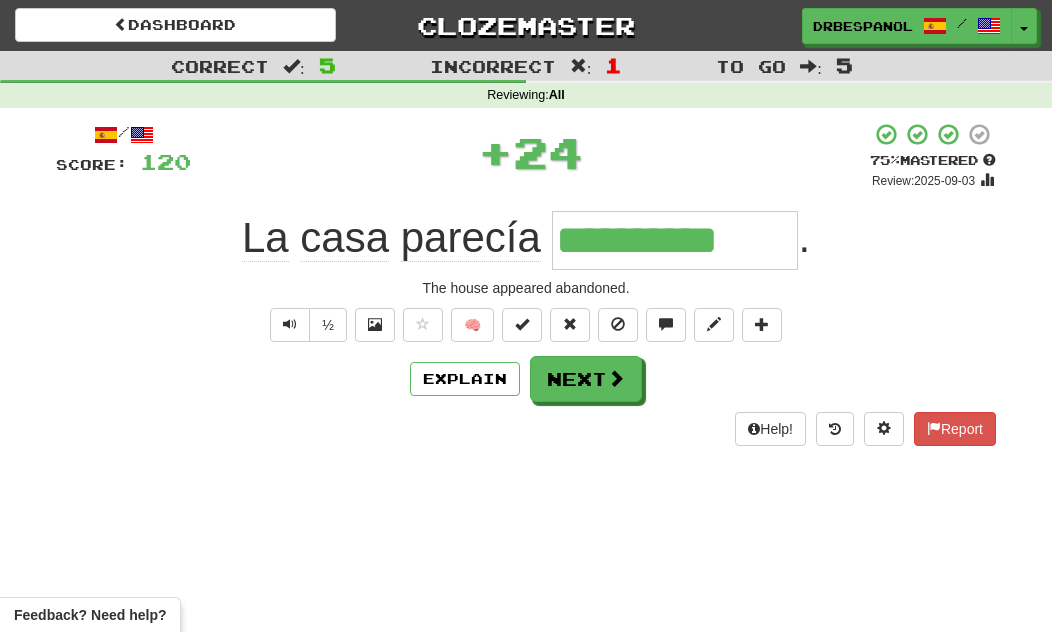 type on "**********" 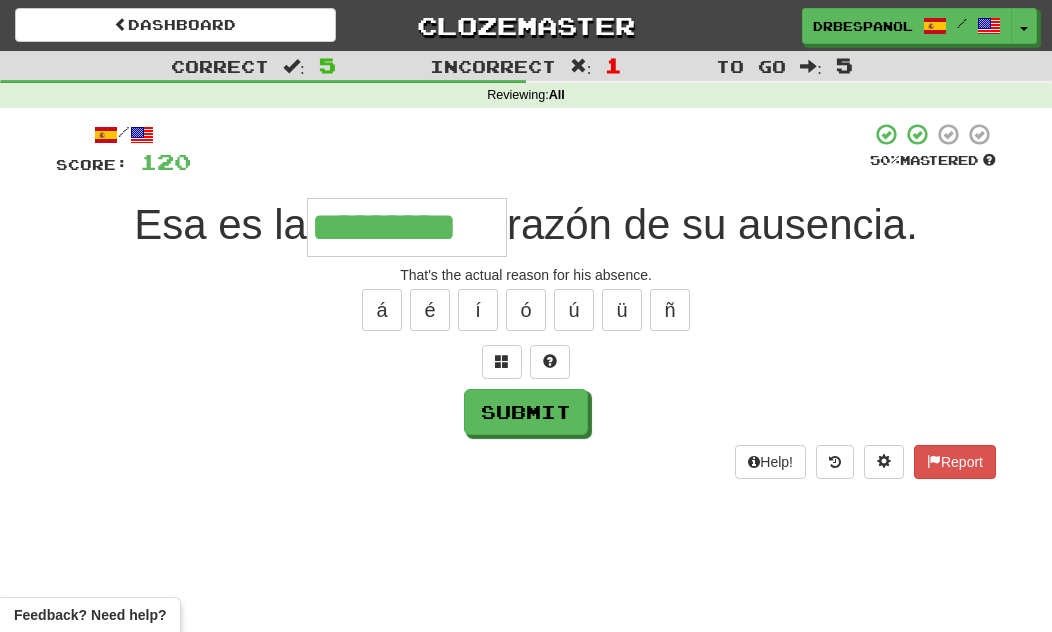 type on "*********" 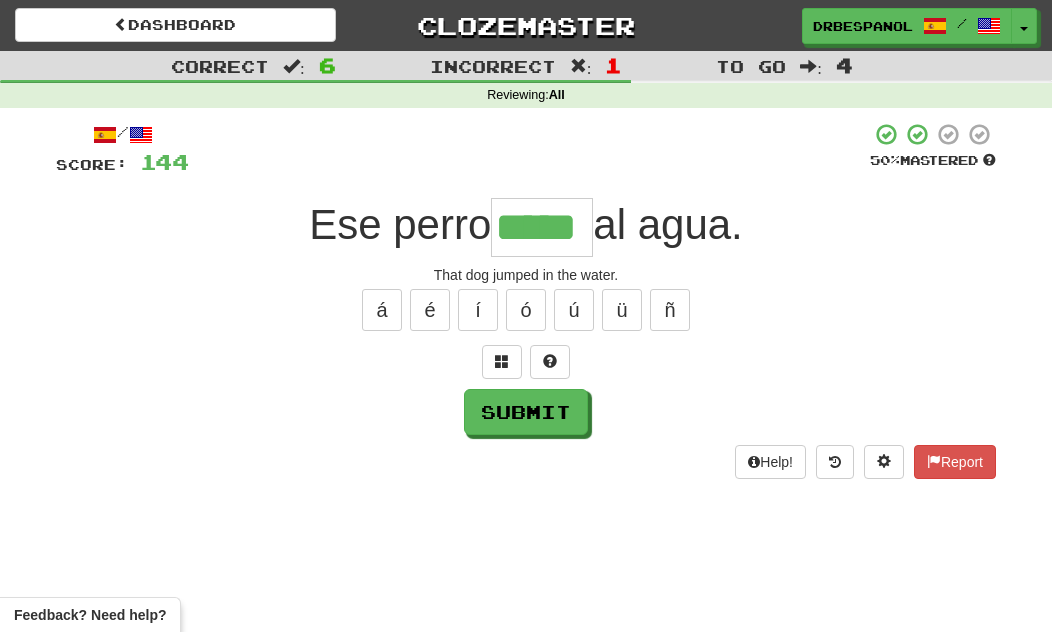 type on "*****" 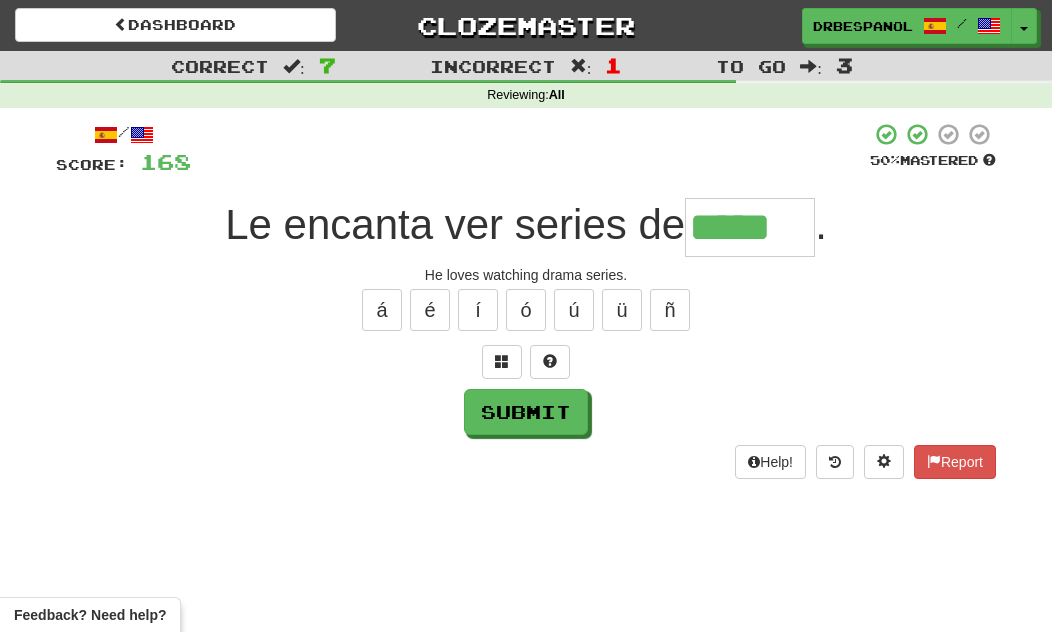type on "*****" 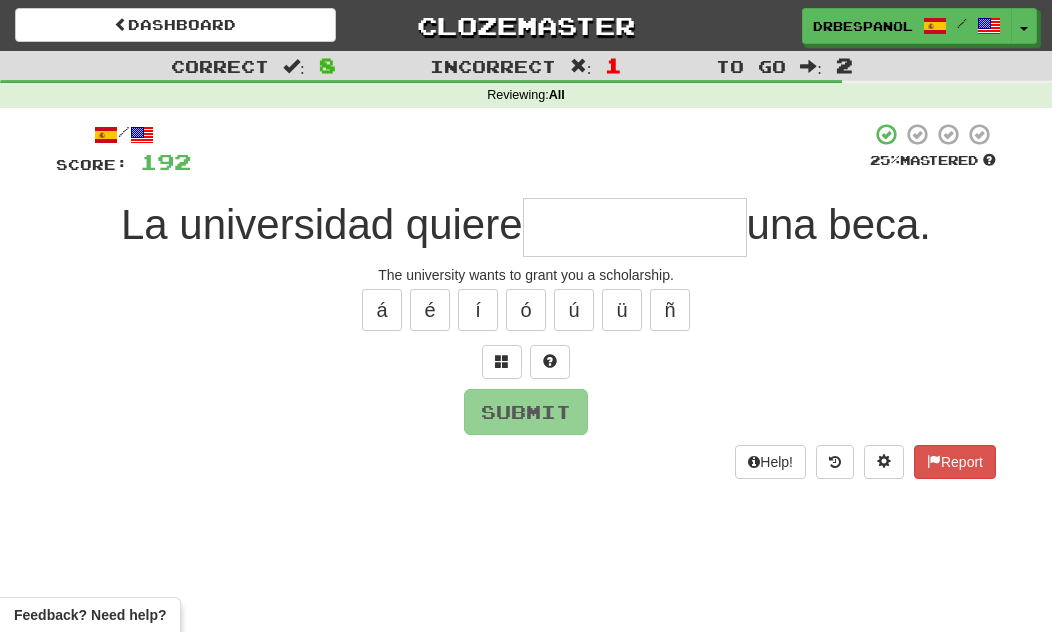 type on "*" 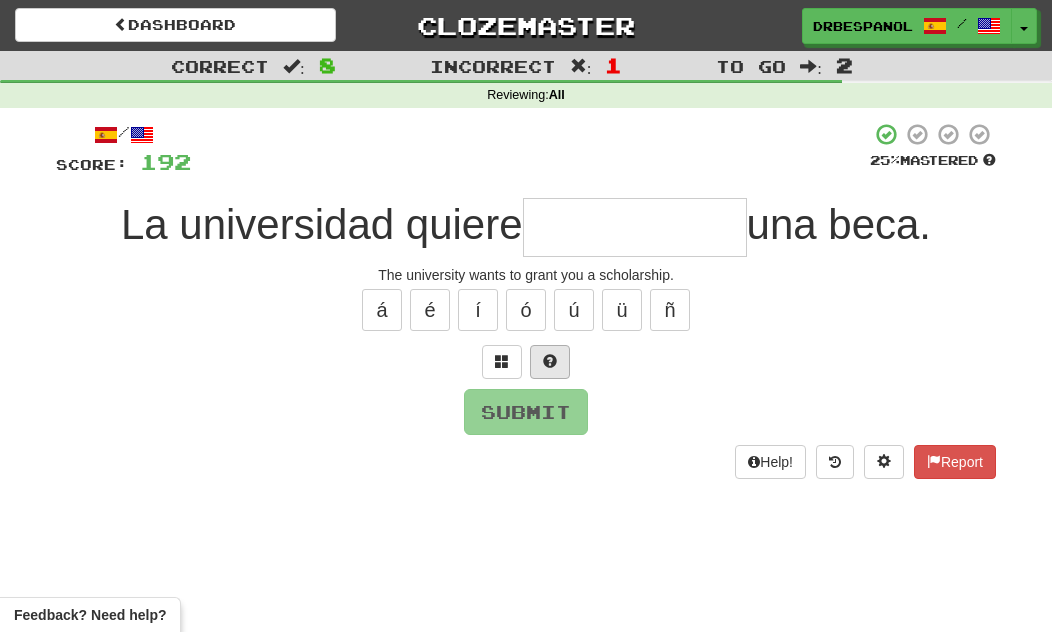 click at bounding box center (550, 362) 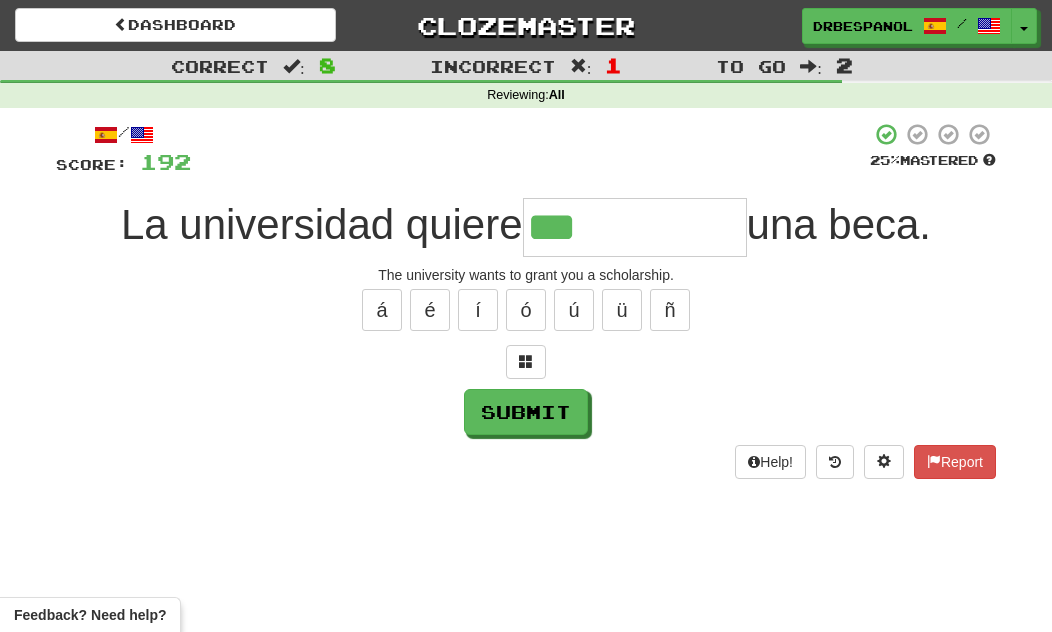 type on "**********" 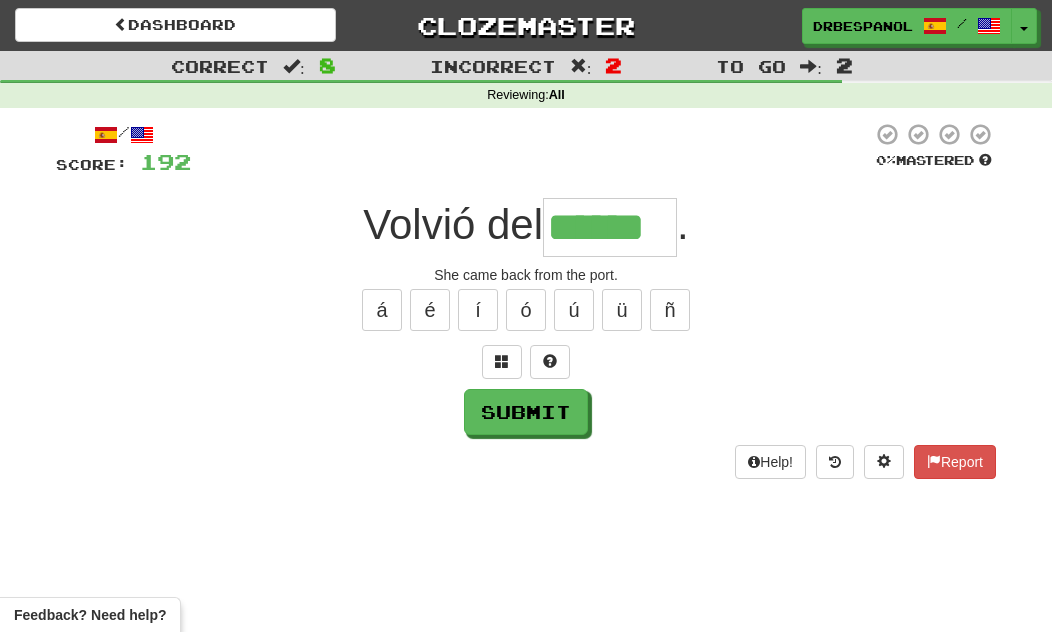 type on "******" 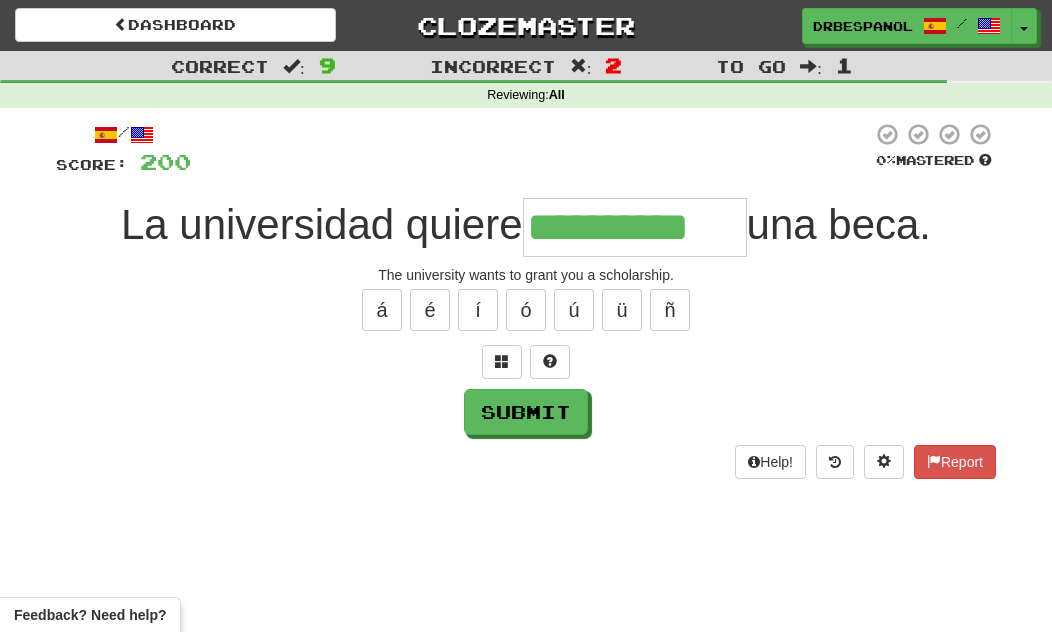 type on "**********" 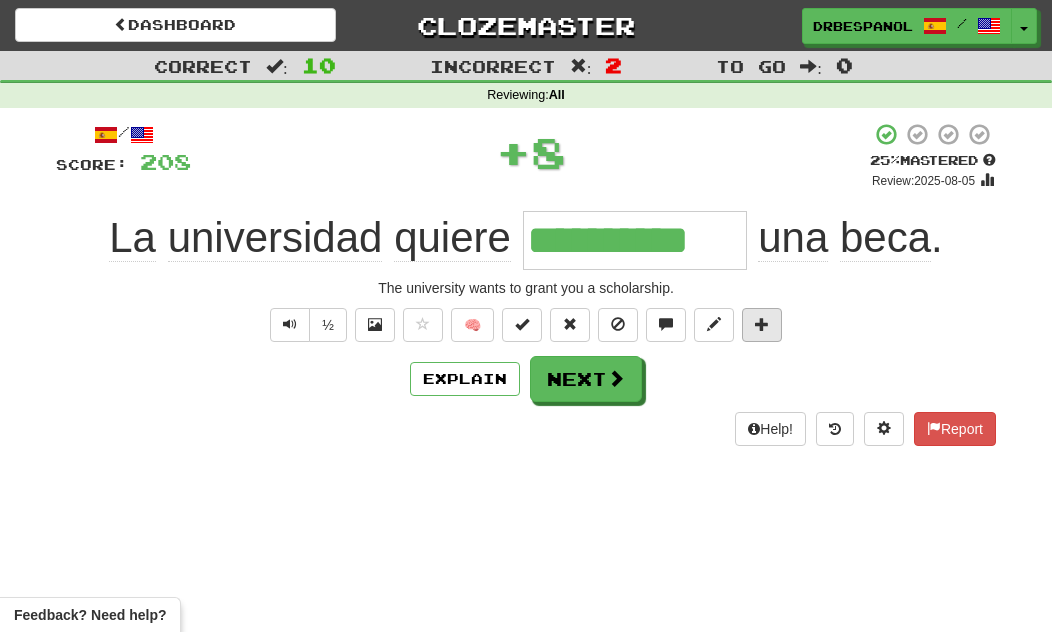 click at bounding box center (762, 325) 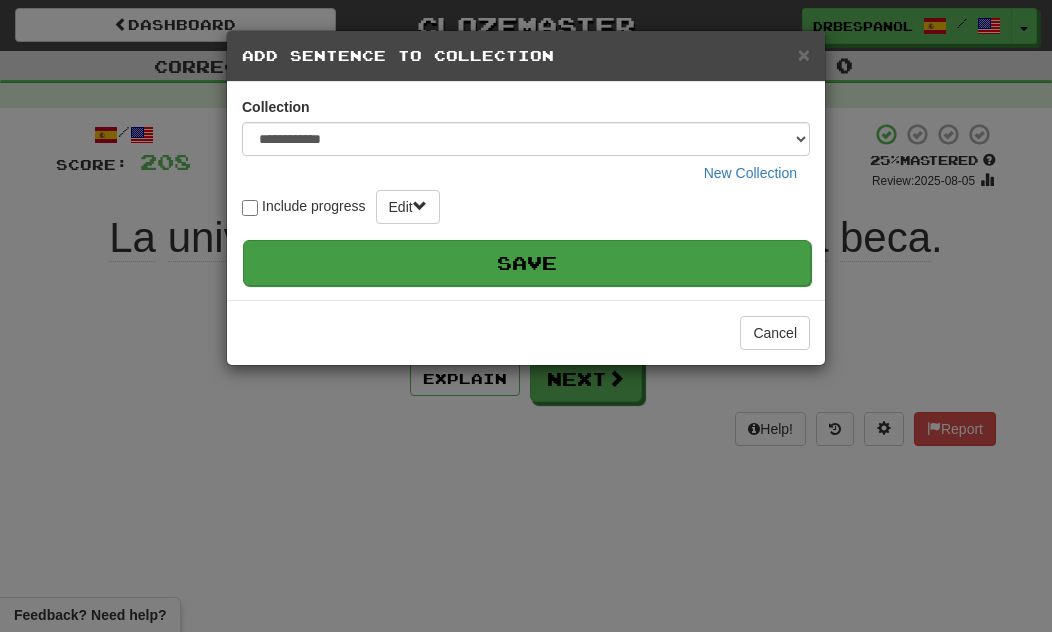click on "Save" at bounding box center (527, 263) 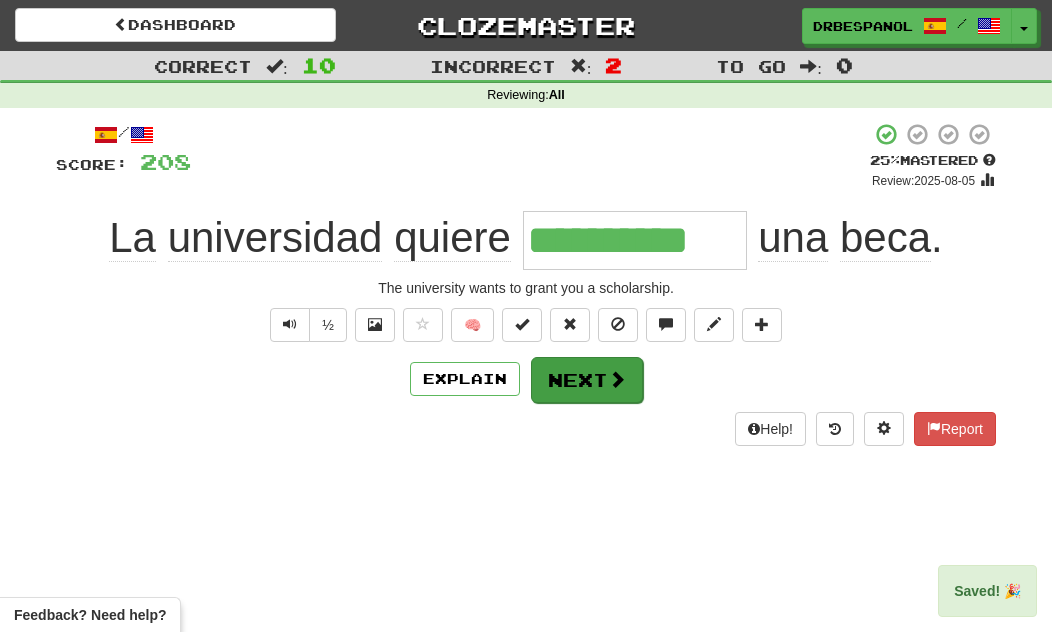 click on "Next" at bounding box center (587, 380) 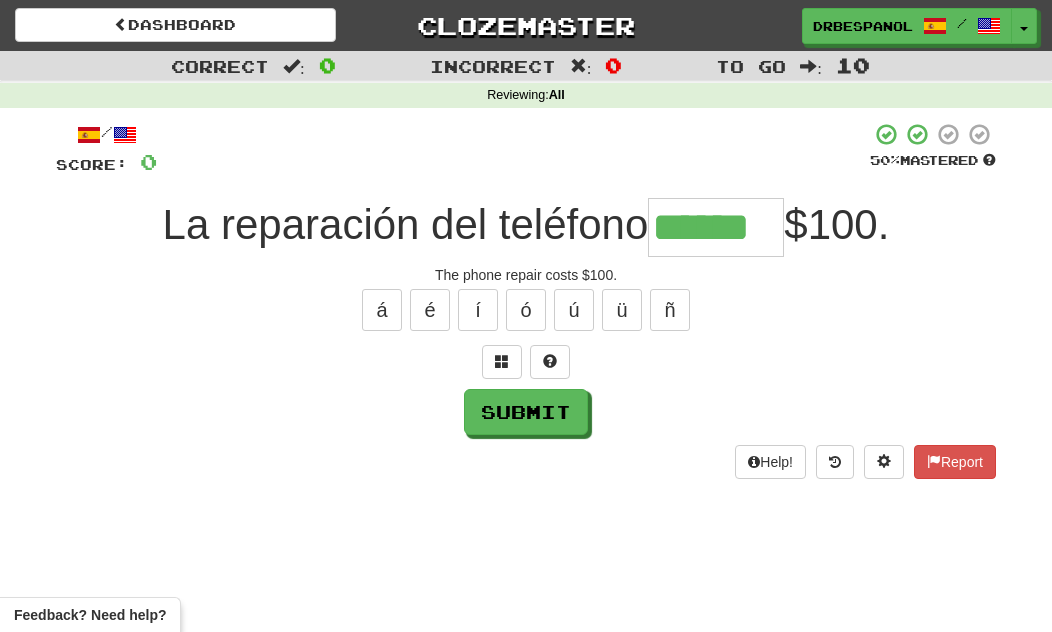 type on "******" 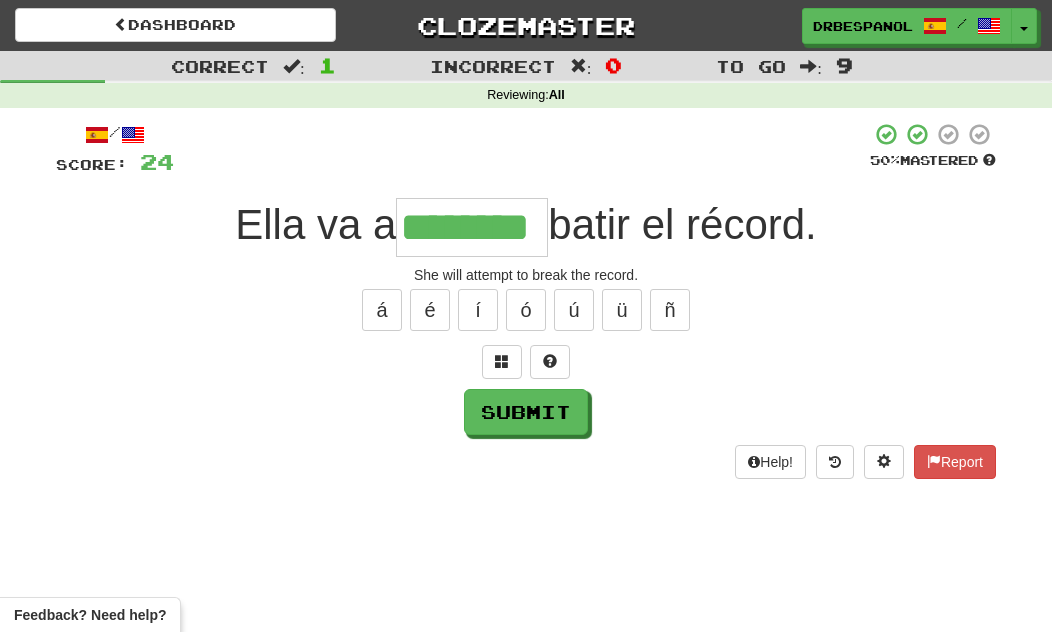 type on "********" 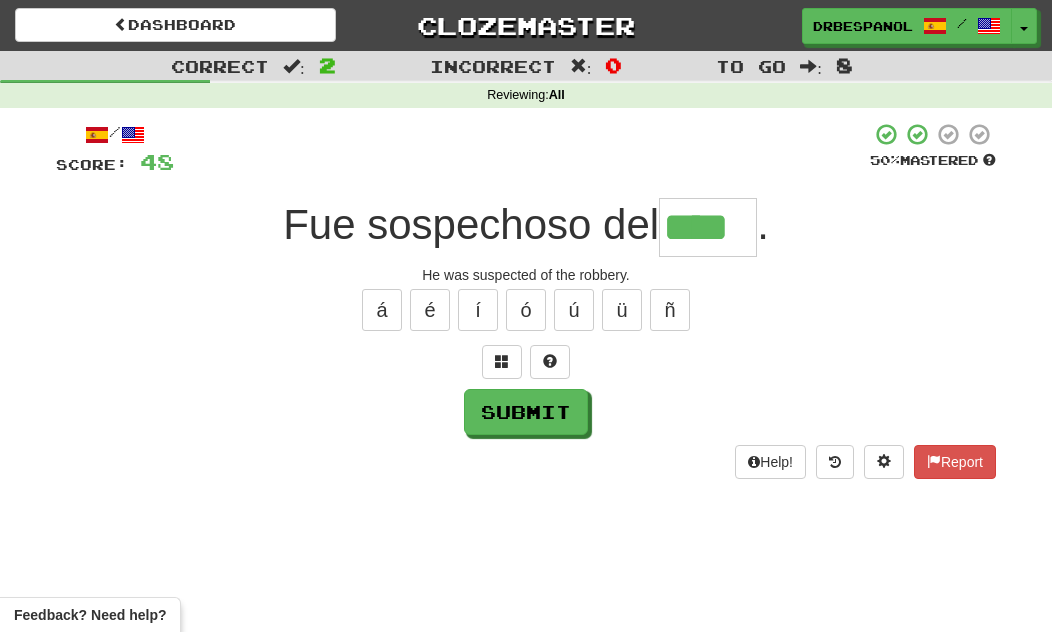type on "****" 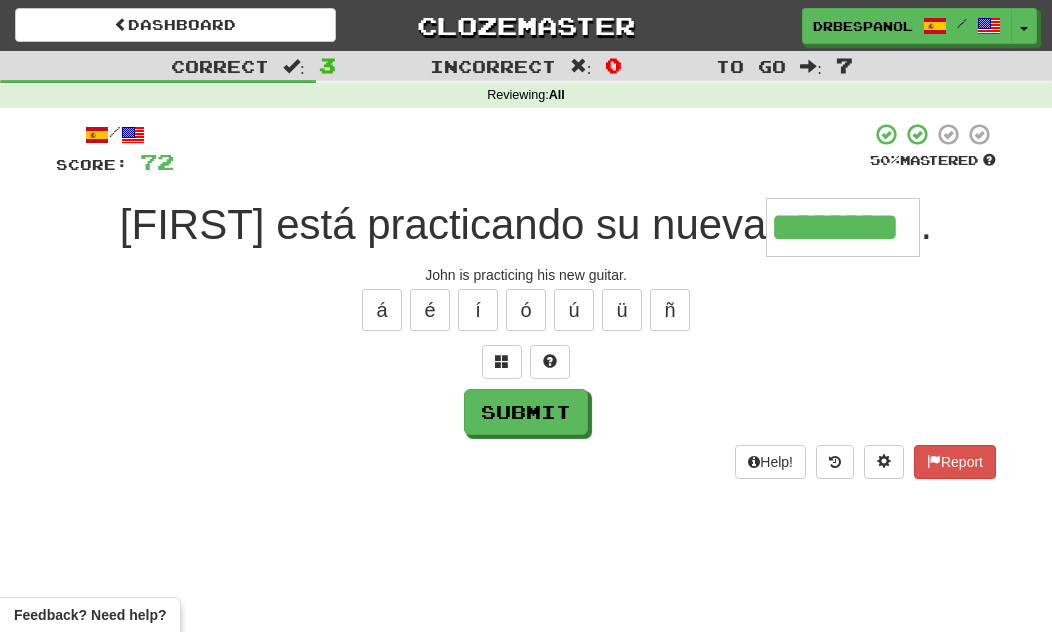 type on "********" 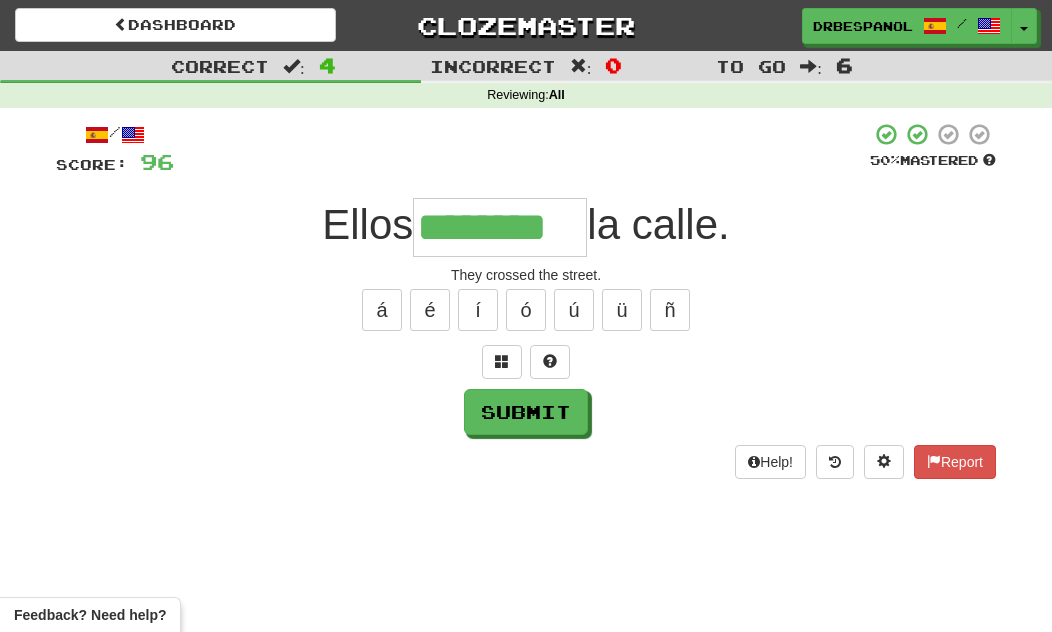 type on "********" 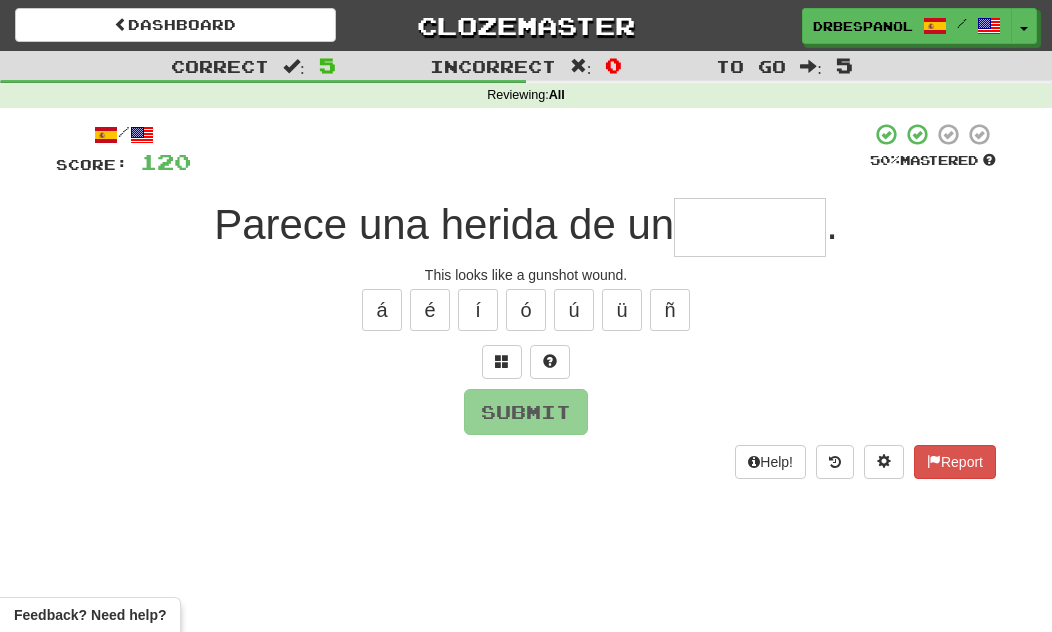 type on "*" 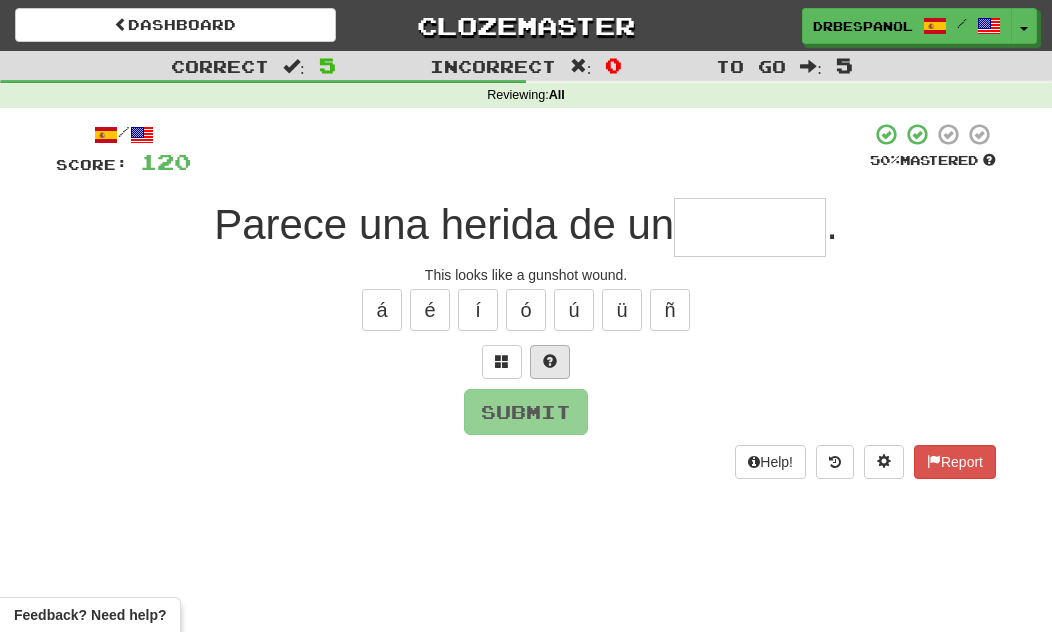 click at bounding box center [550, 362] 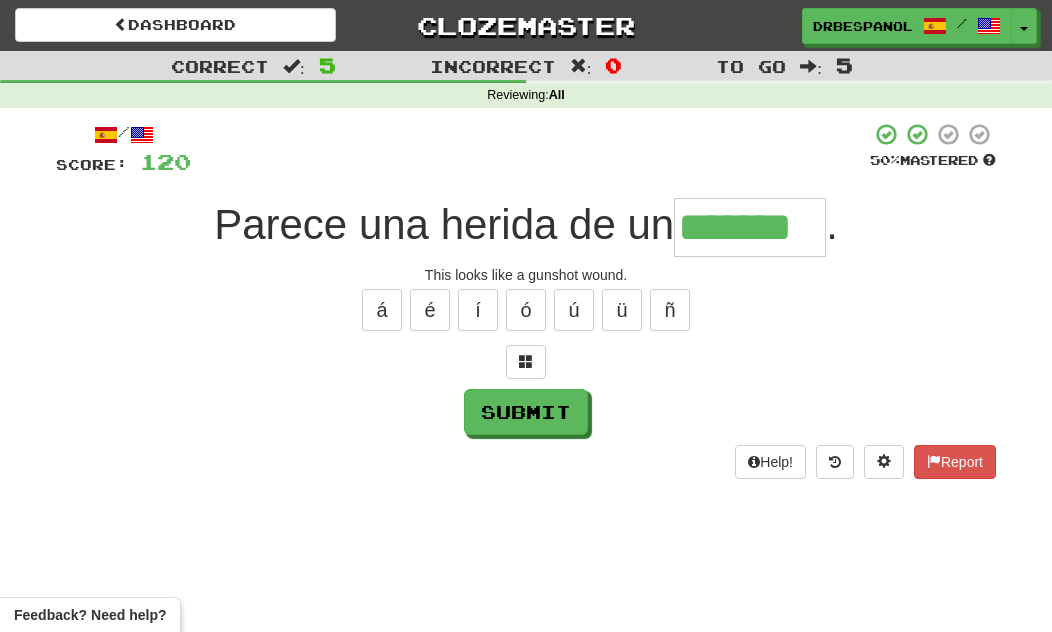 type on "*******" 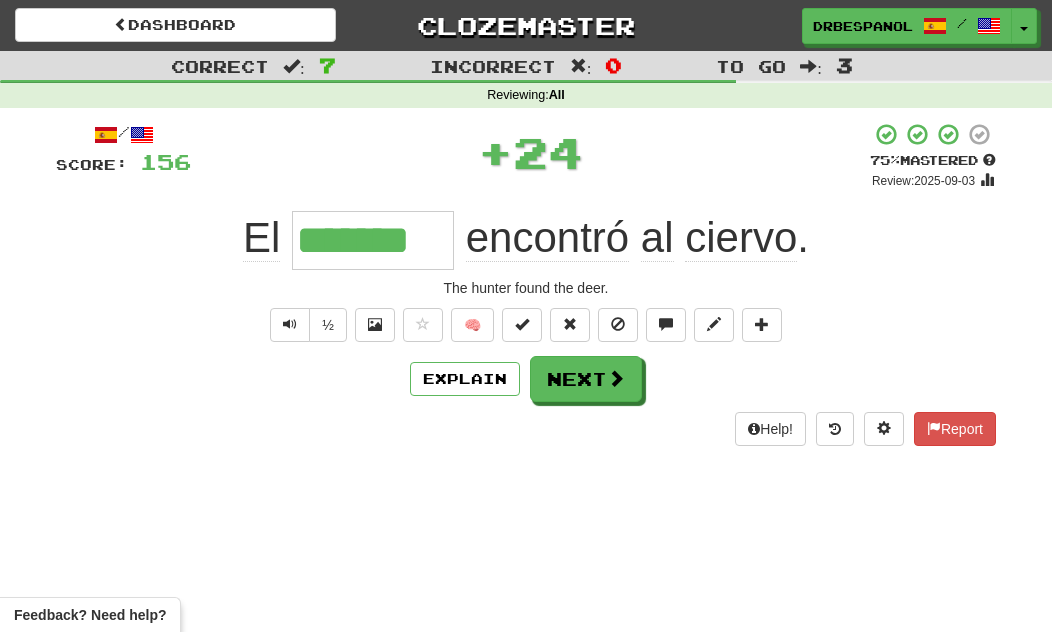 type on "*******" 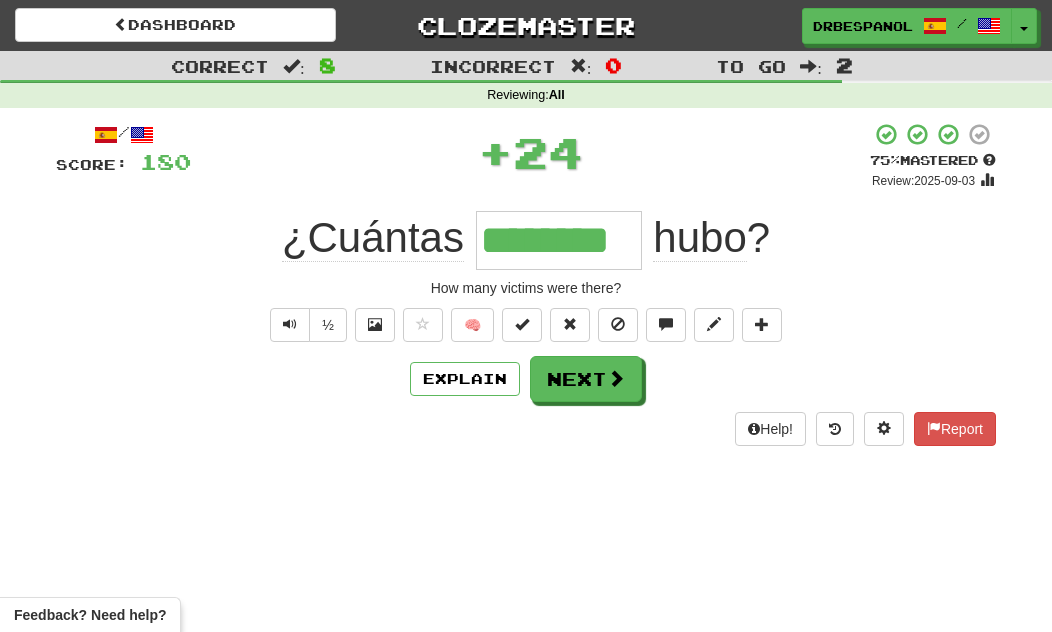 type on "********" 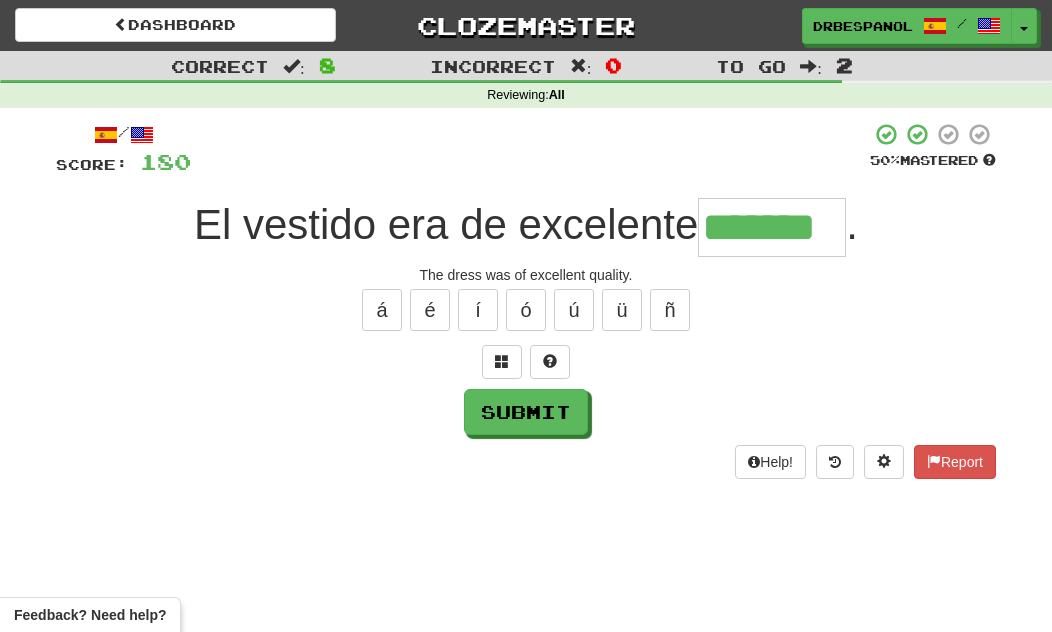 type on "*******" 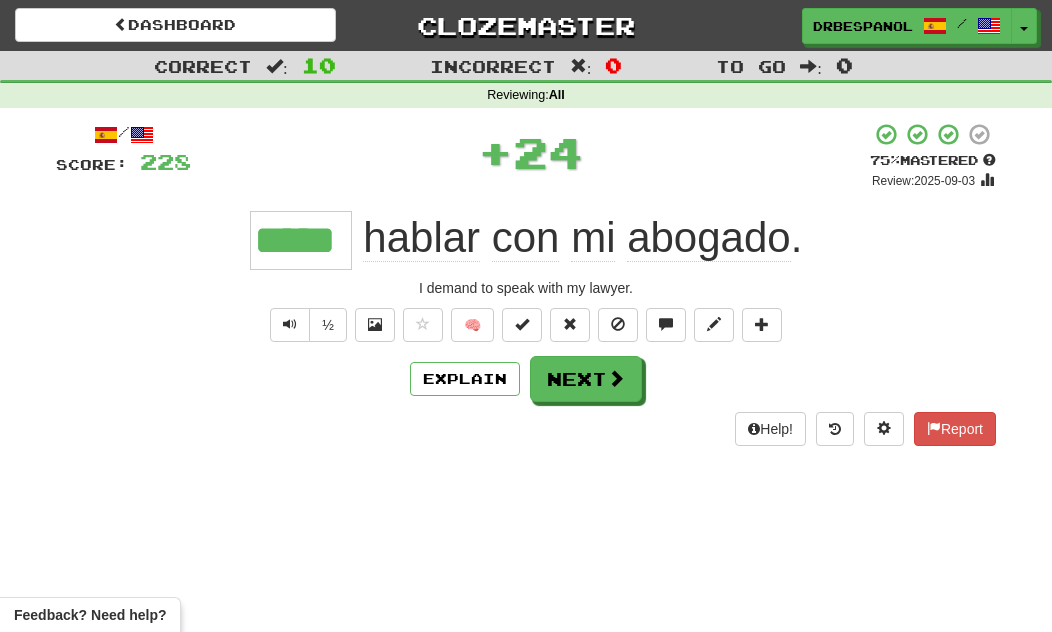 type on "*****" 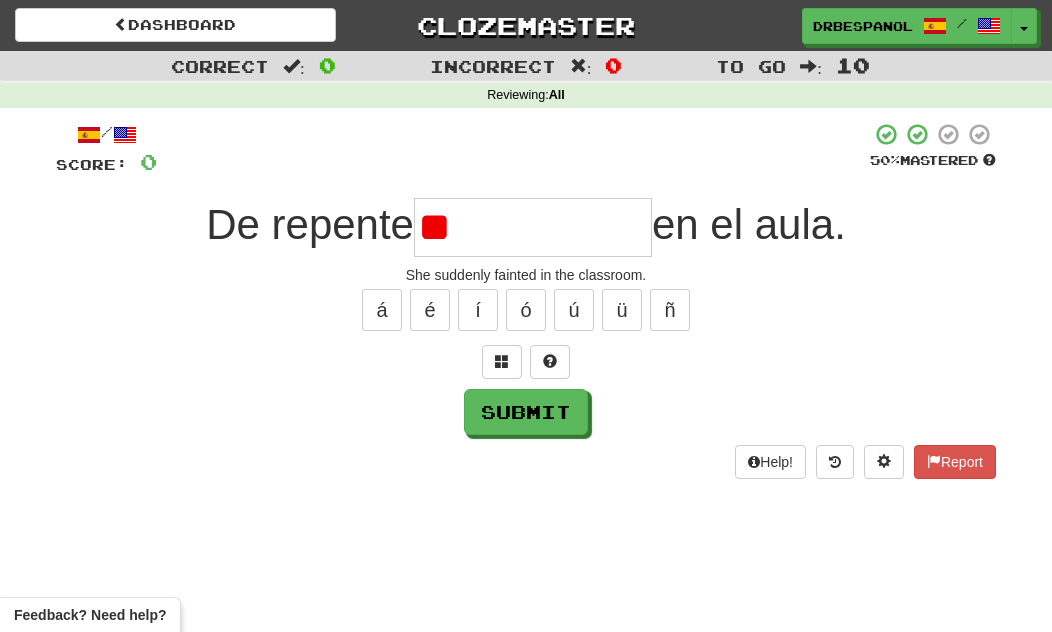 type on "*" 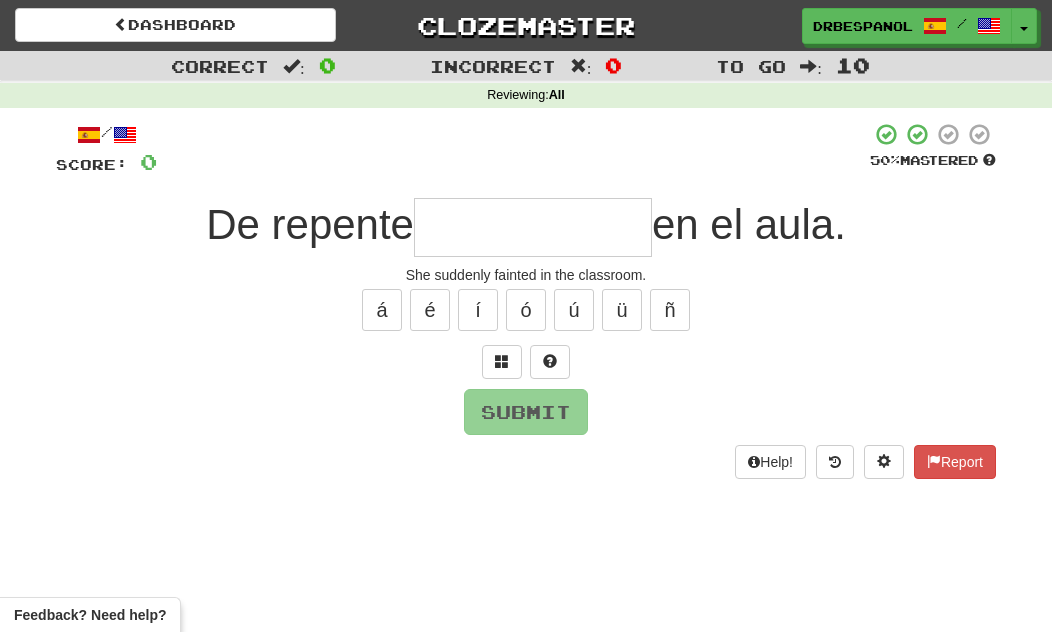 type on "*" 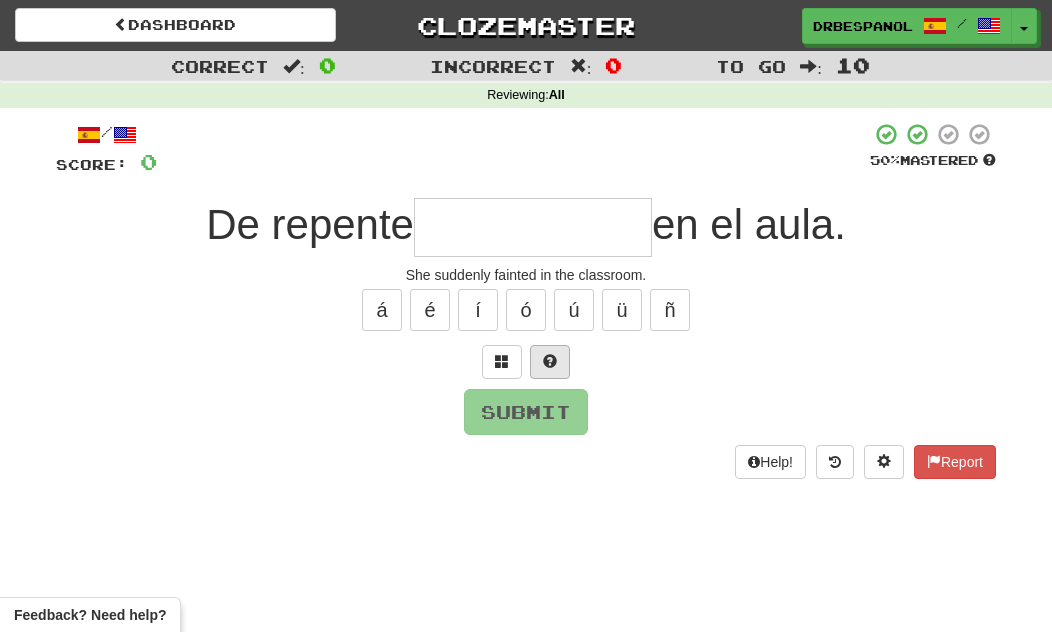 click at bounding box center (550, 361) 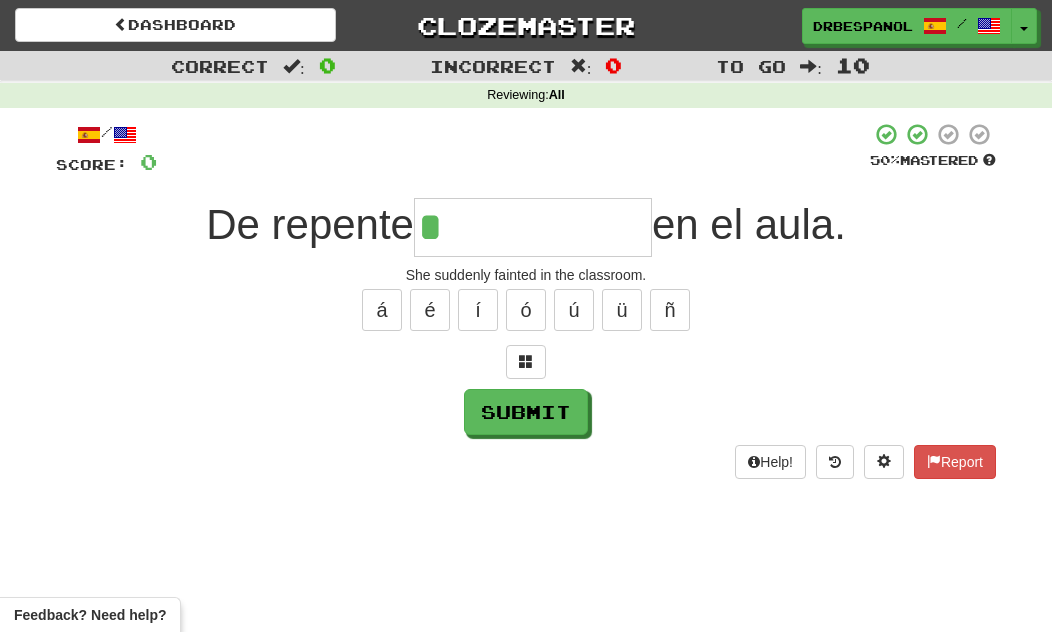 type on "**********" 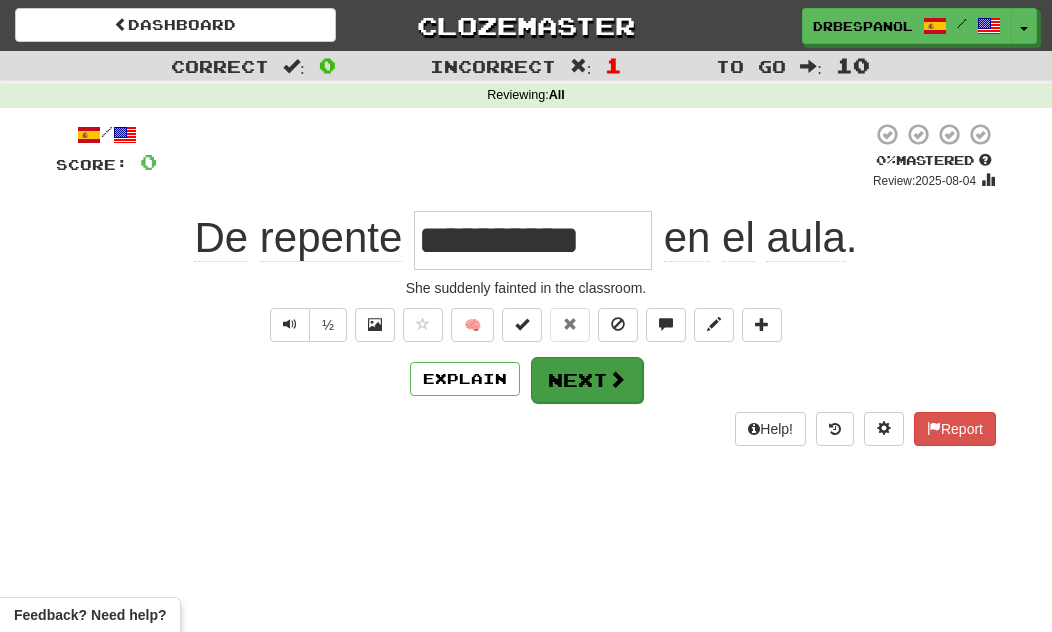 click at bounding box center (617, 379) 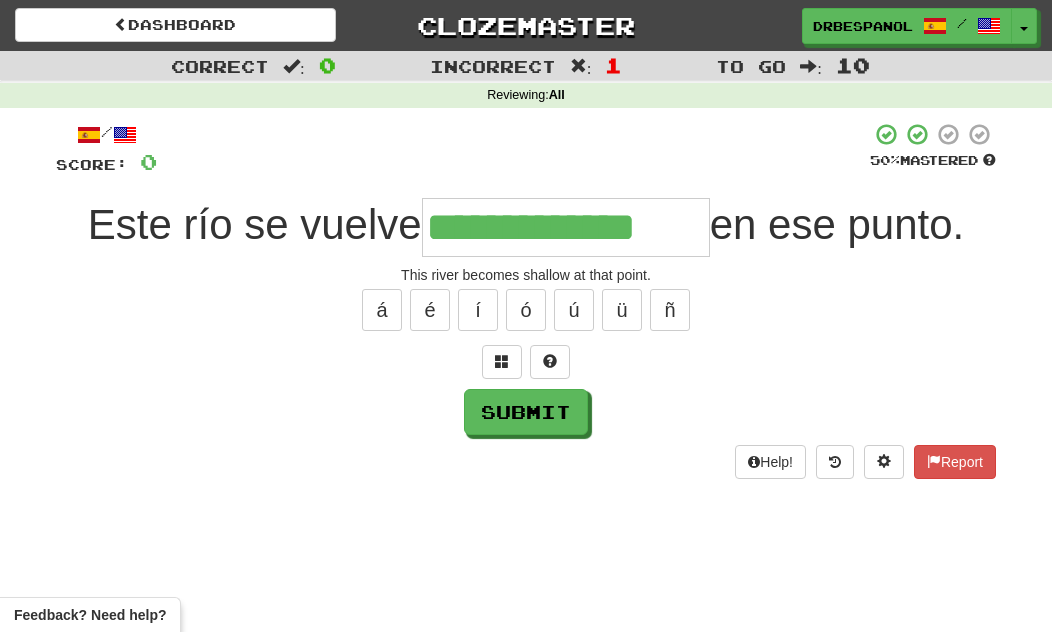 type on "**********" 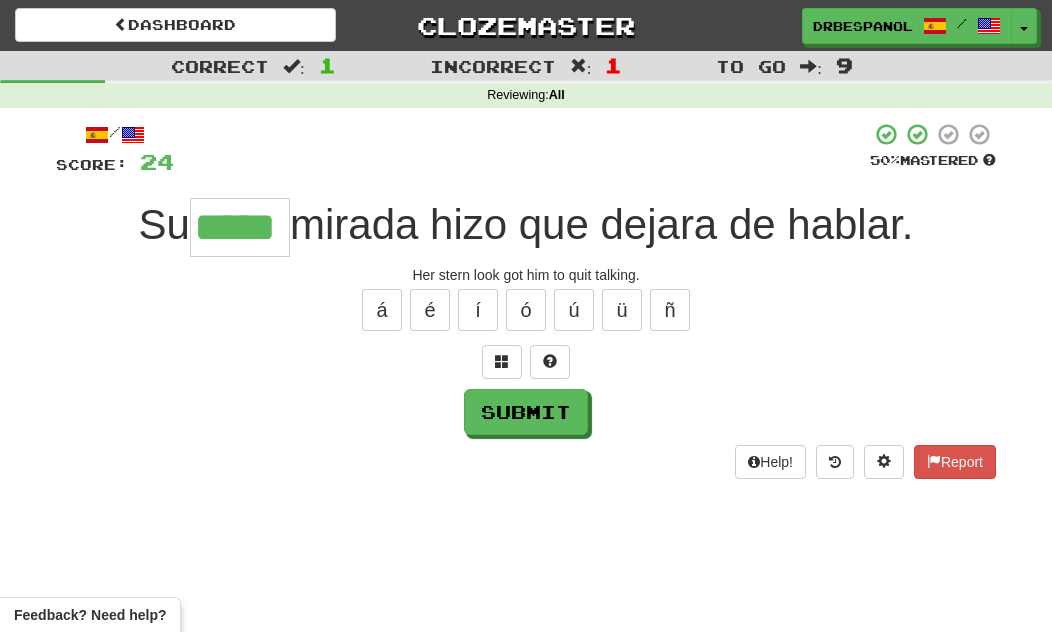 type on "*****" 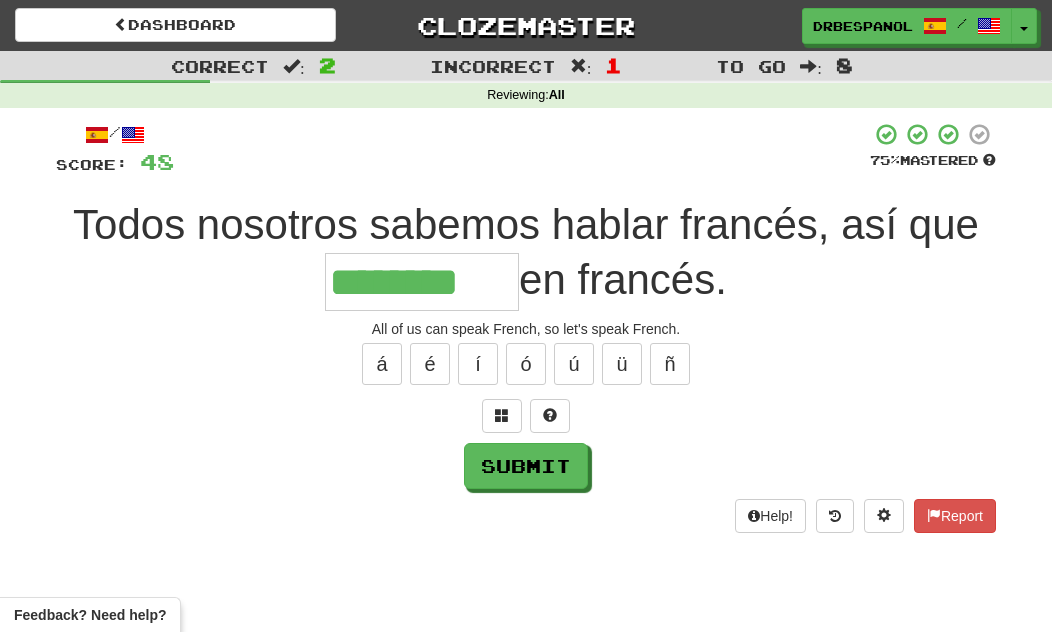 type on "********" 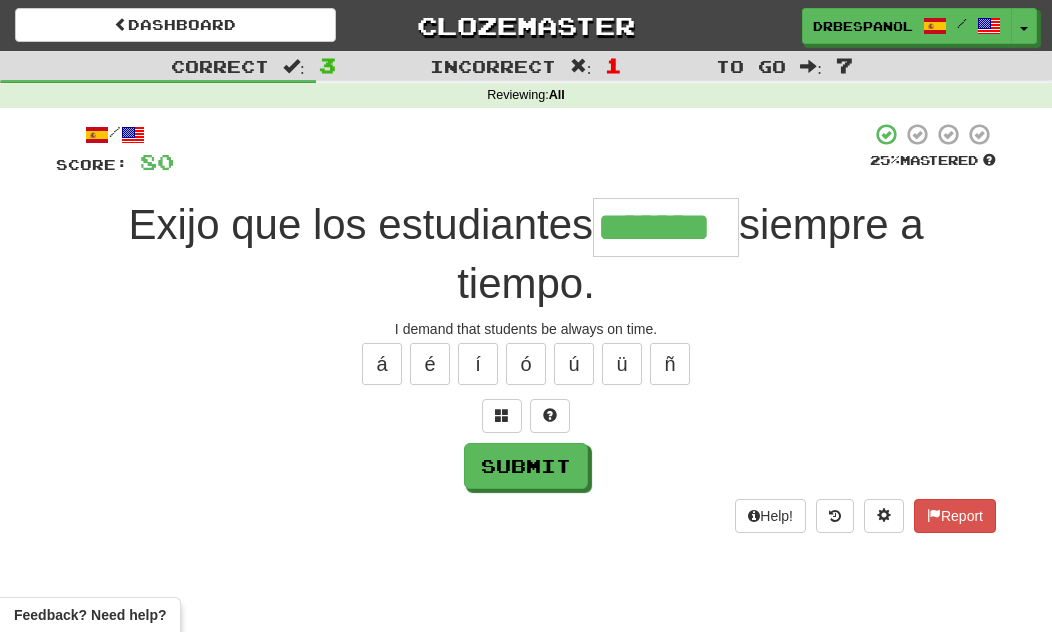 type on "*******" 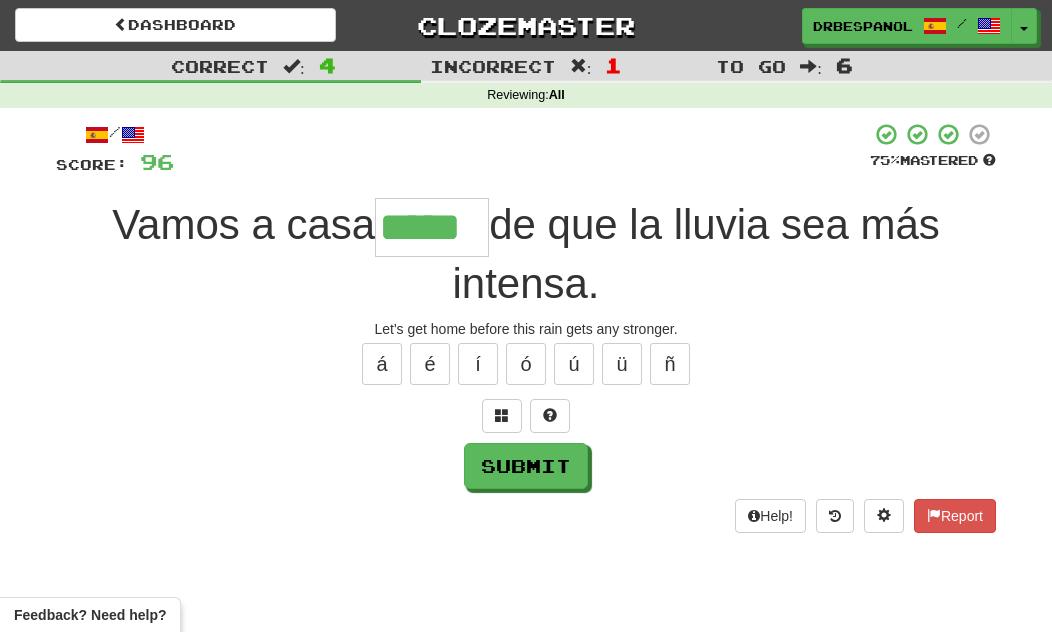 type on "*****" 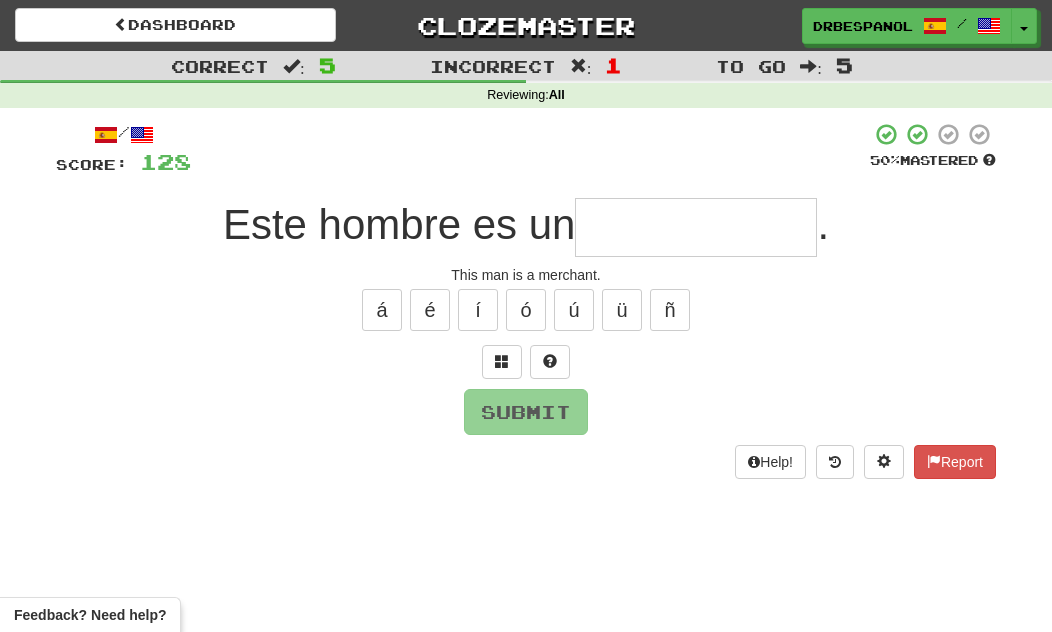 type on "*" 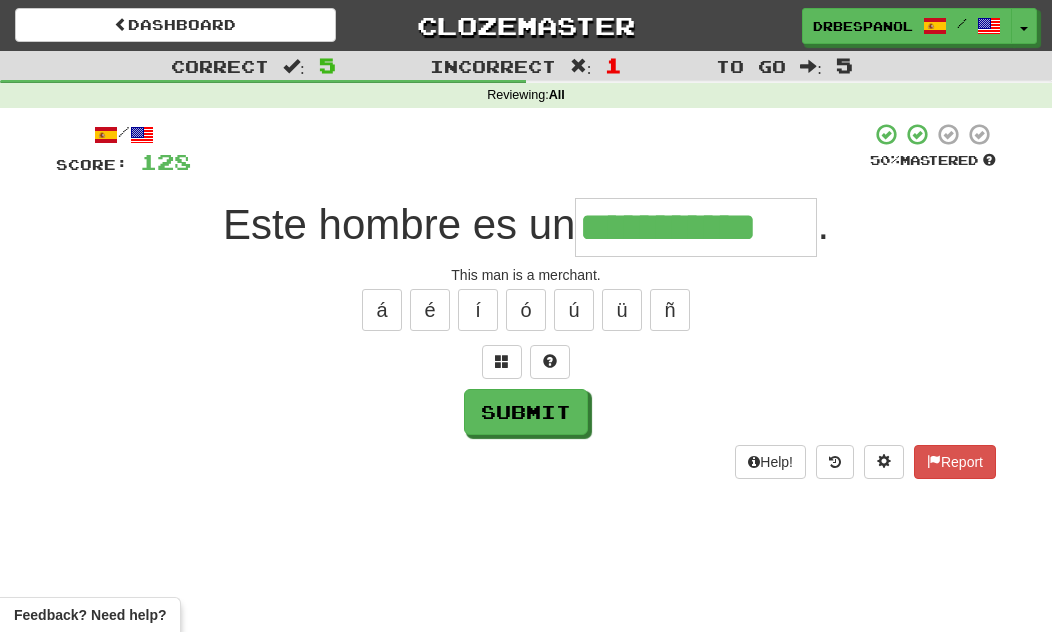 type on "**********" 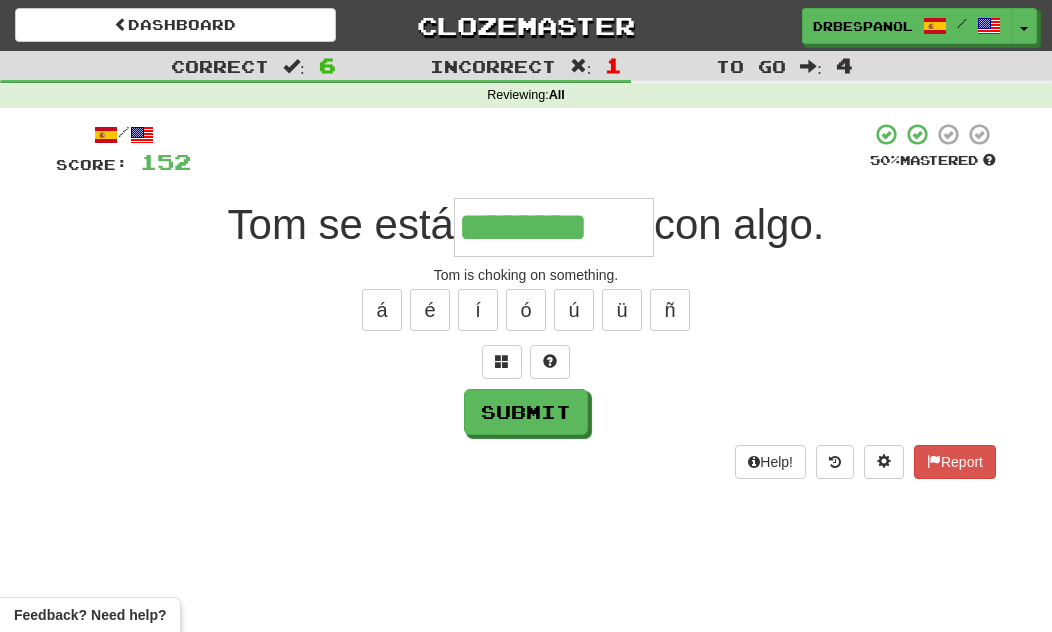type on "********" 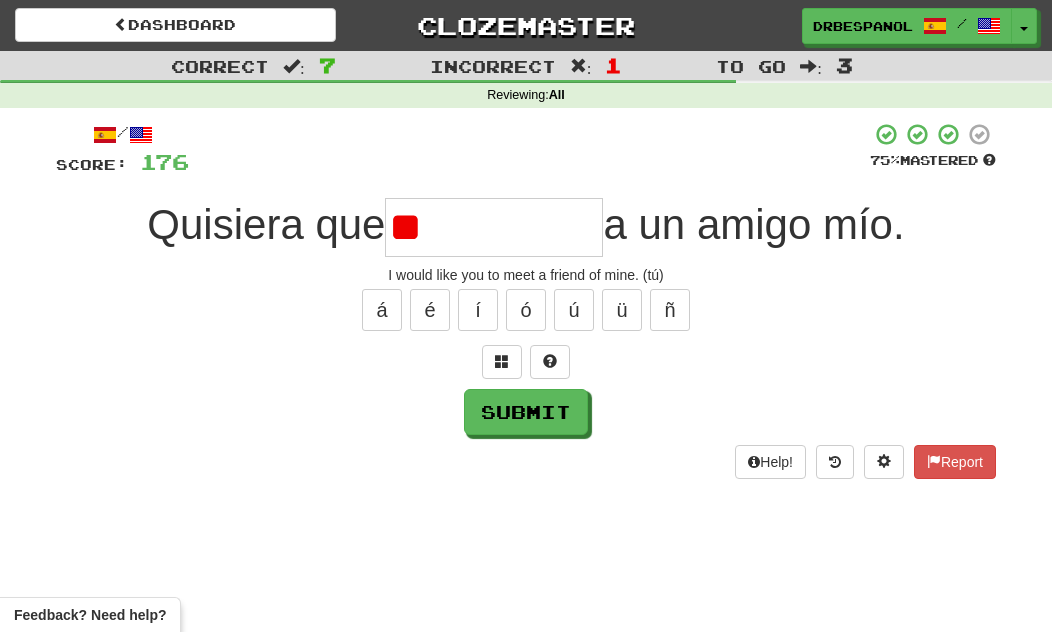 type on "*" 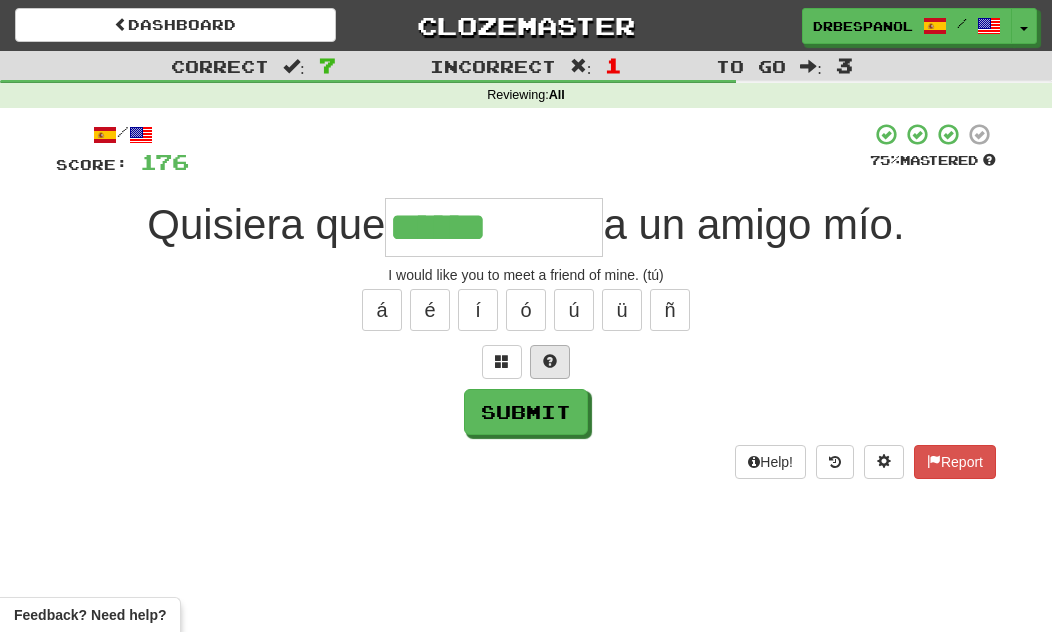 click at bounding box center [550, 361] 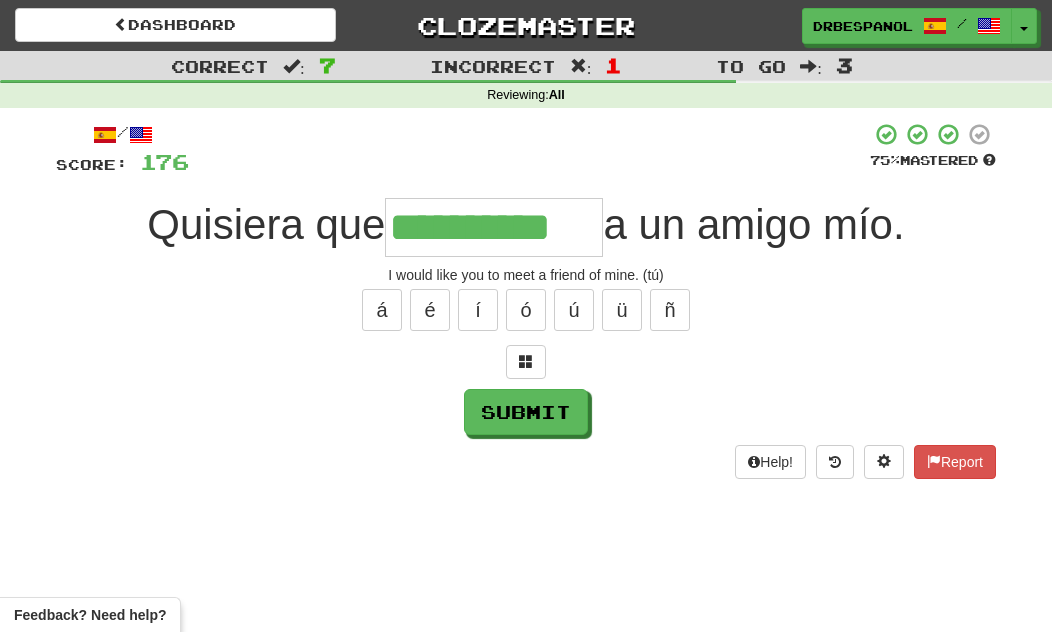 type on "**********" 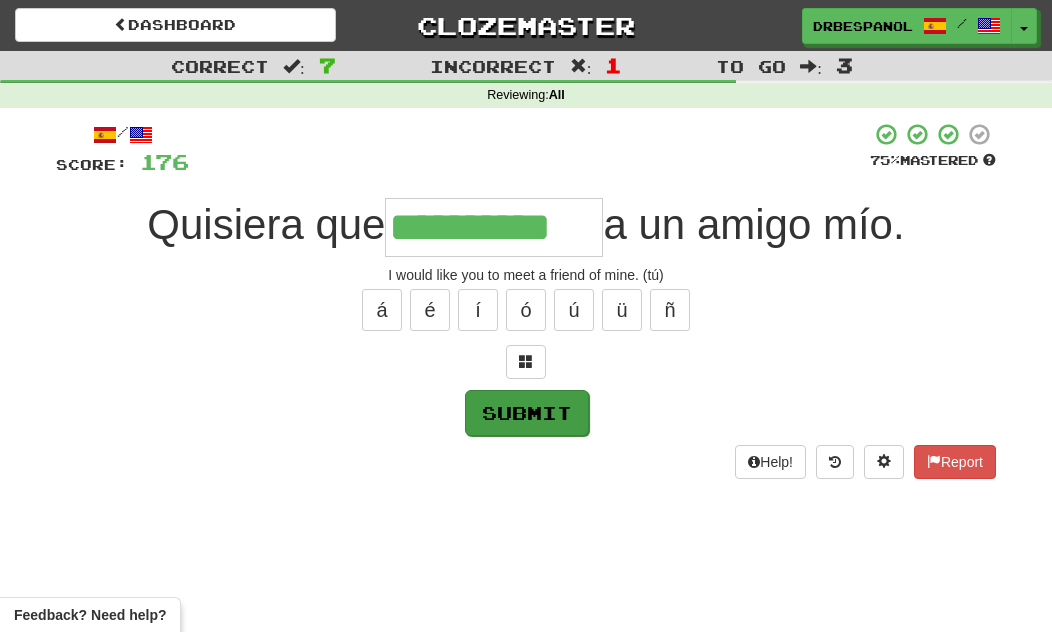 click on "Submit" at bounding box center (527, 413) 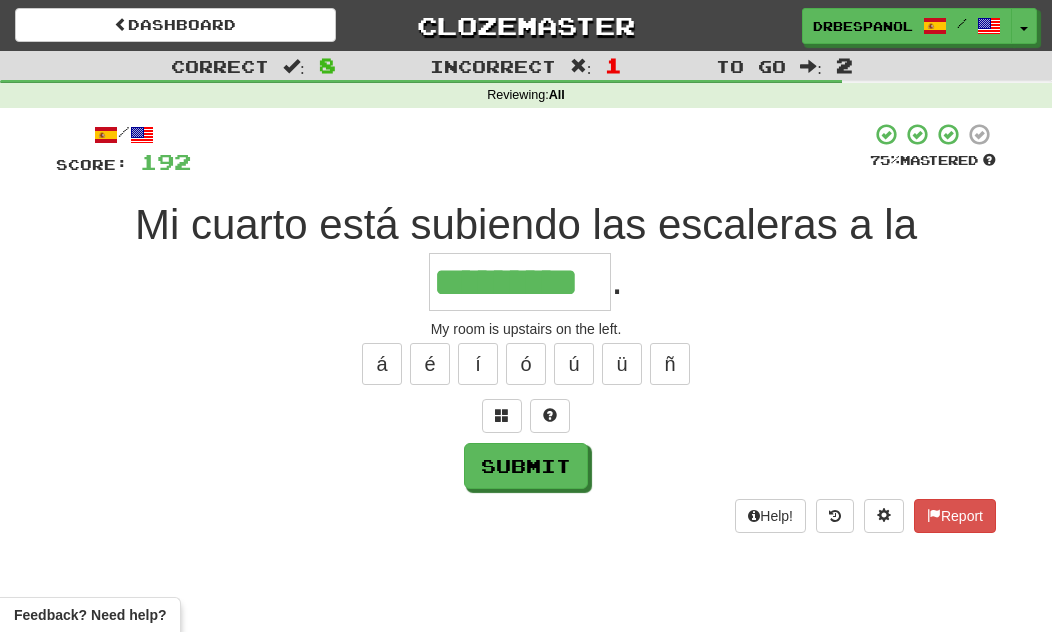 type on "*********" 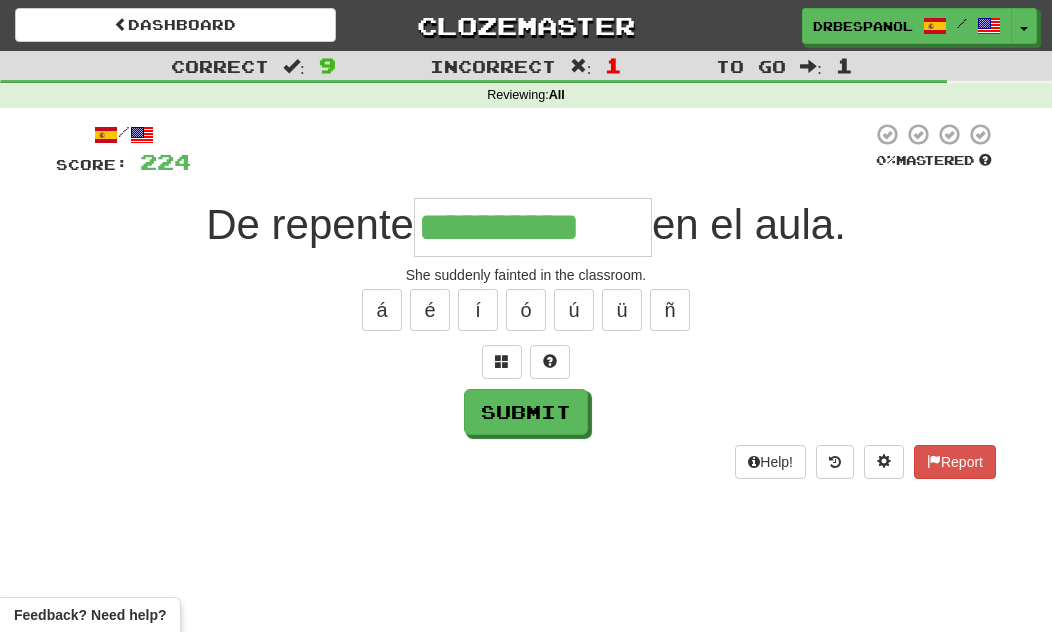 type on "**********" 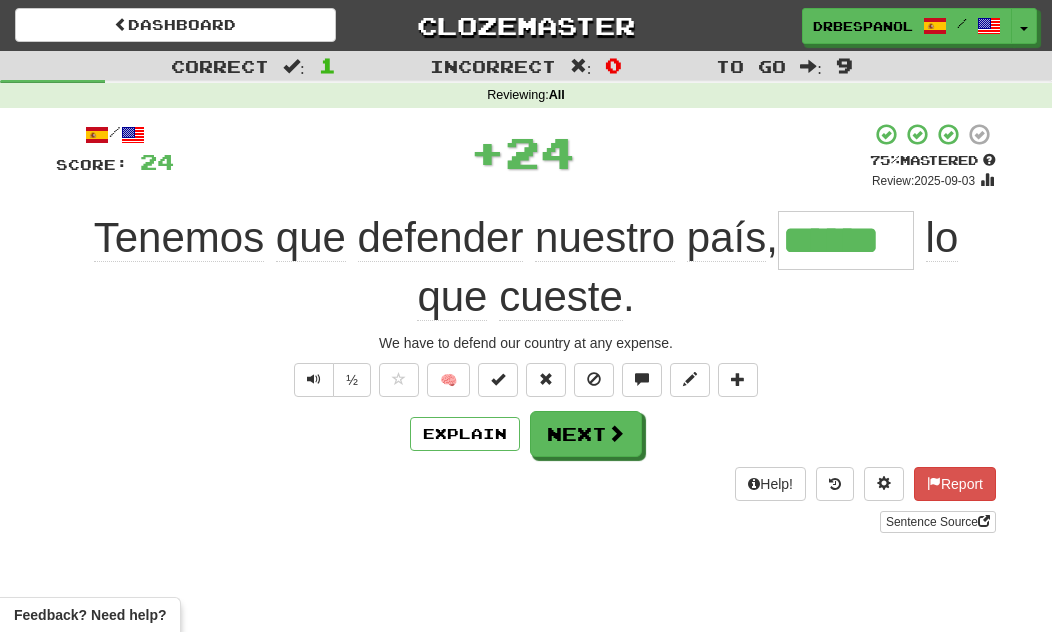 type on "******" 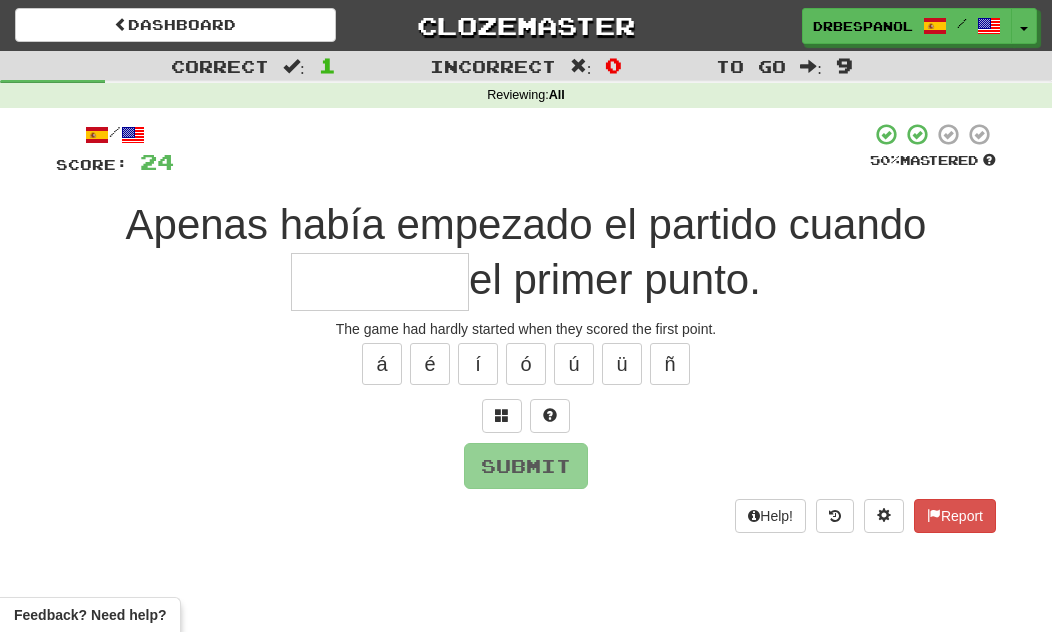 type on "*" 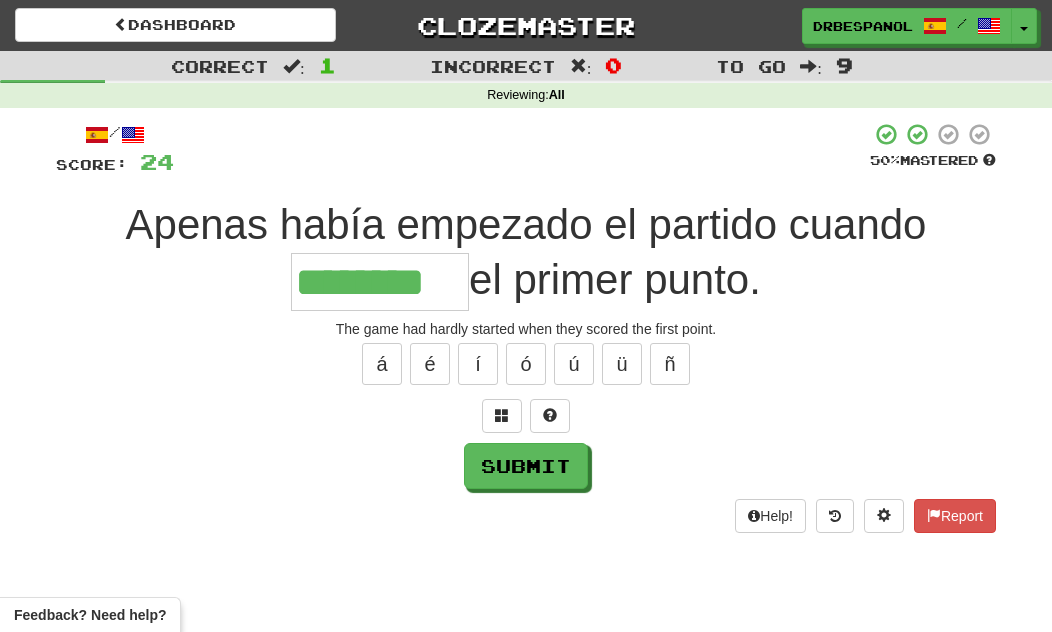 type on "********" 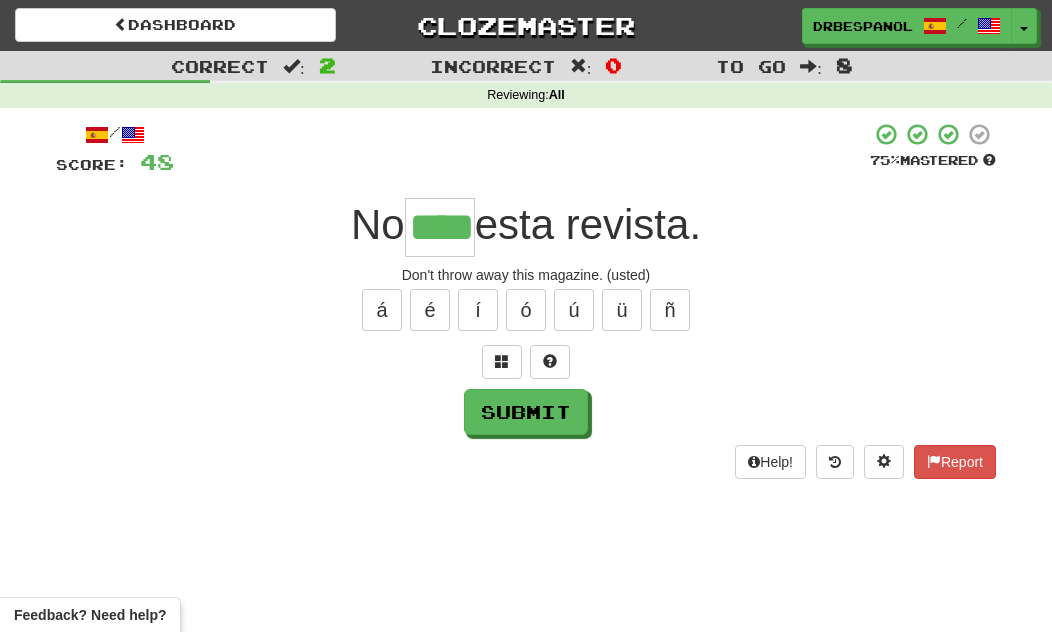 type on "****" 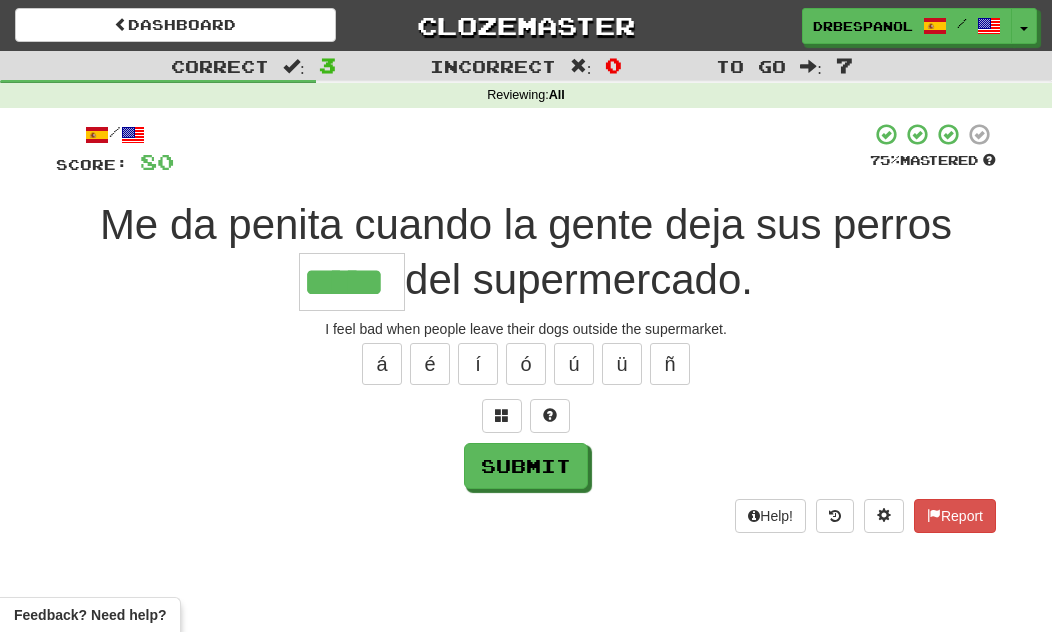 type on "*****" 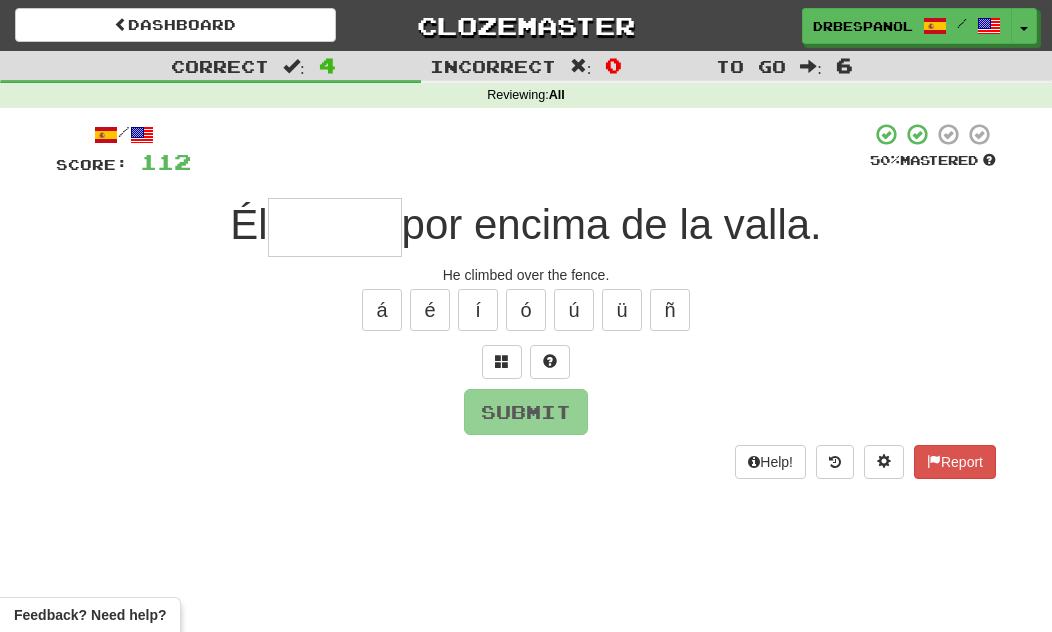type on "*" 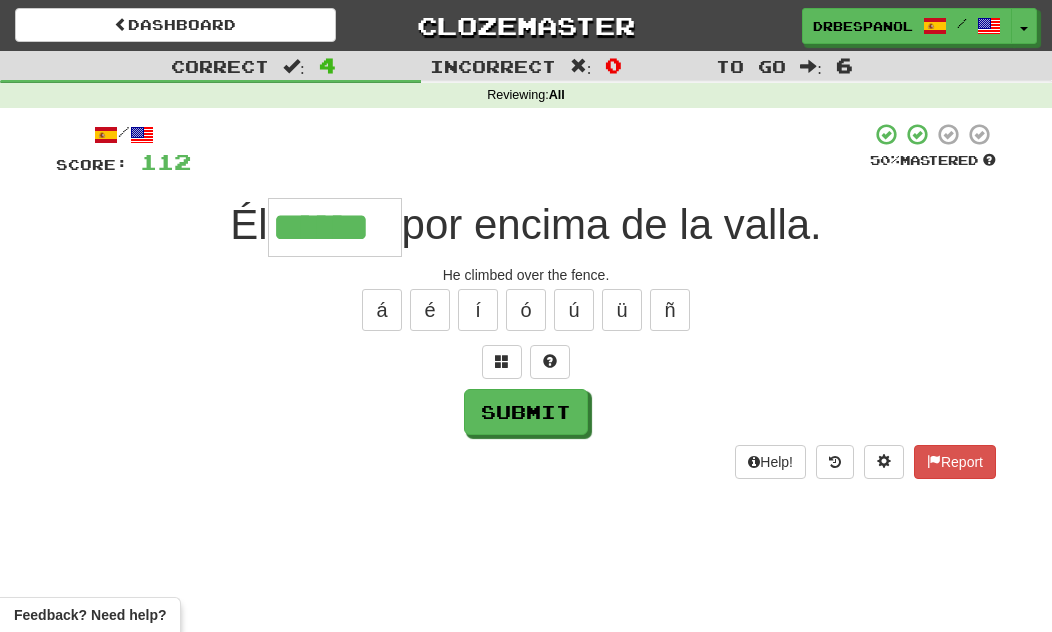 type on "******" 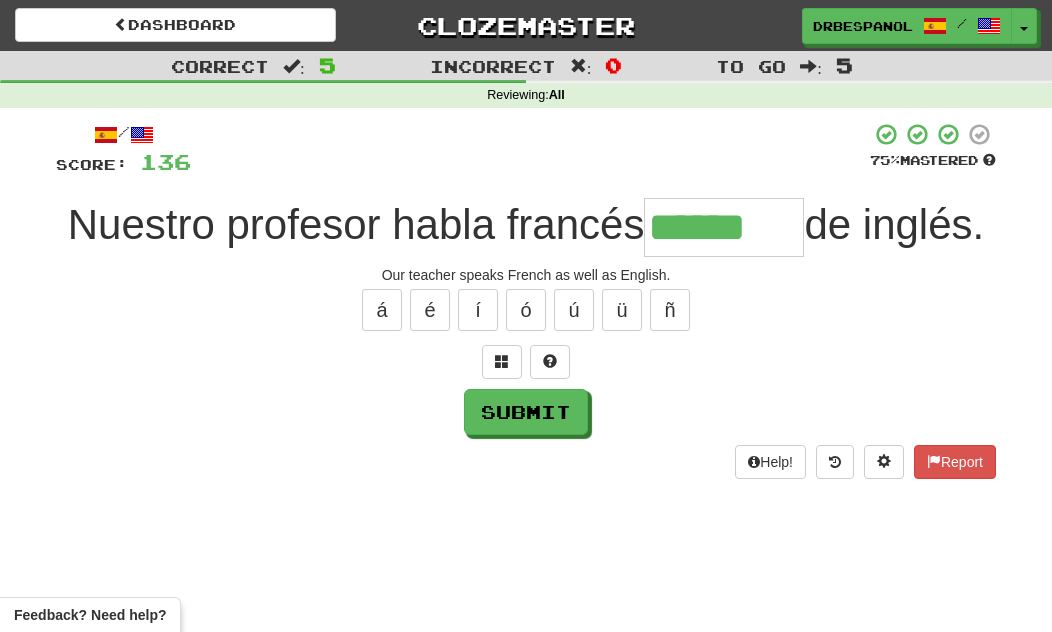 type on "******" 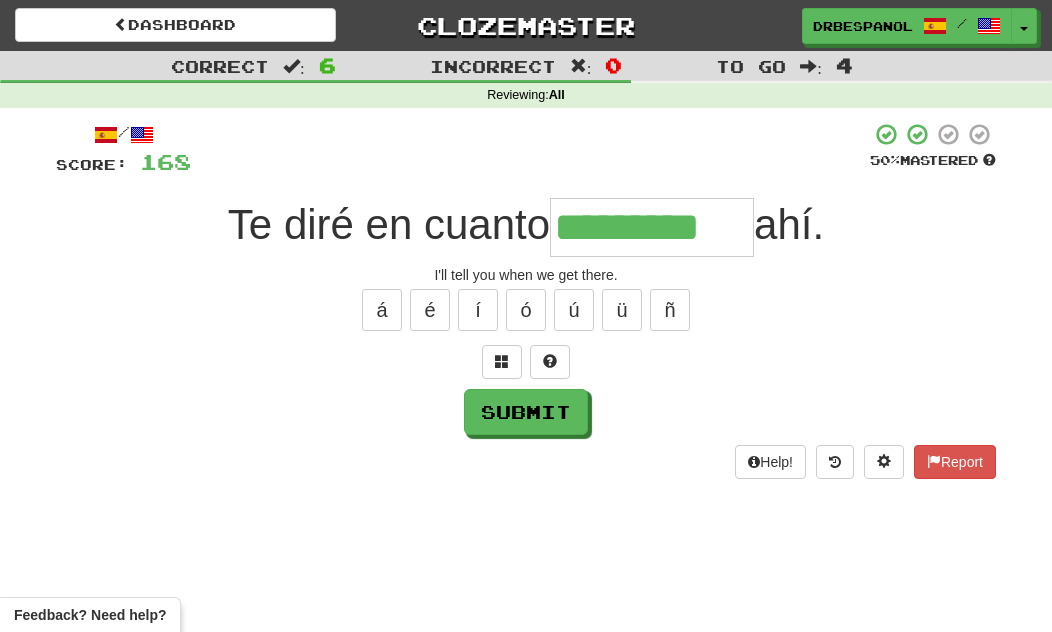 type on "*********" 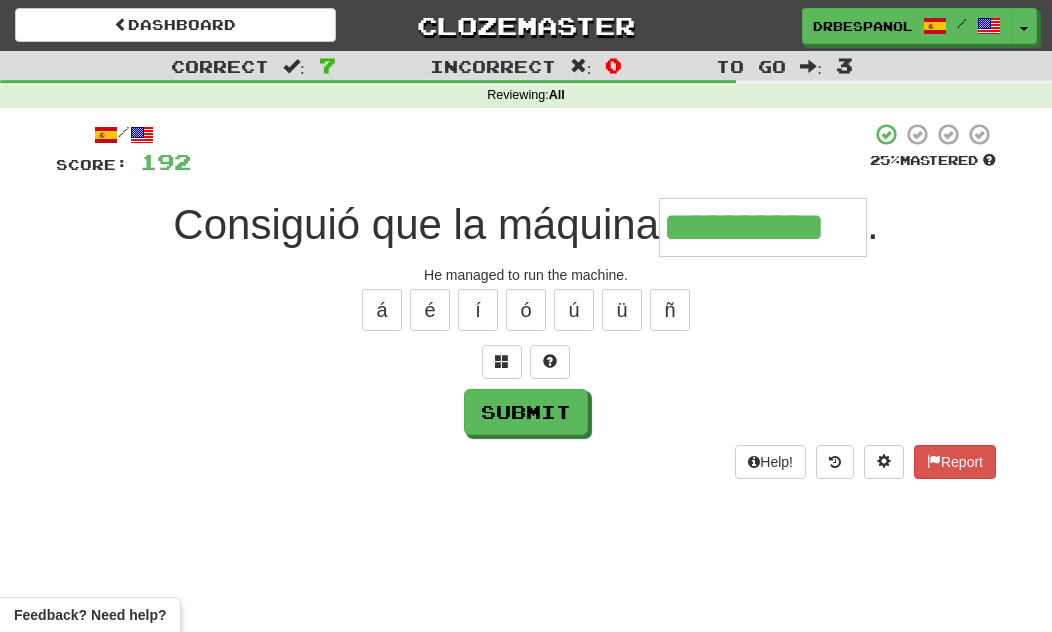 type on "**********" 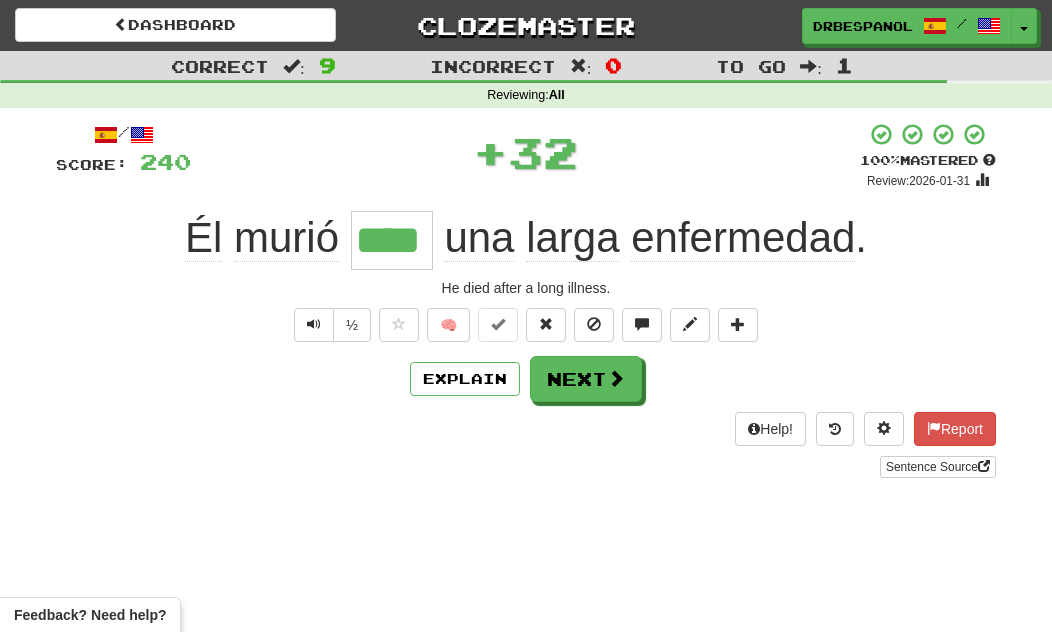 type on "****" 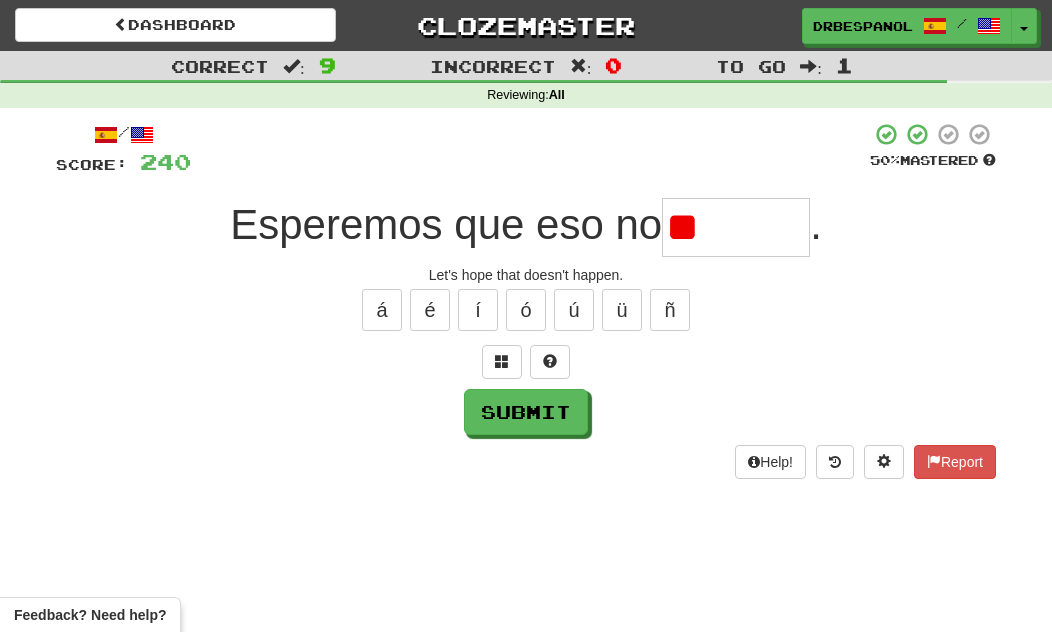 type on "*" 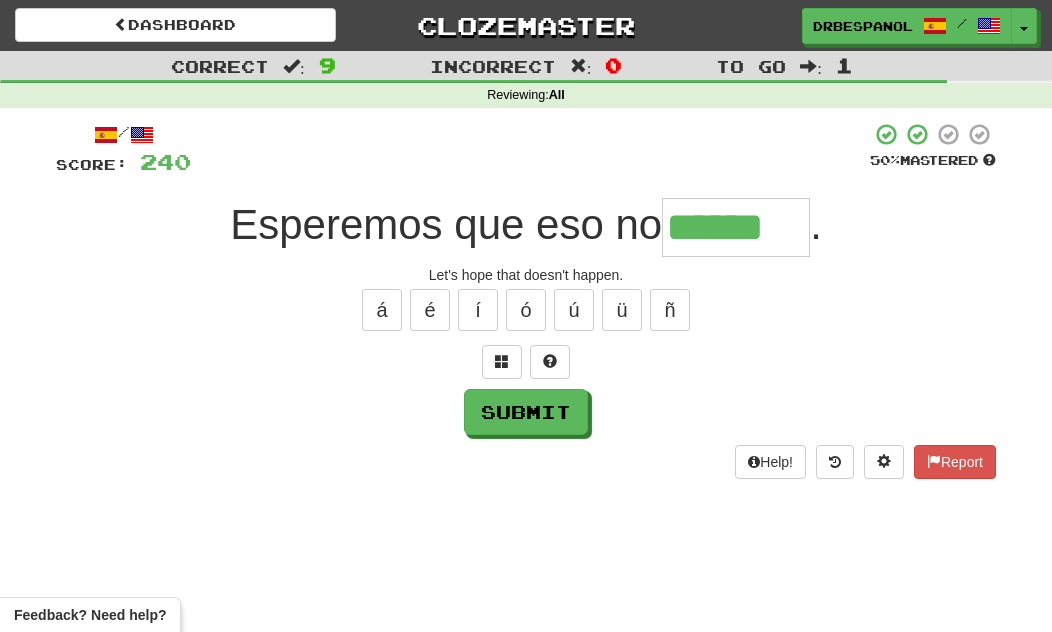type on "******" 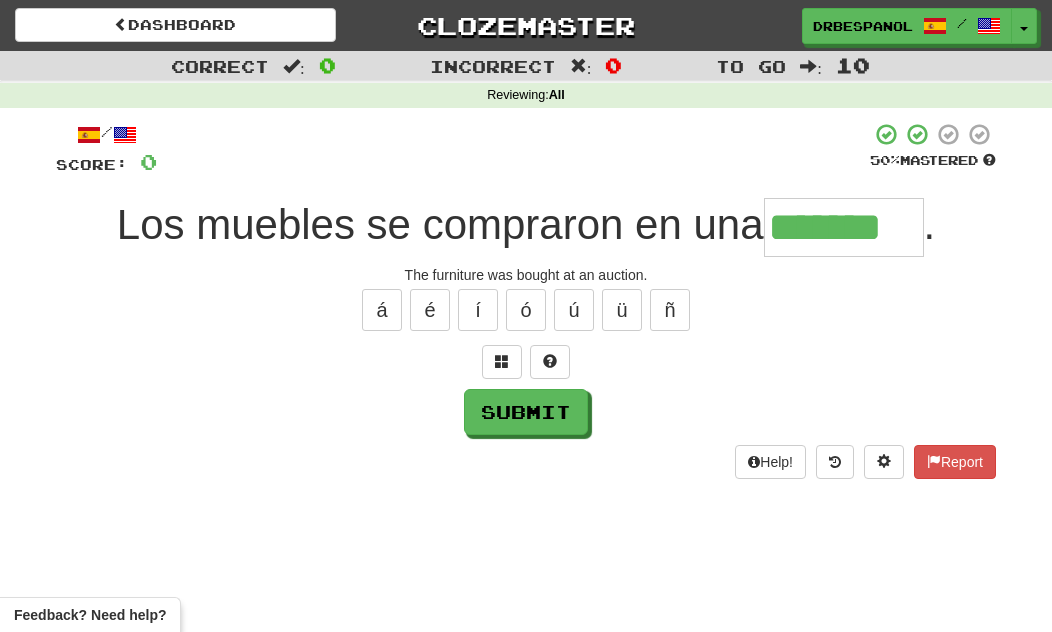 type on "*******" 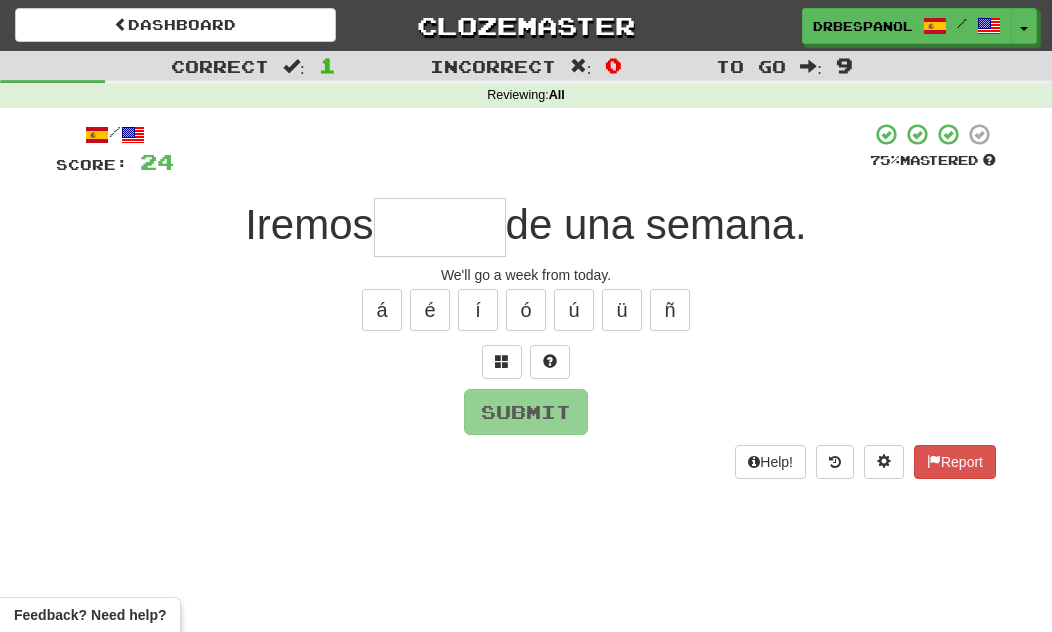 type on "*" 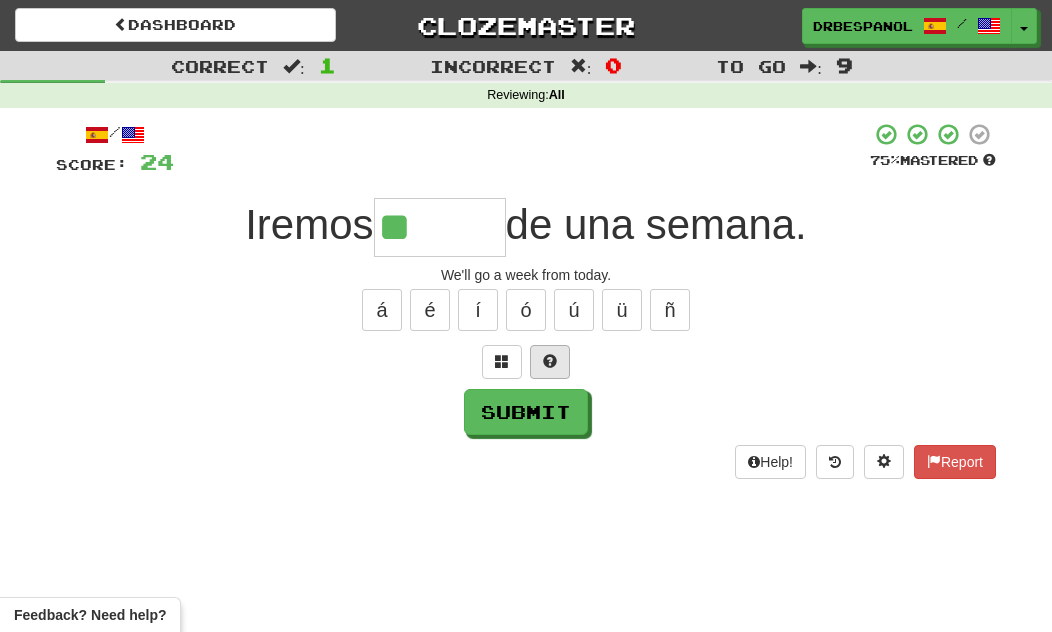 click at bounding box center [550, 362] 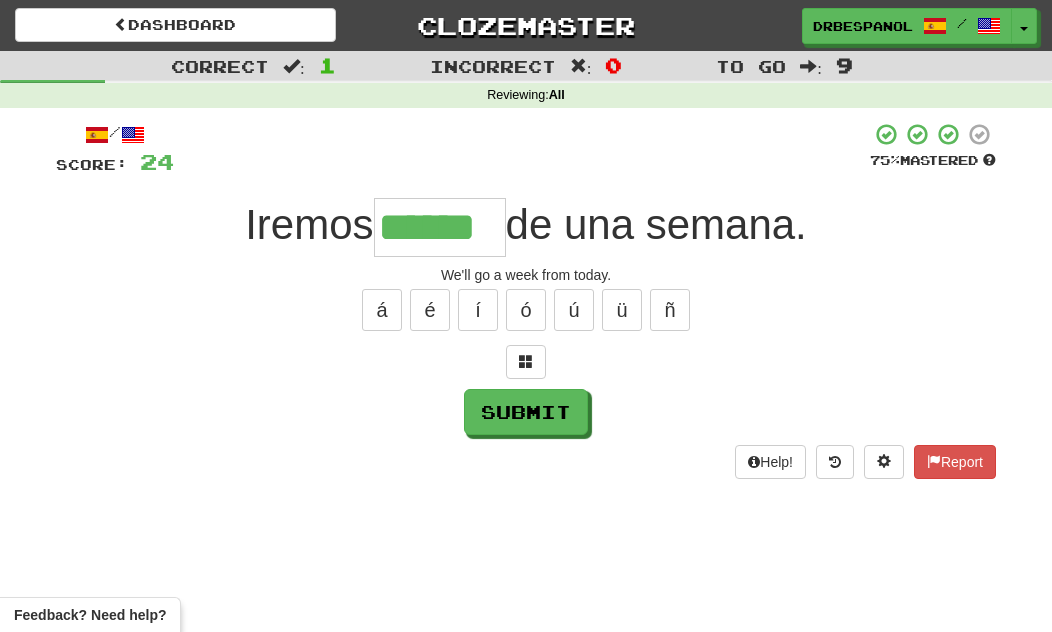 type on "******" 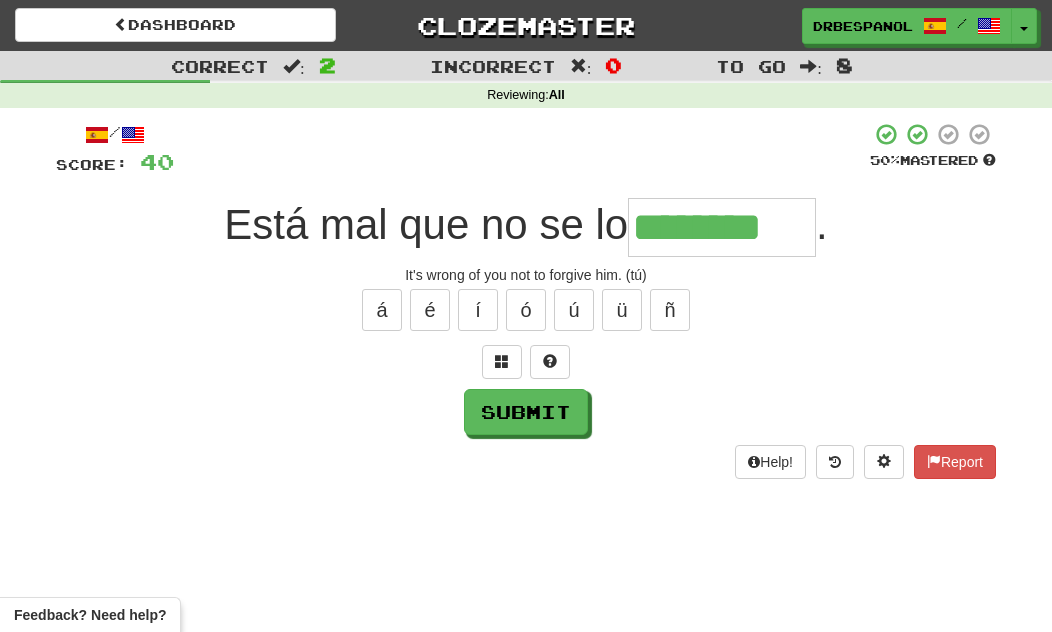 type on "********" 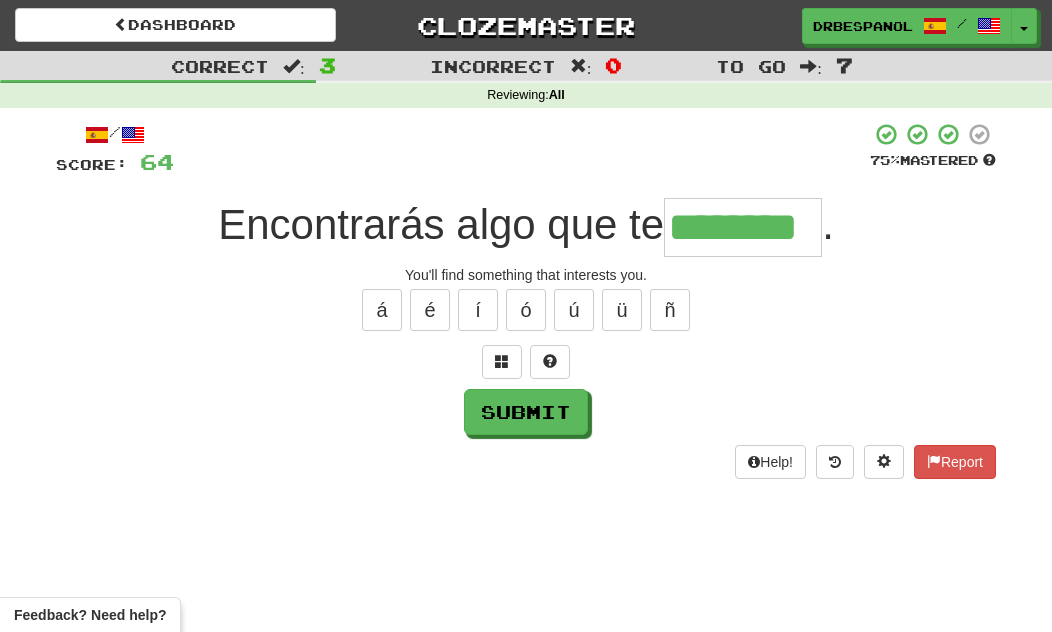 type on "********" 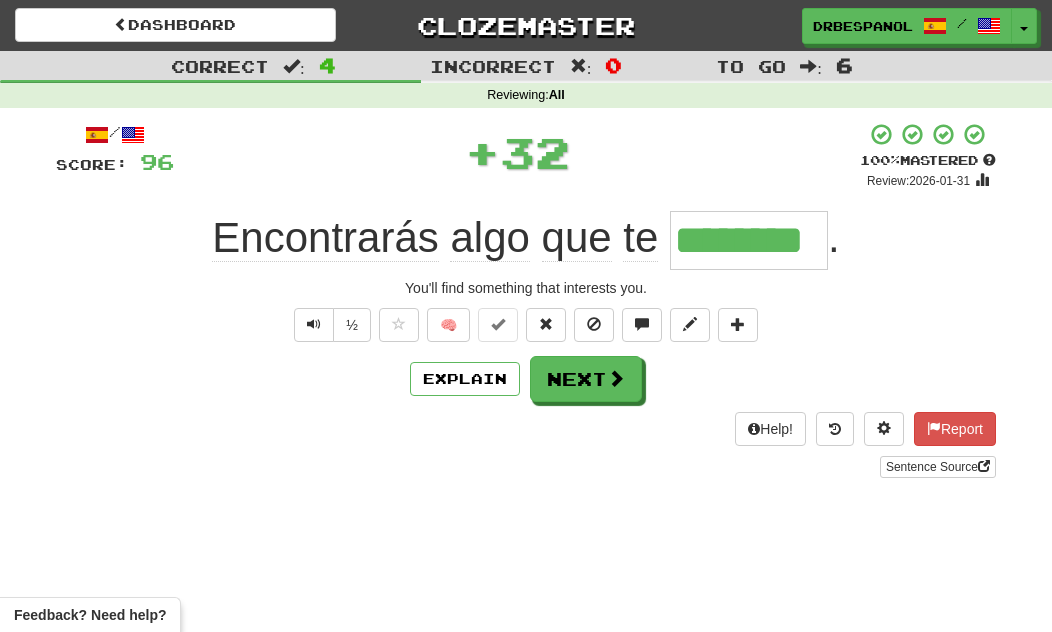 click on "Encontrarás" 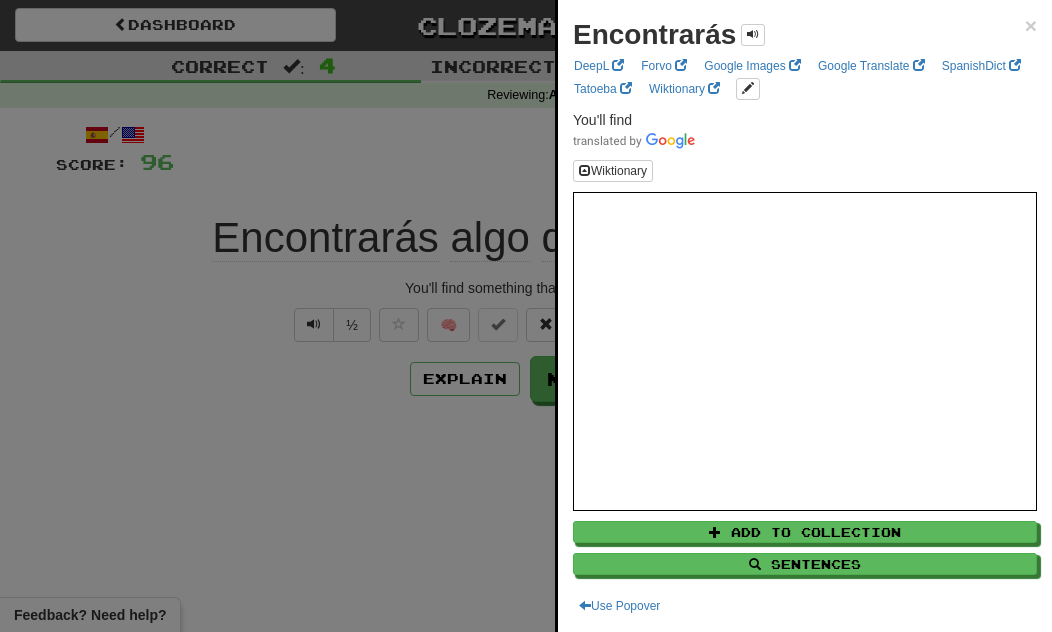 click at bounding box center (526, 316) 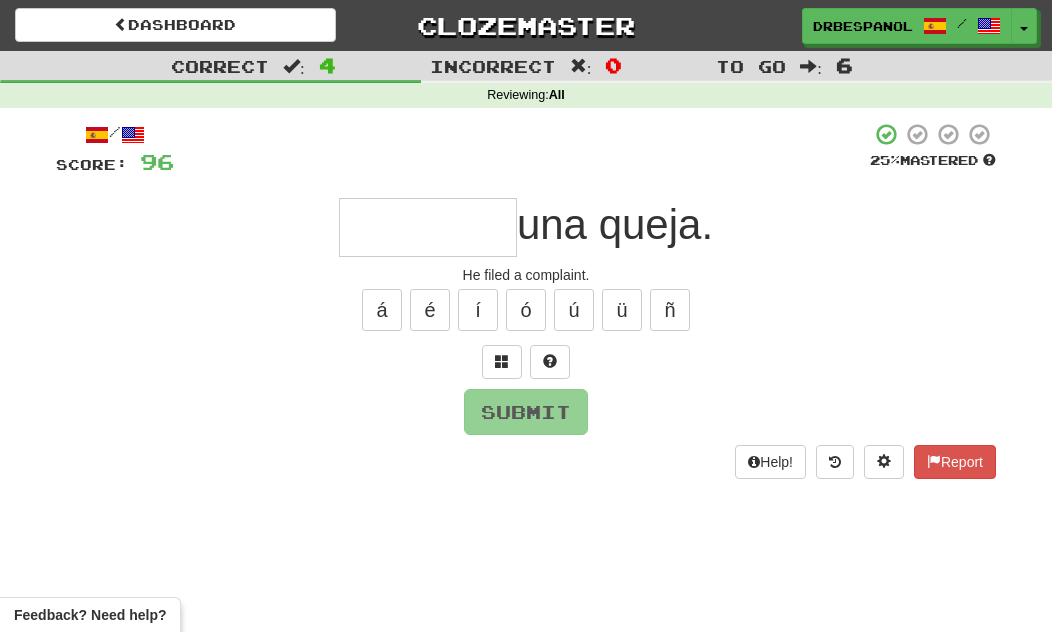 type on "*" 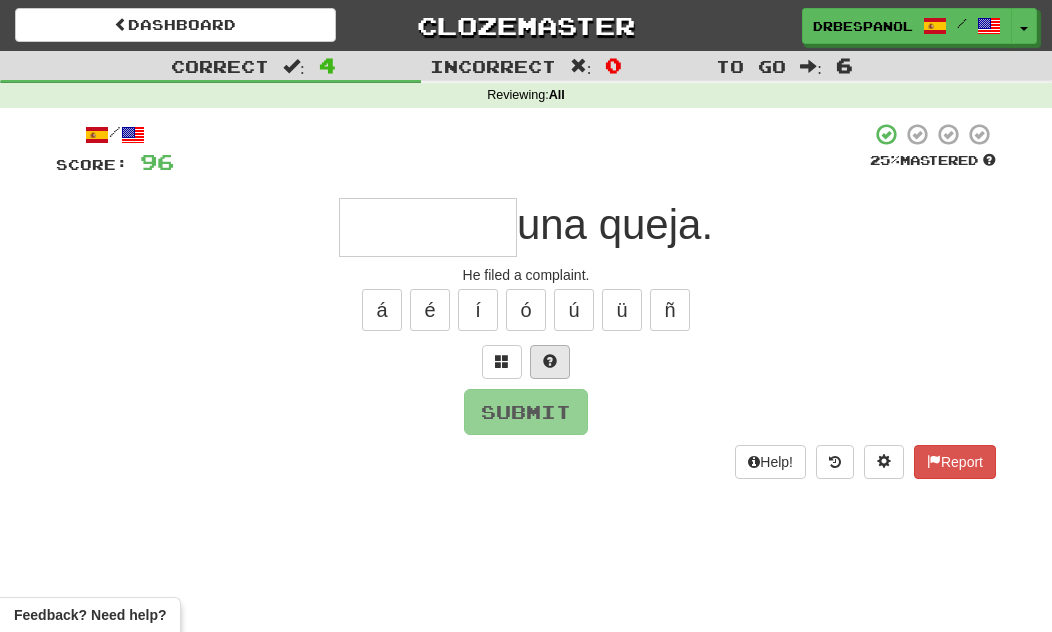 click at bounding box center (550, 362) 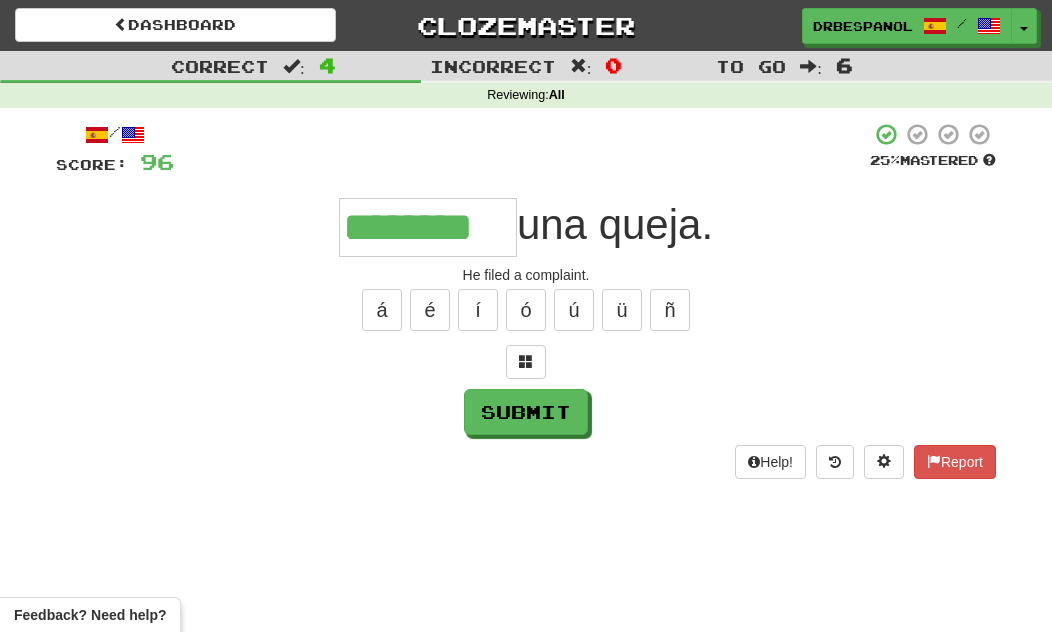 type on "********" 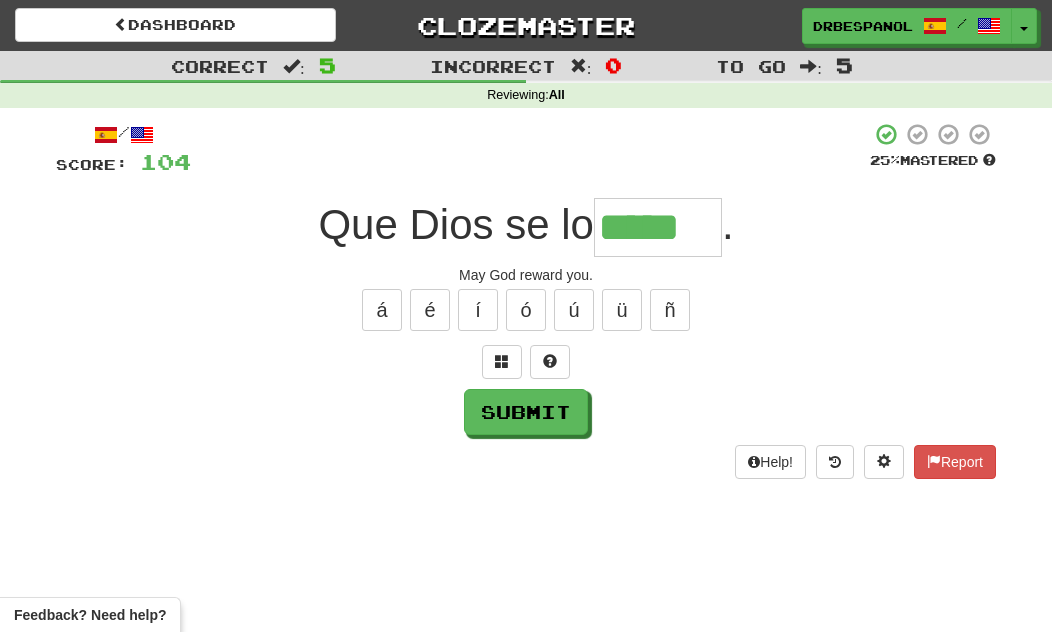 type on "*****" 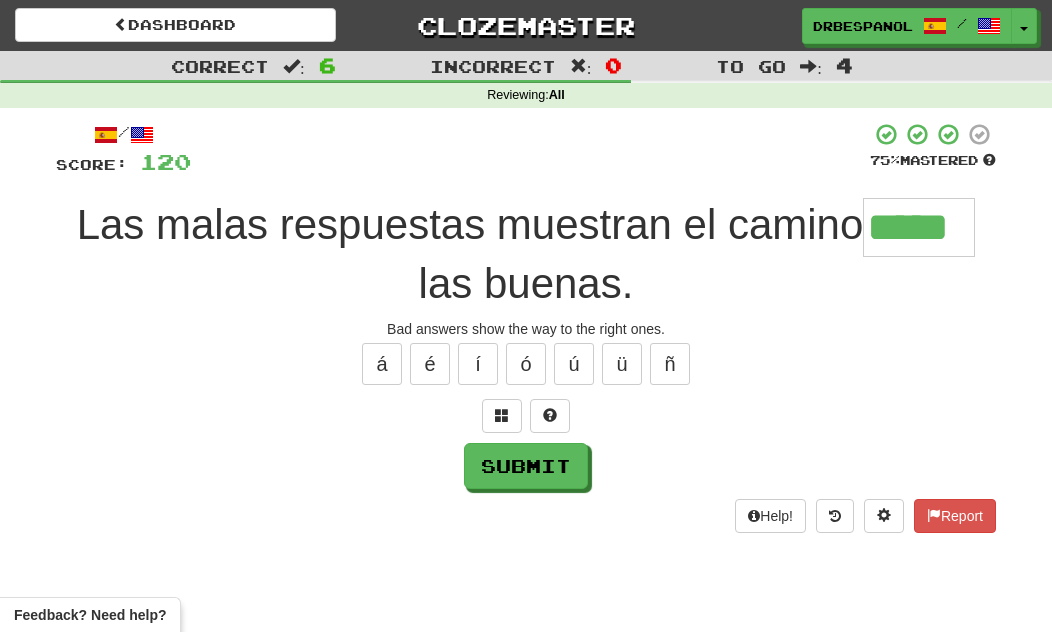 type on "*****" 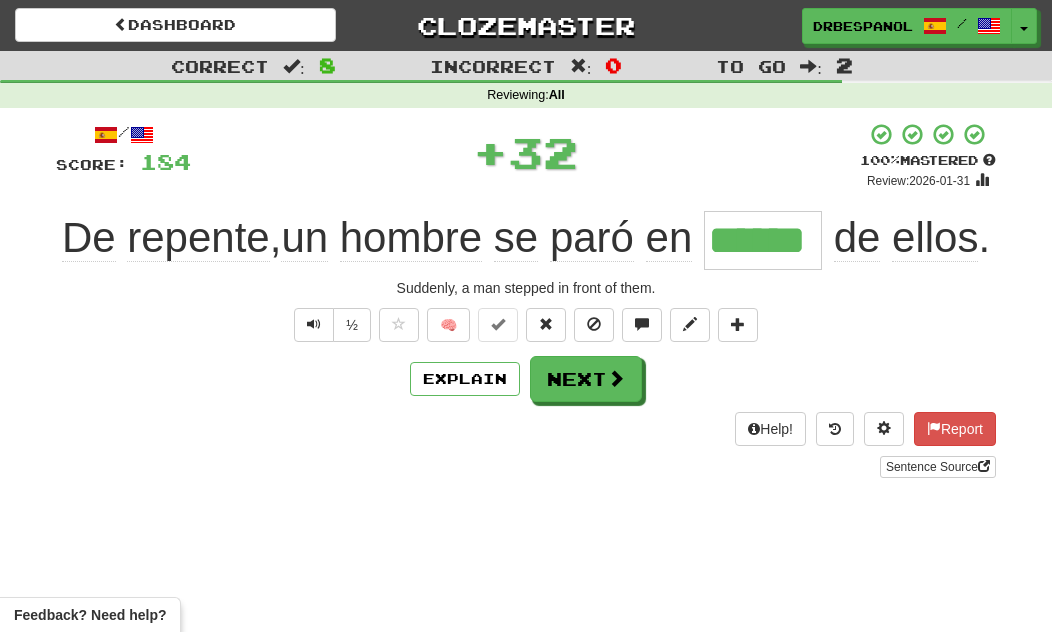 type on "******" 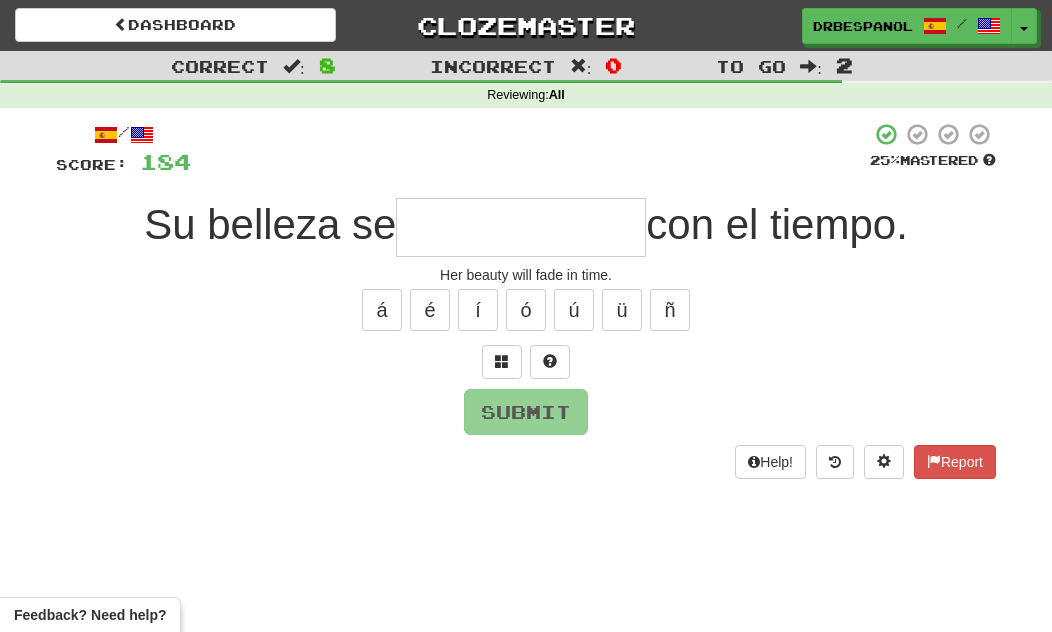 type on "*" 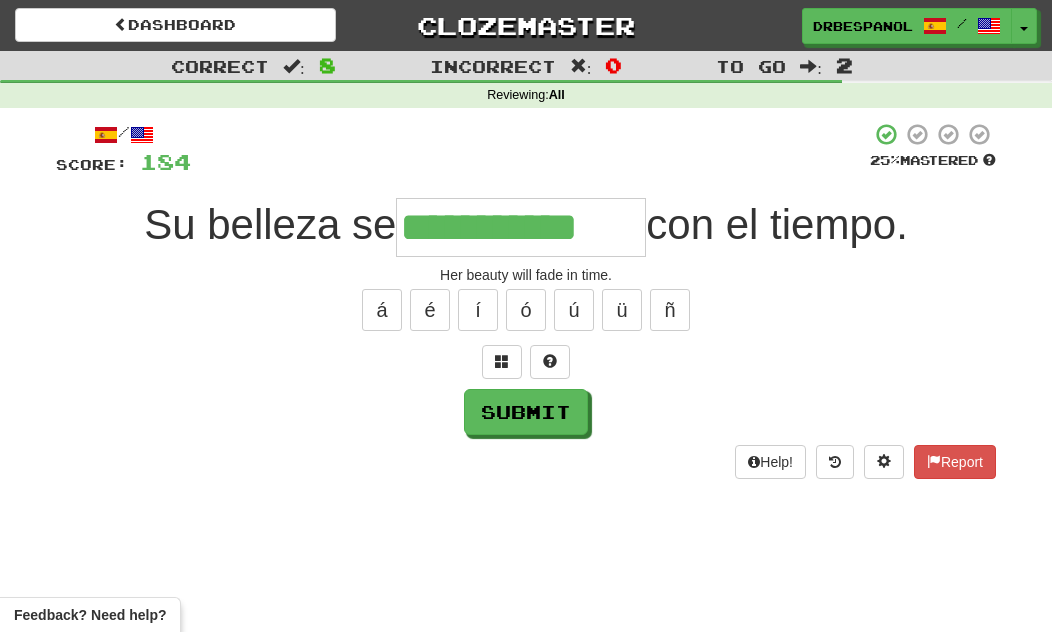 type on "**********" 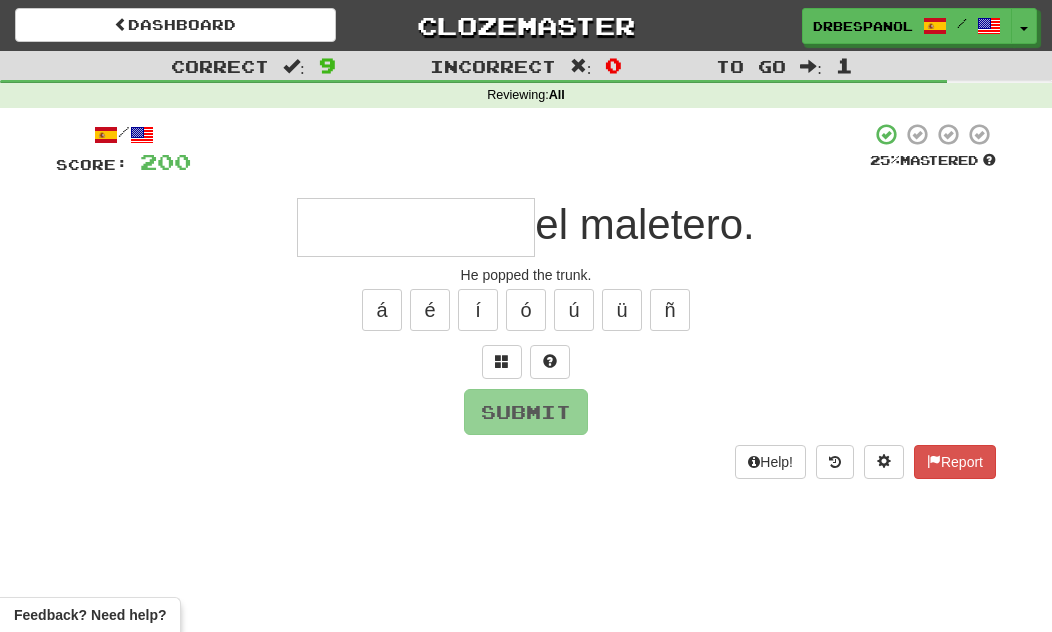 type on "*" 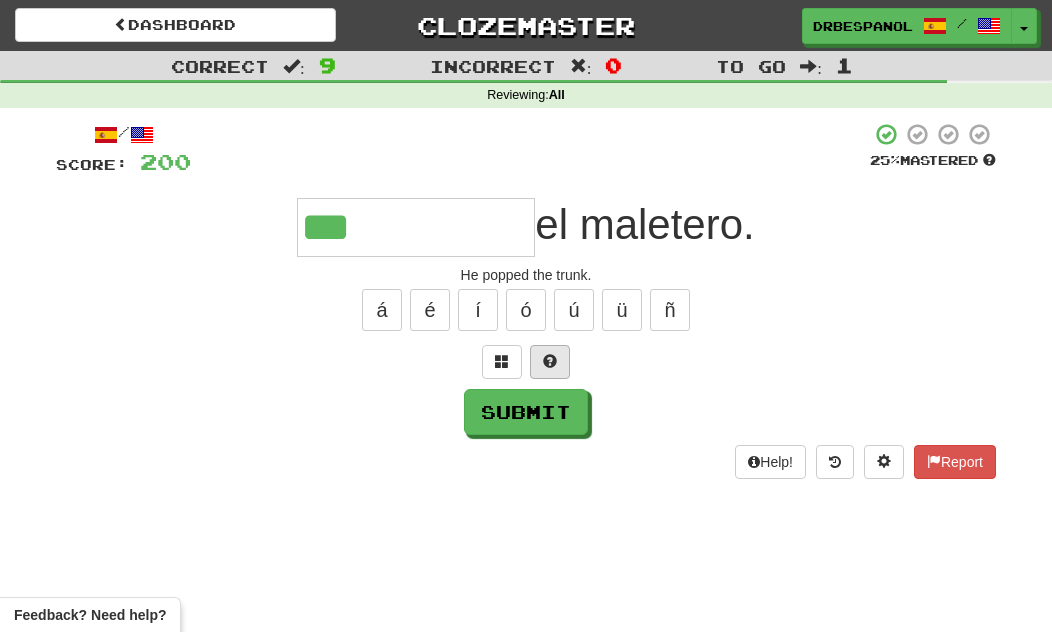 click at bounding box center (550, 361) 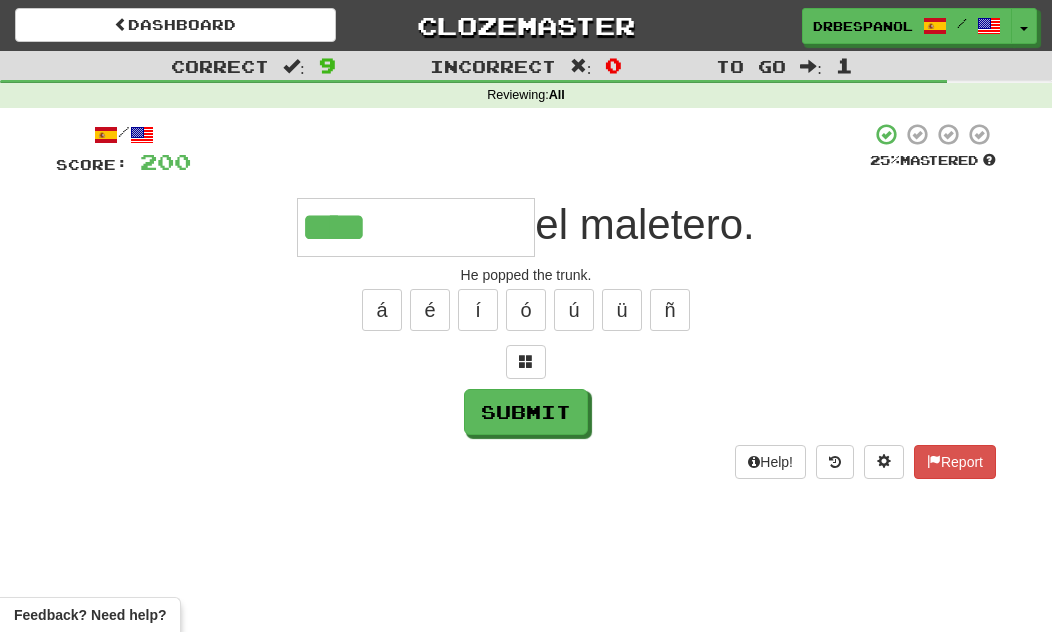 type on "**********" 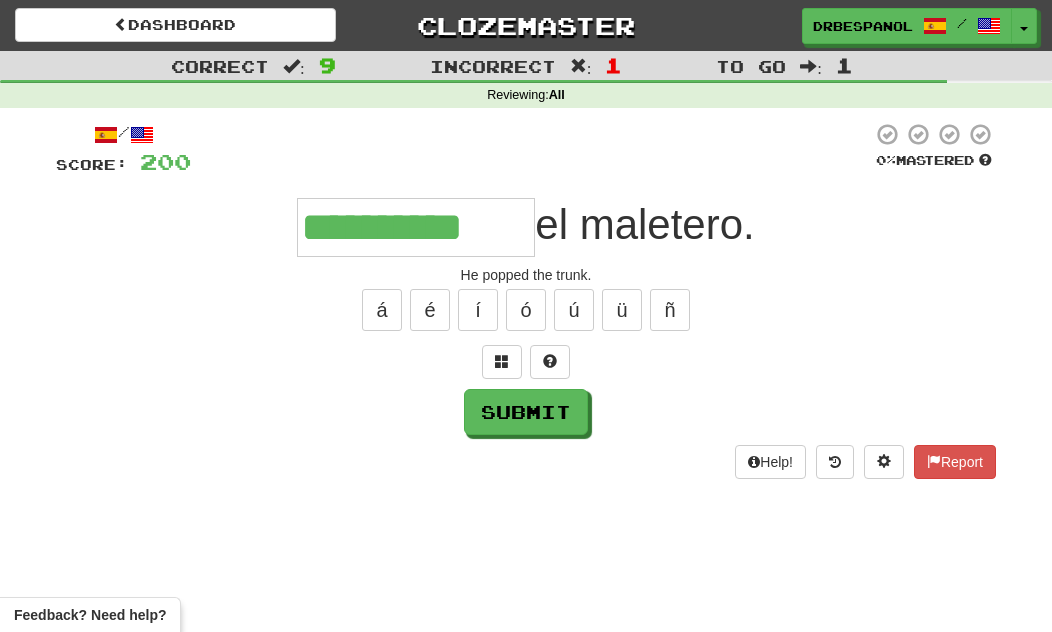 type on "**********" 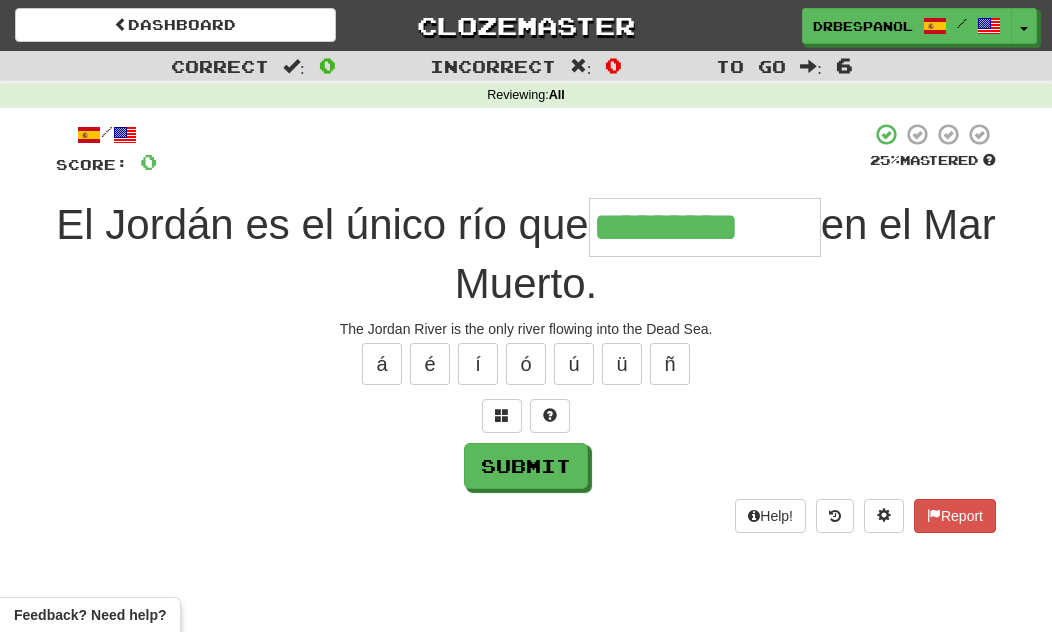 type on "*********" 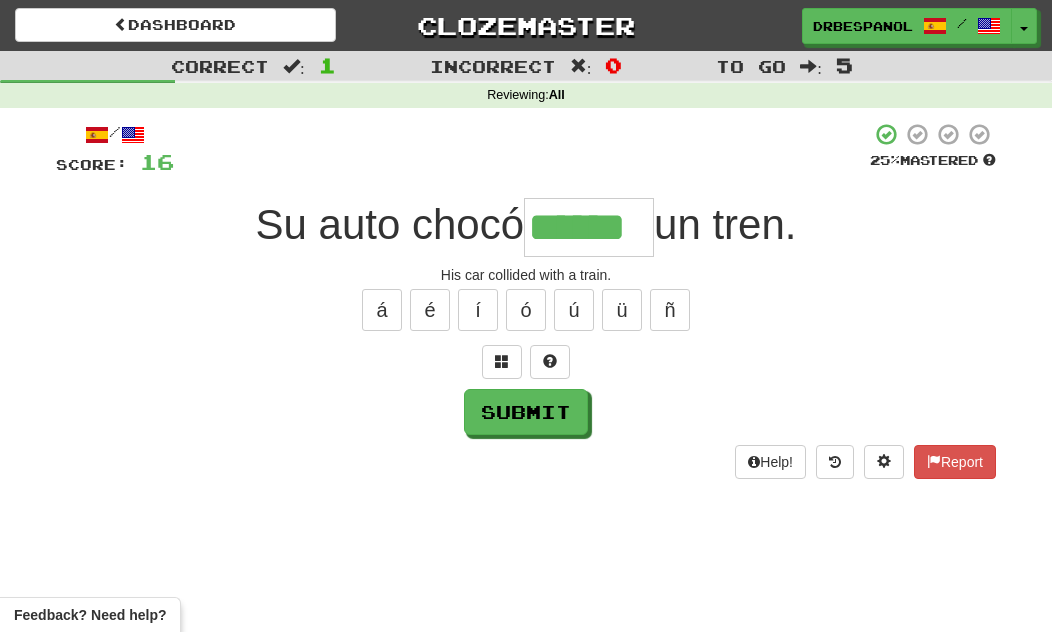 type on "******" 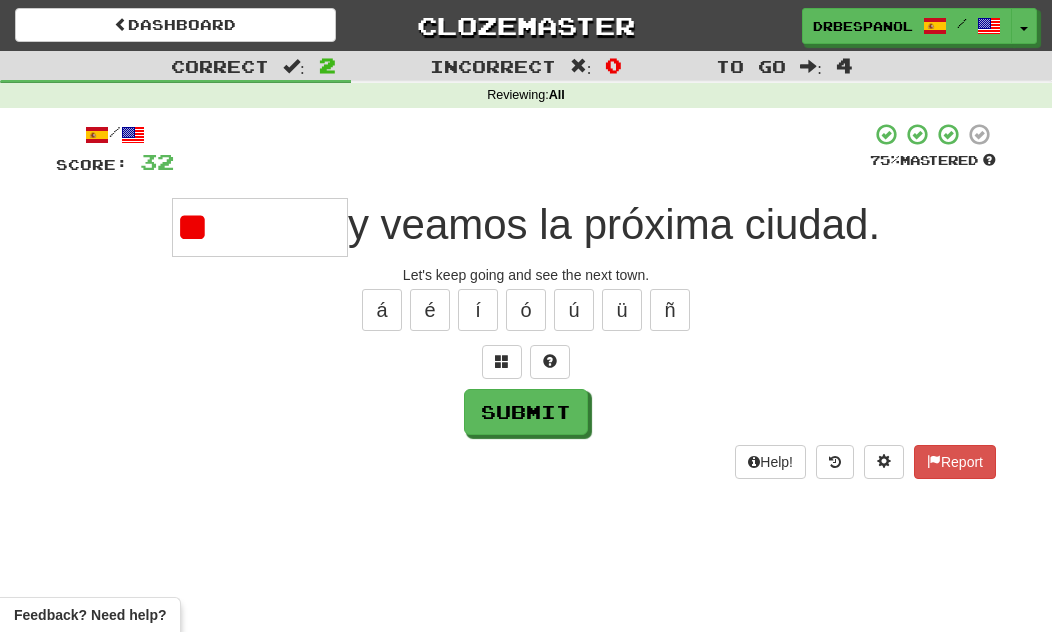 type on "*" 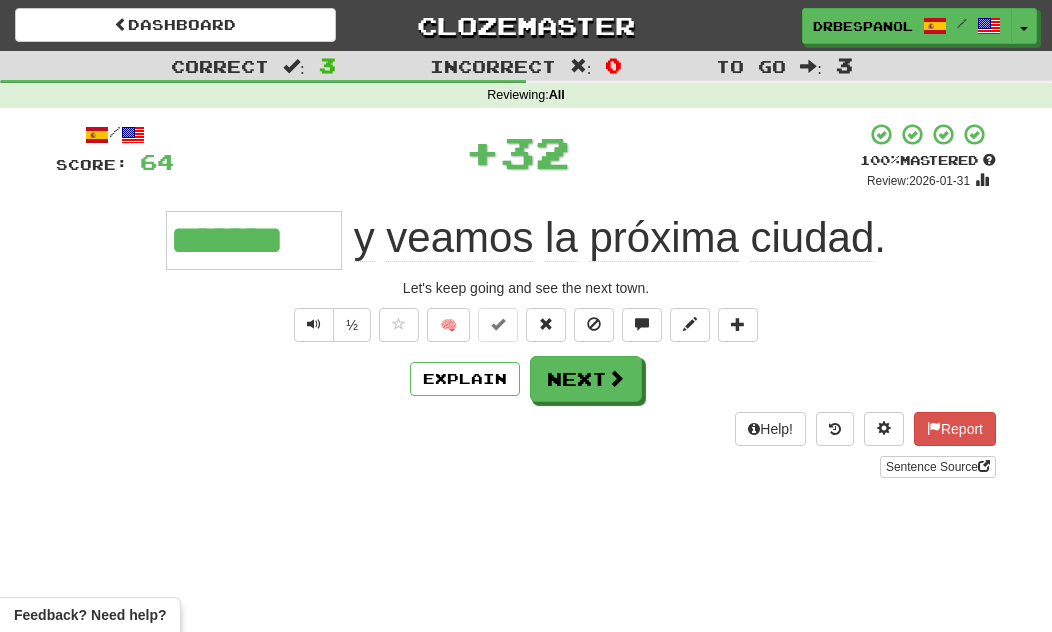 type on "*******" 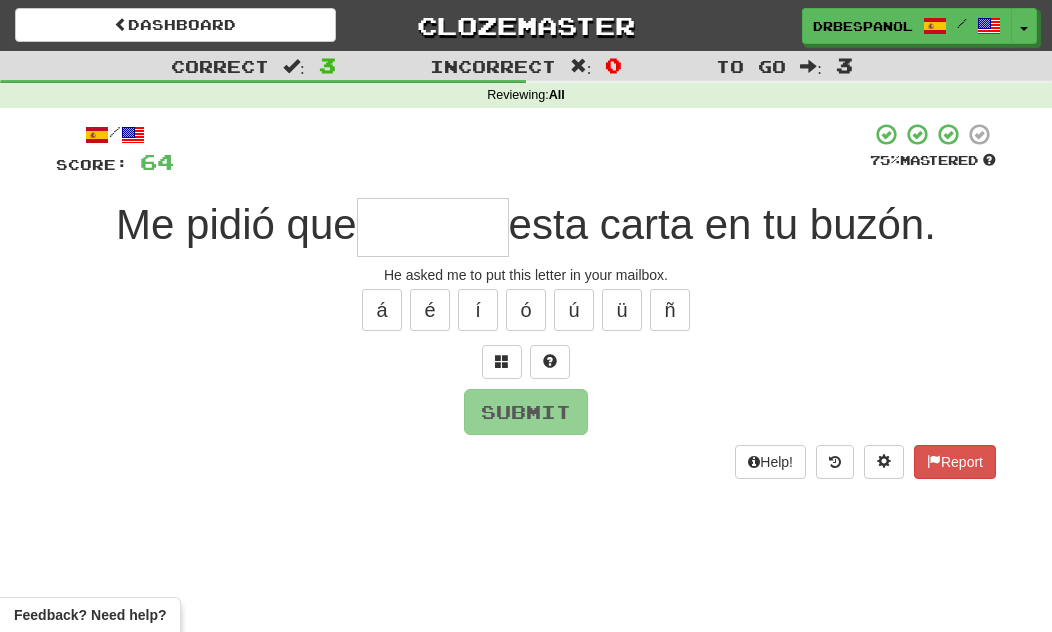 type on "*" 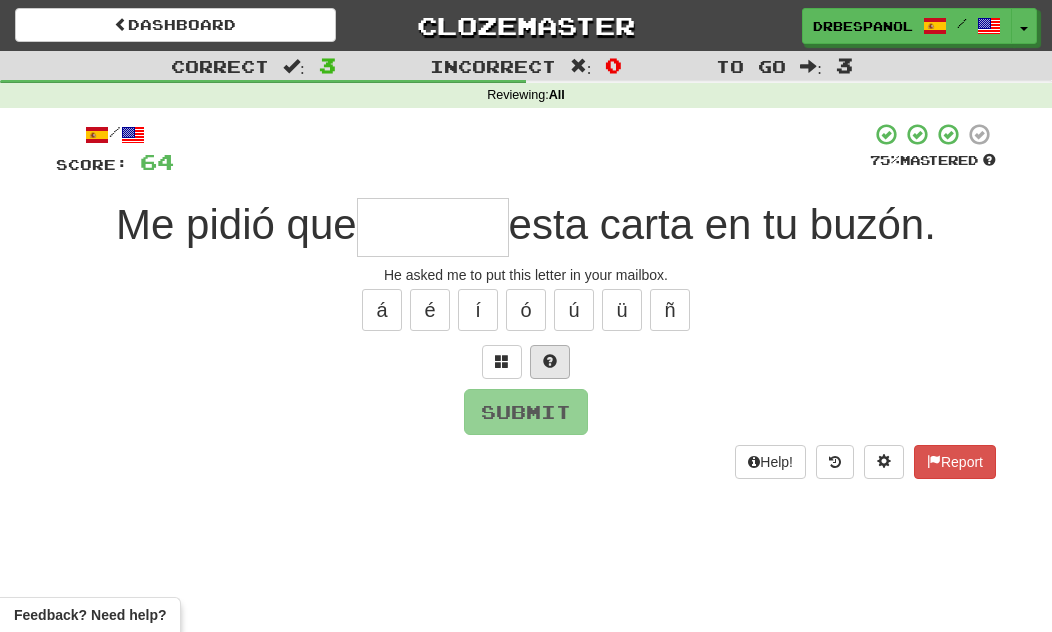 click at bounding box center (550, 361) 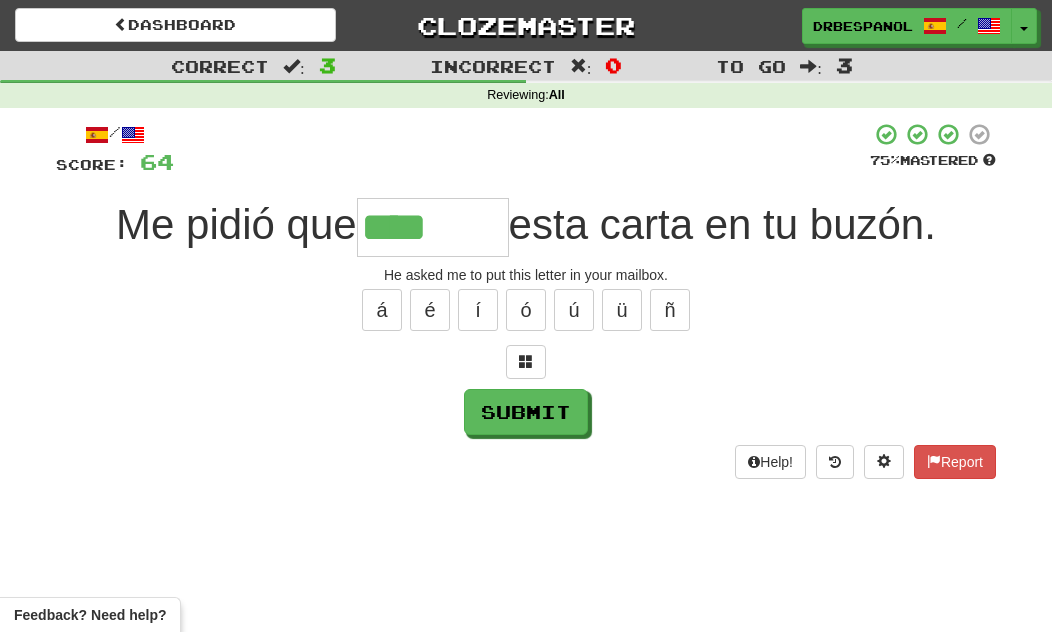 type on "*******" 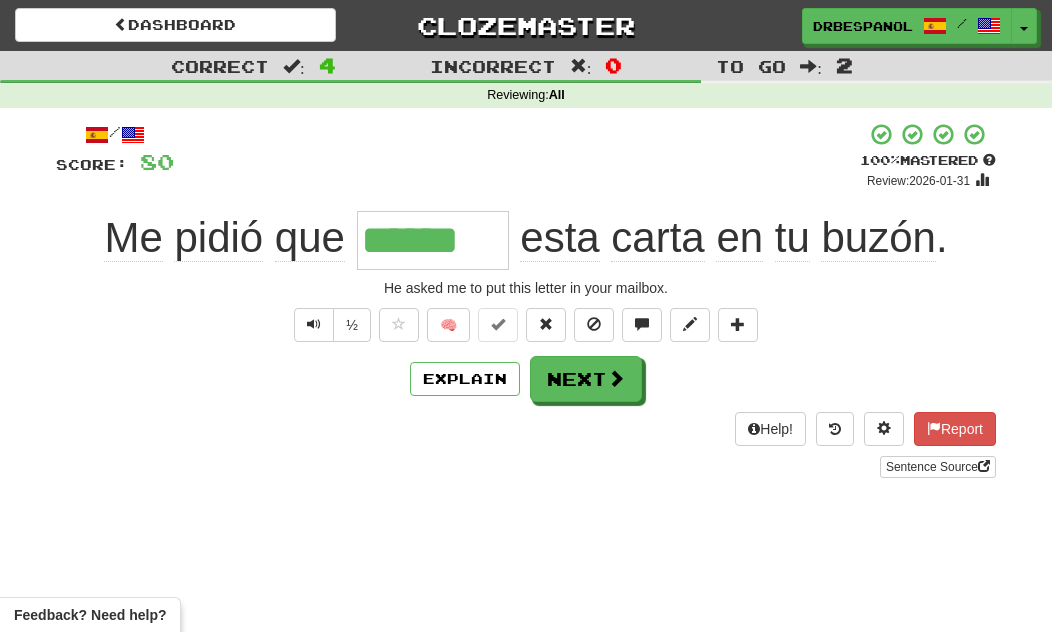 type on "*******" 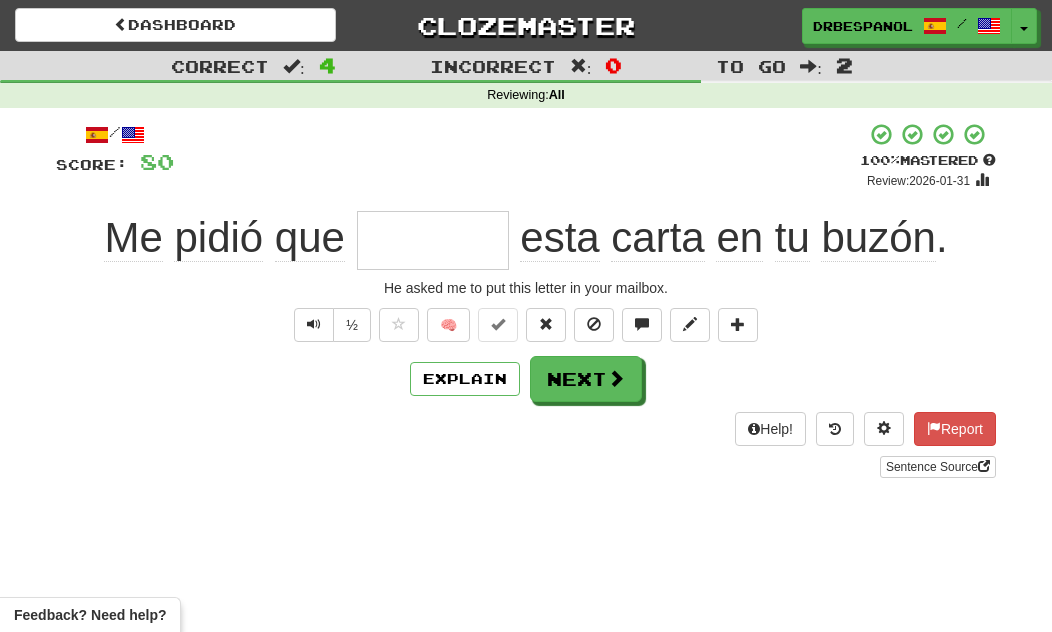 type on "*******" 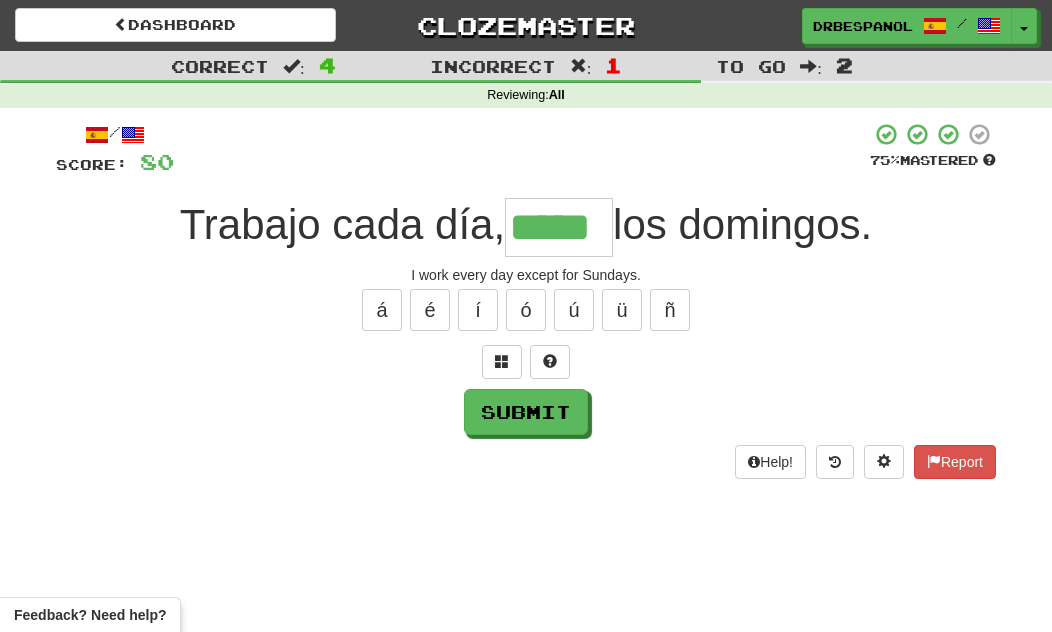 type on "*****" 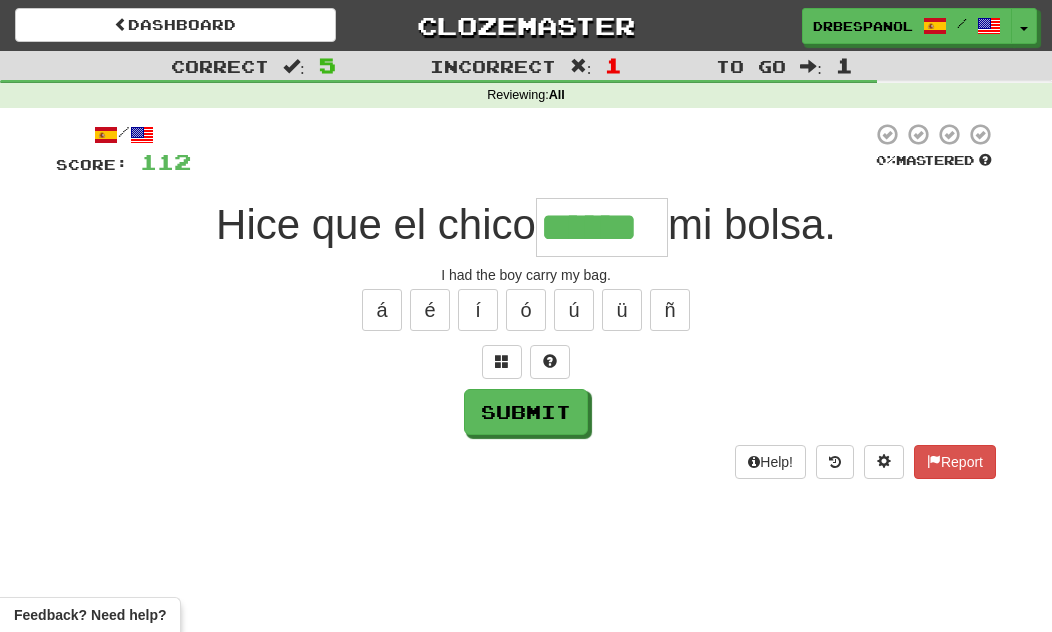 type on "*******" 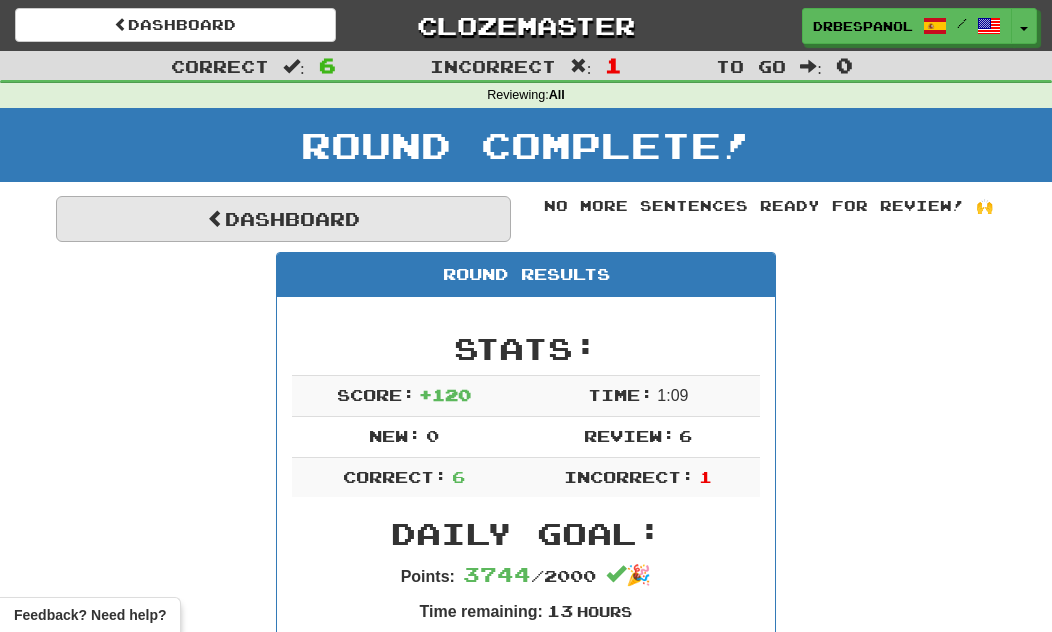 click on "Dashboard" at bounding box center (283, 219) 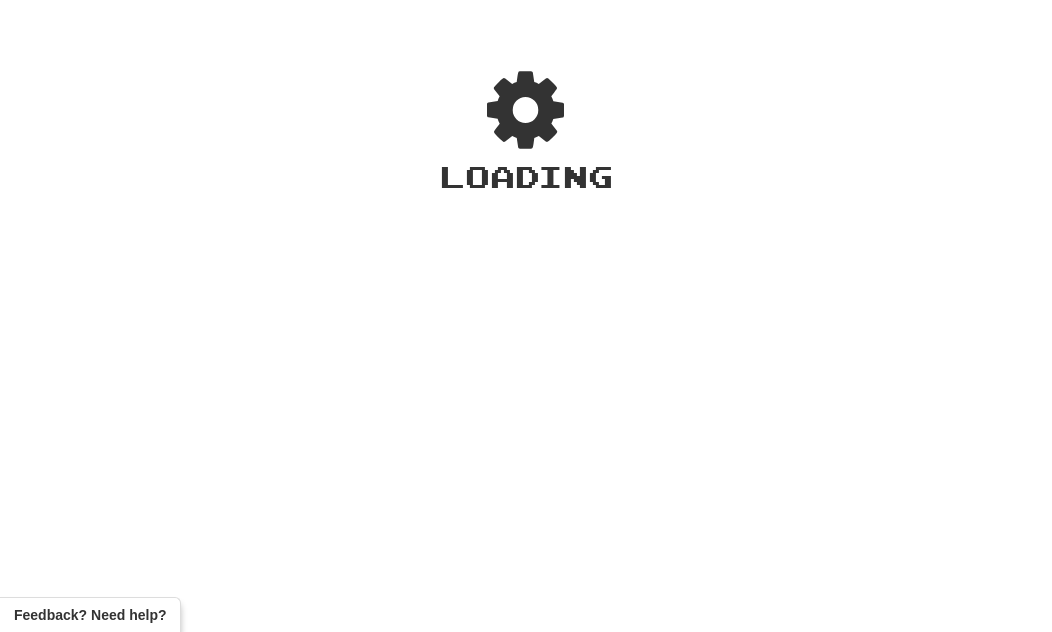 scroll, scrollTop: 0, scrollLeft: 0, axis: both 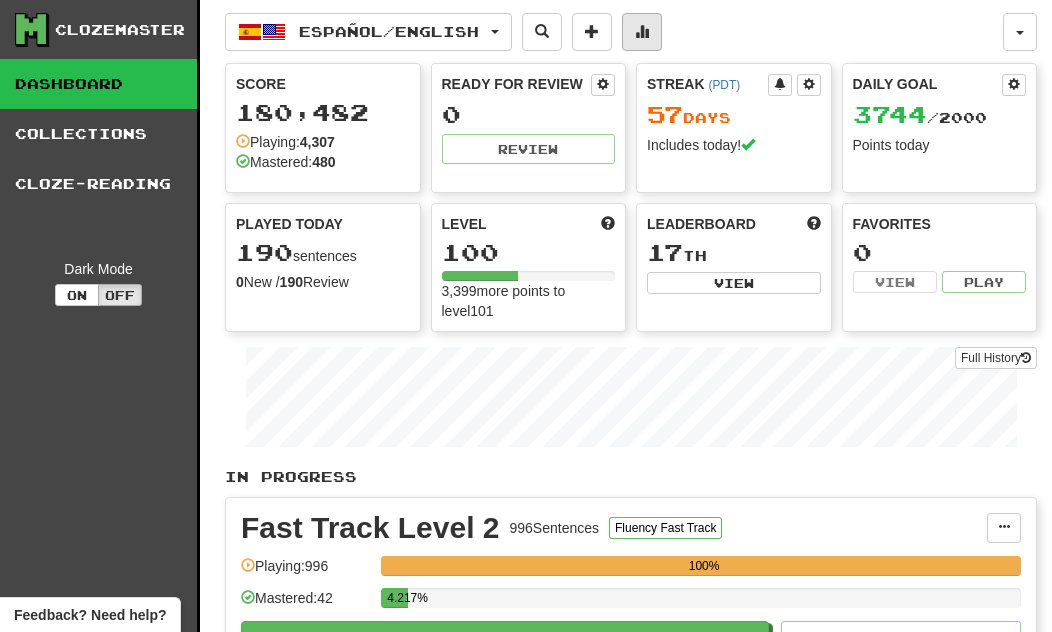 click at bounding box center (642, 32) 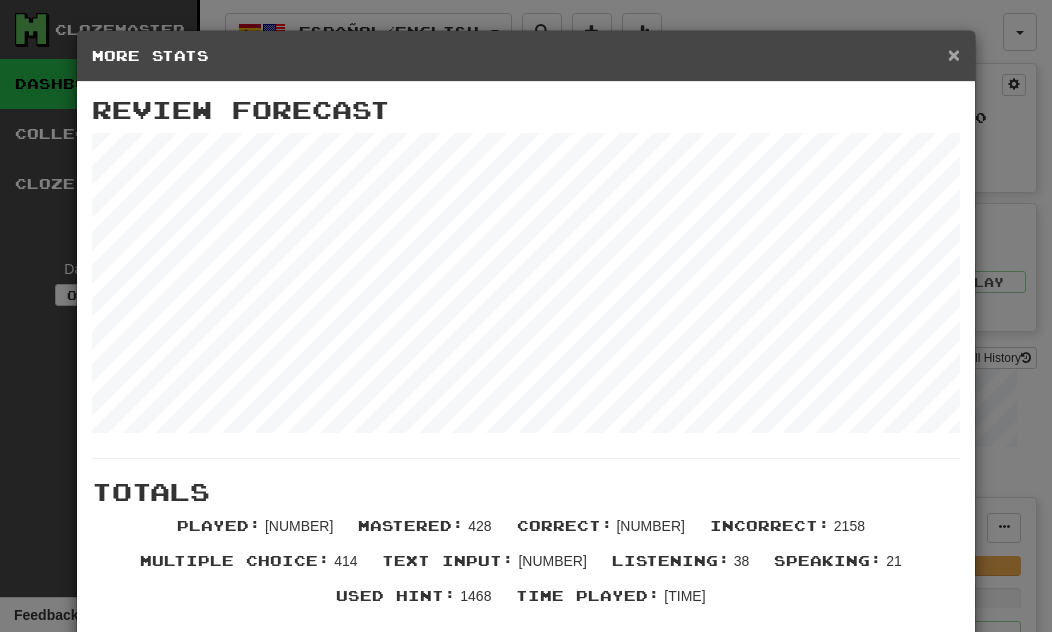 click on "×" at bounding box center [954, 54] 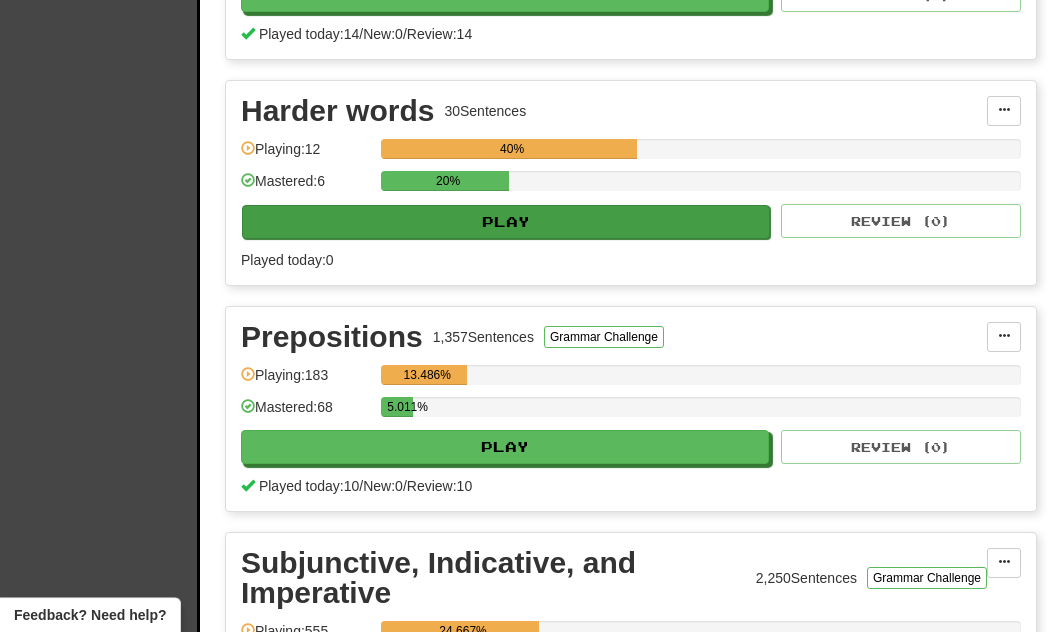 click on "Play" at bounding box center [506, 222] 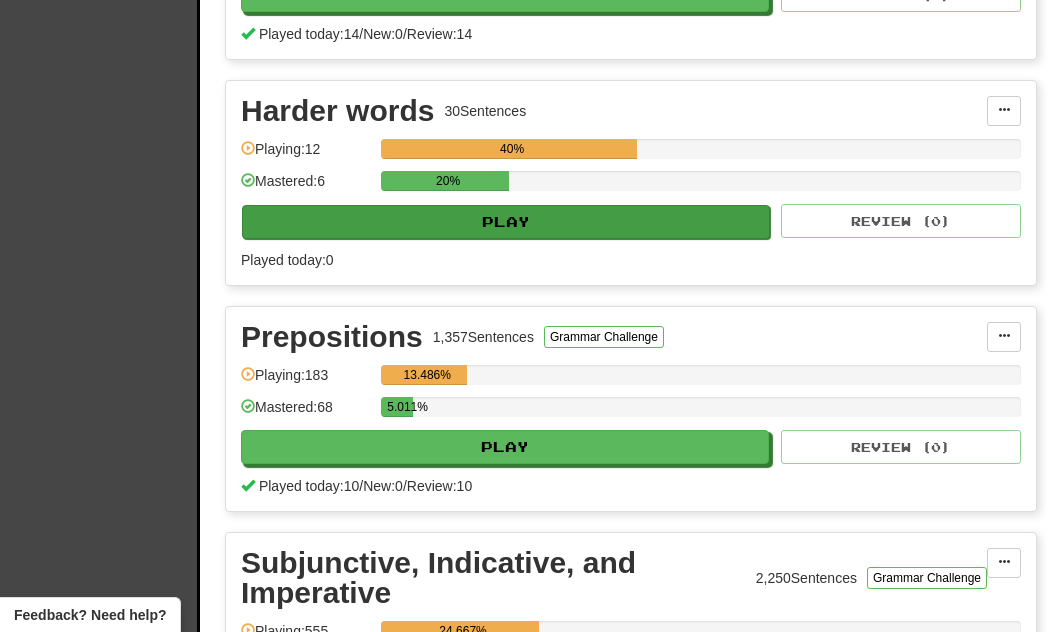 select on "**" 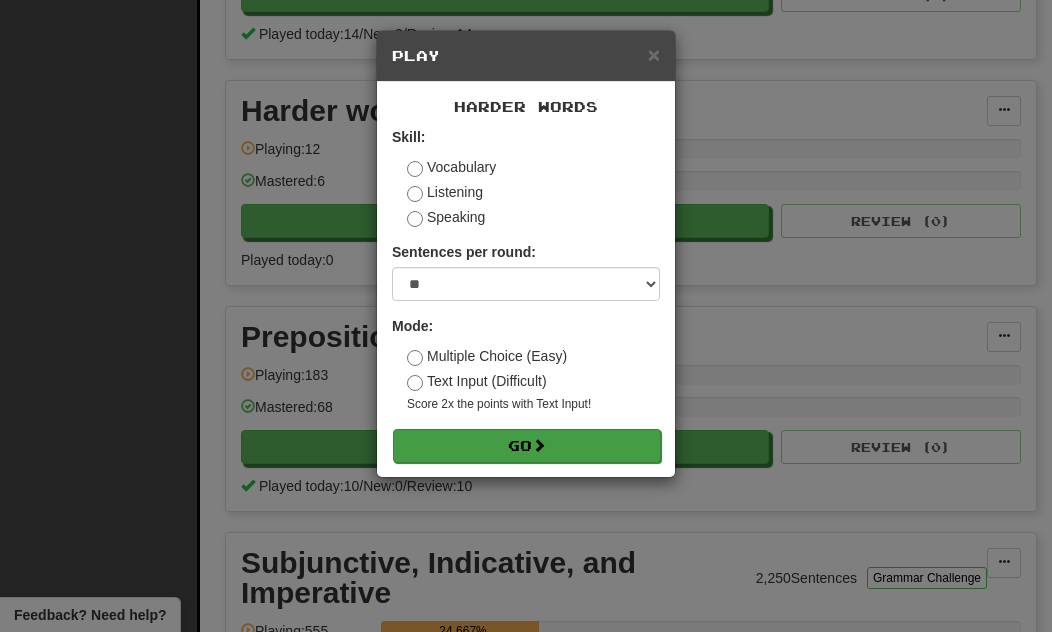 click on "Go" at bounding box center [527, 446] 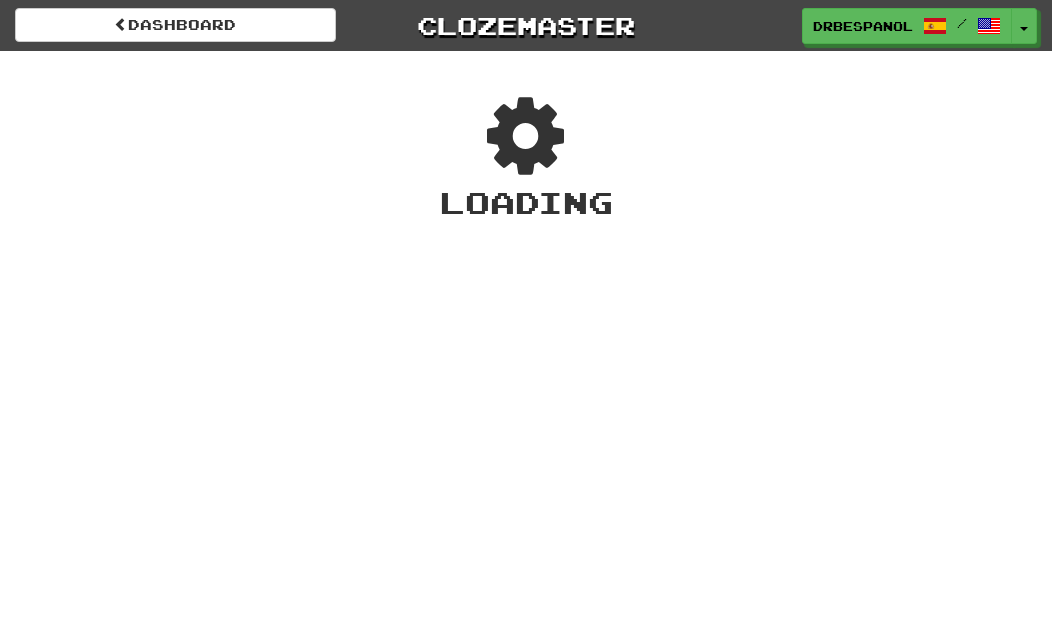 scroll, scrollTop: 0, scrollLeft: 0, axis: both 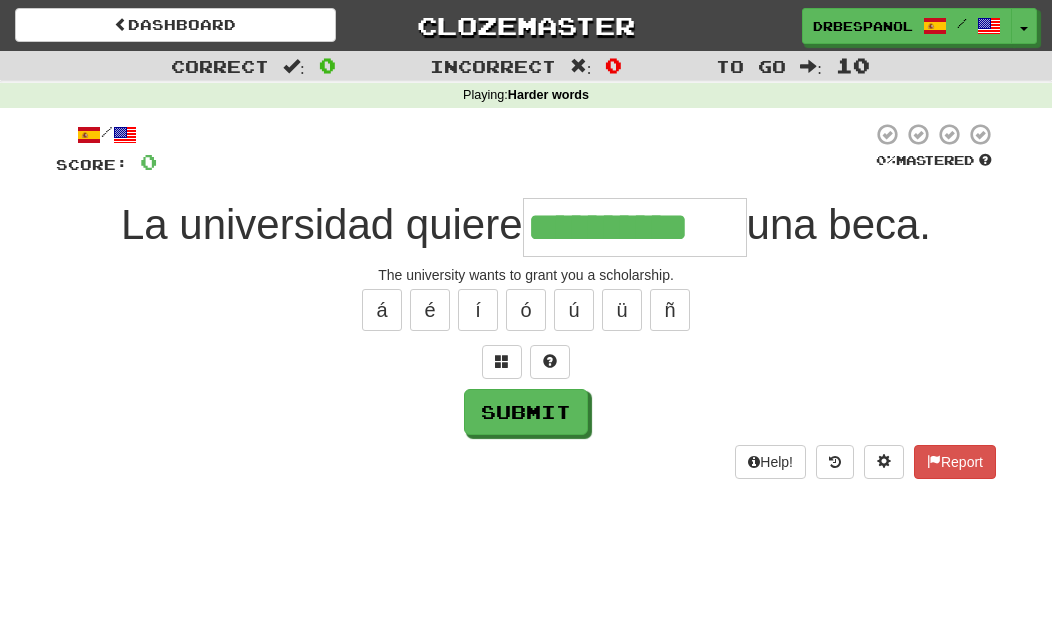 type on "**********" 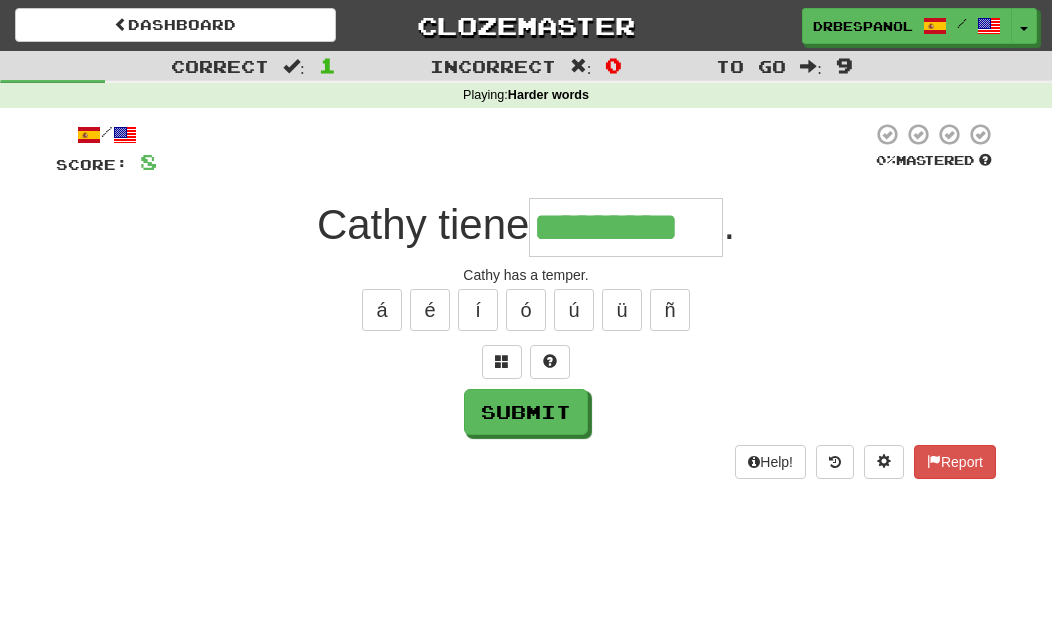 type on "*********" 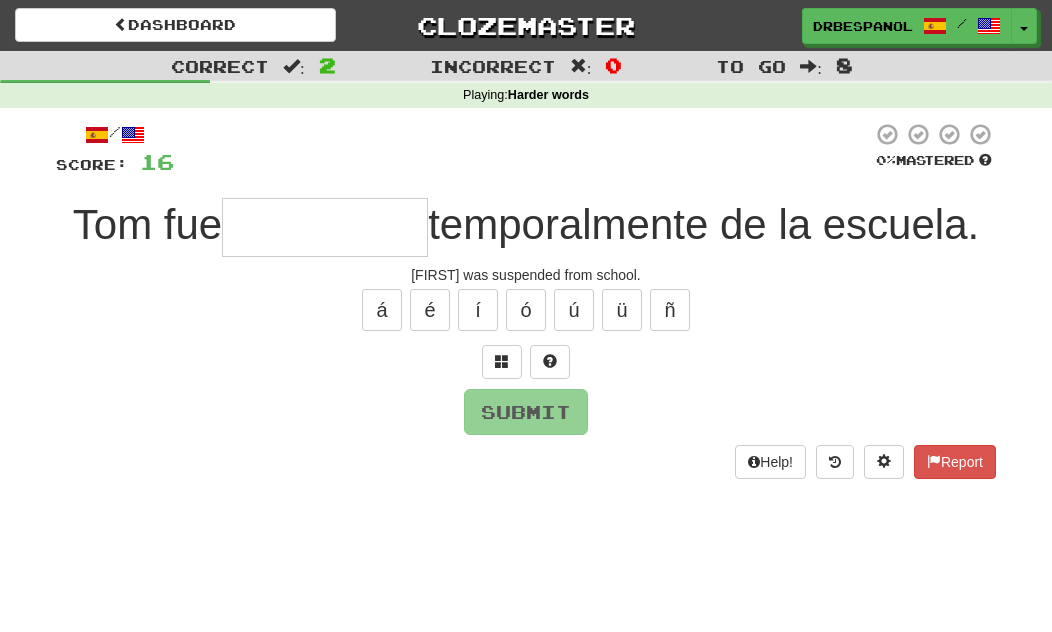 type on "*" 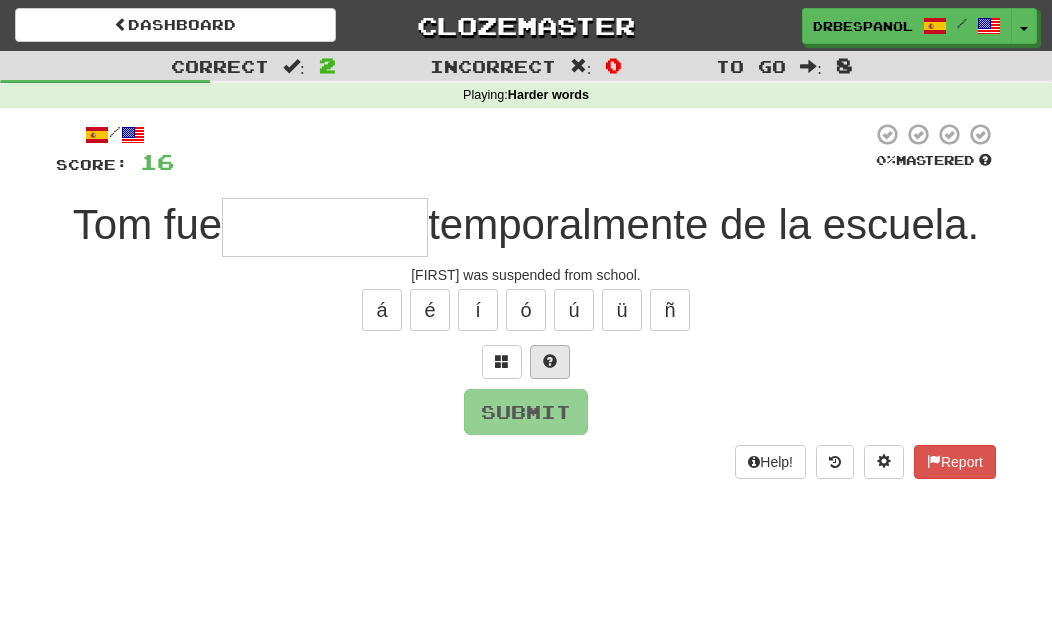 click at bounding box center (550, 361) 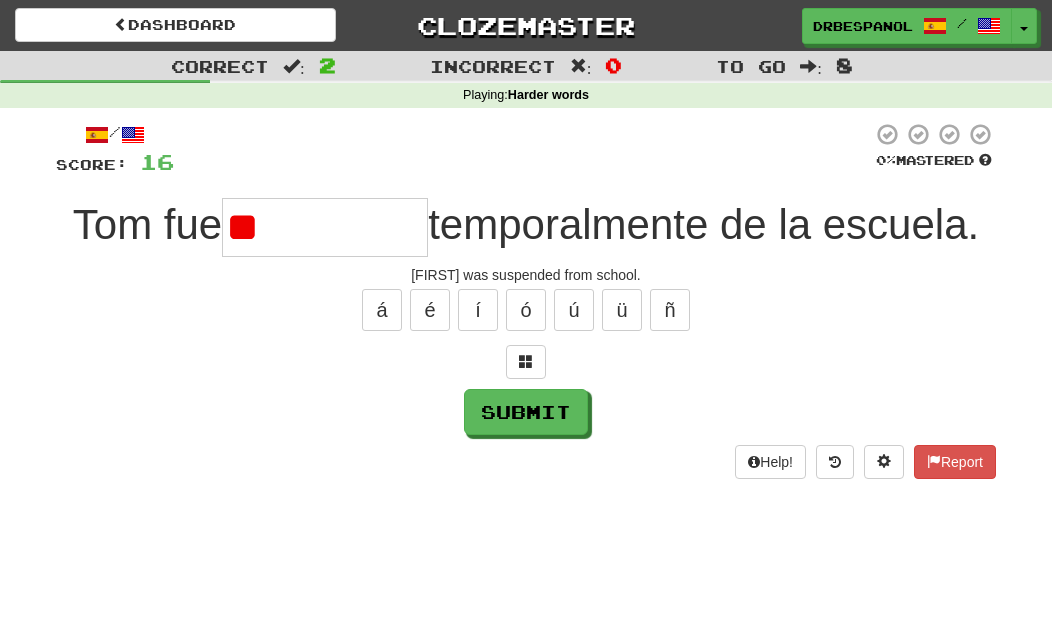 type on "*********" 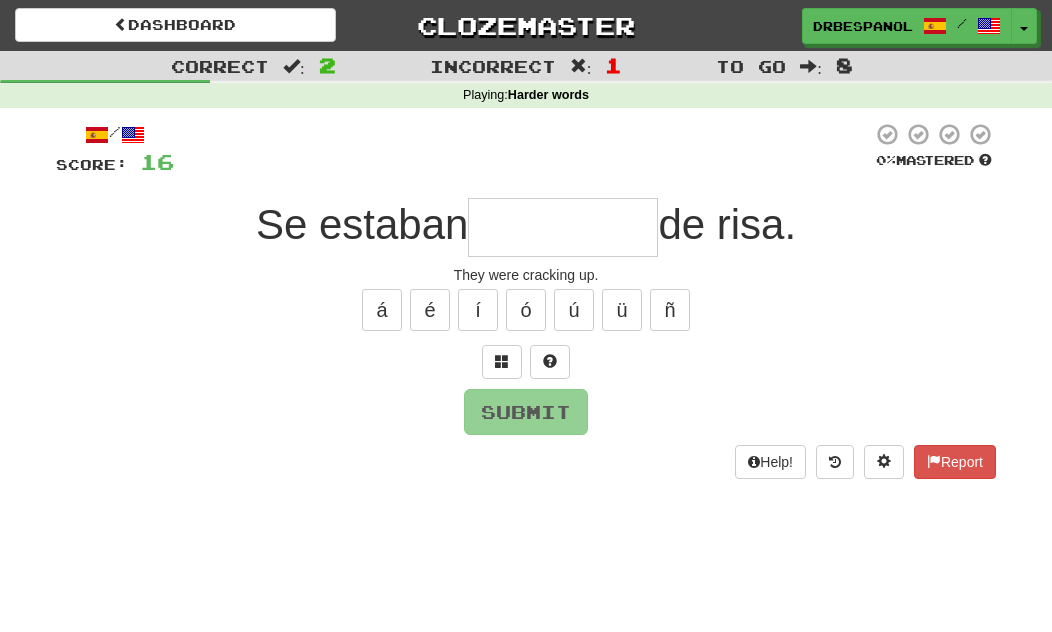 type on "*********" 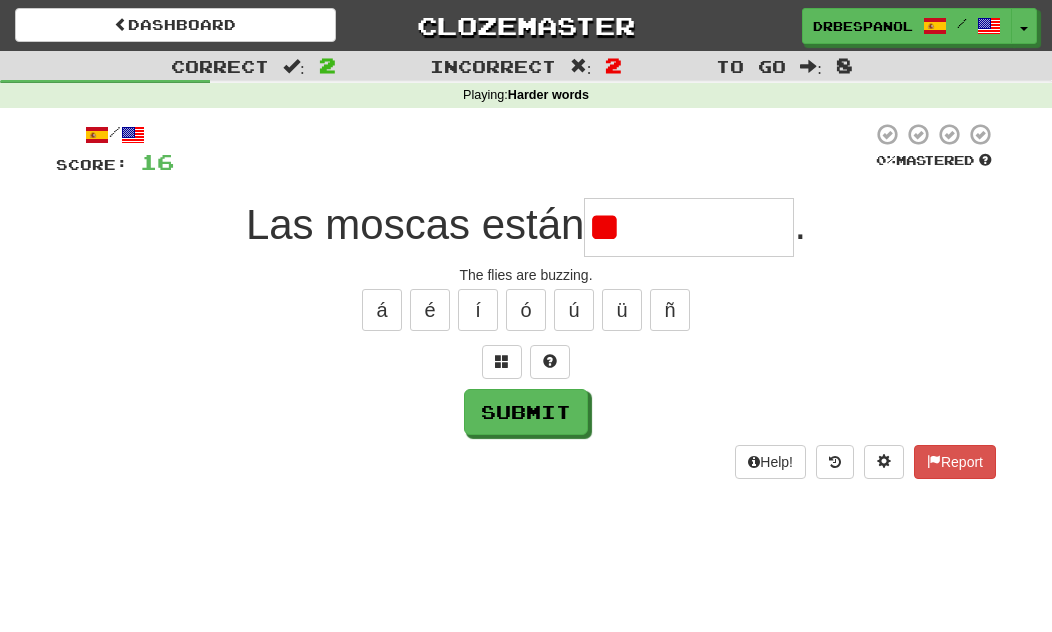 type on "*" 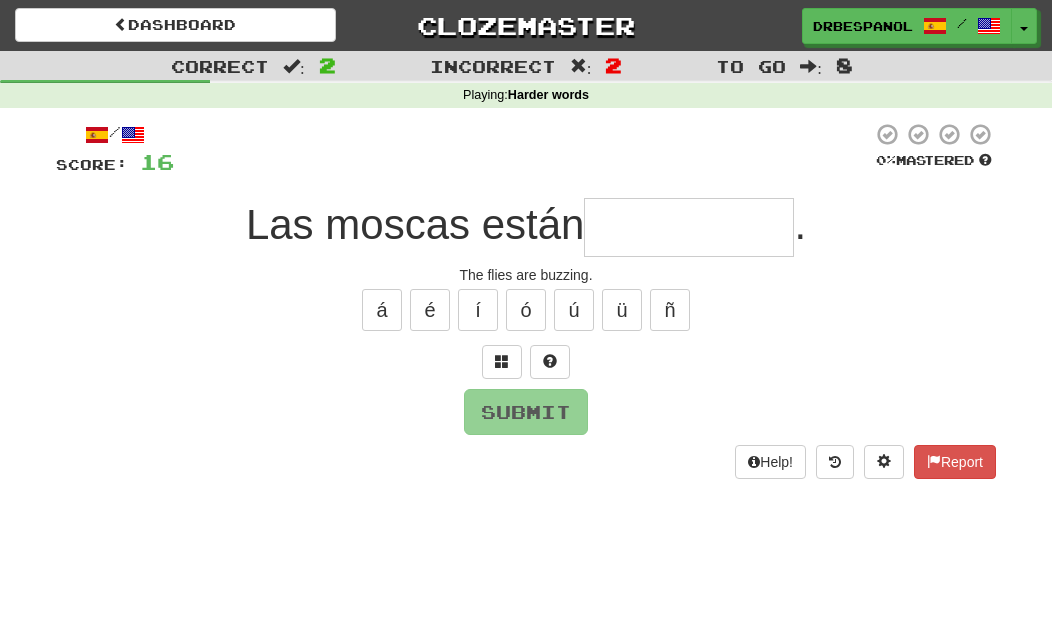 type on "*" 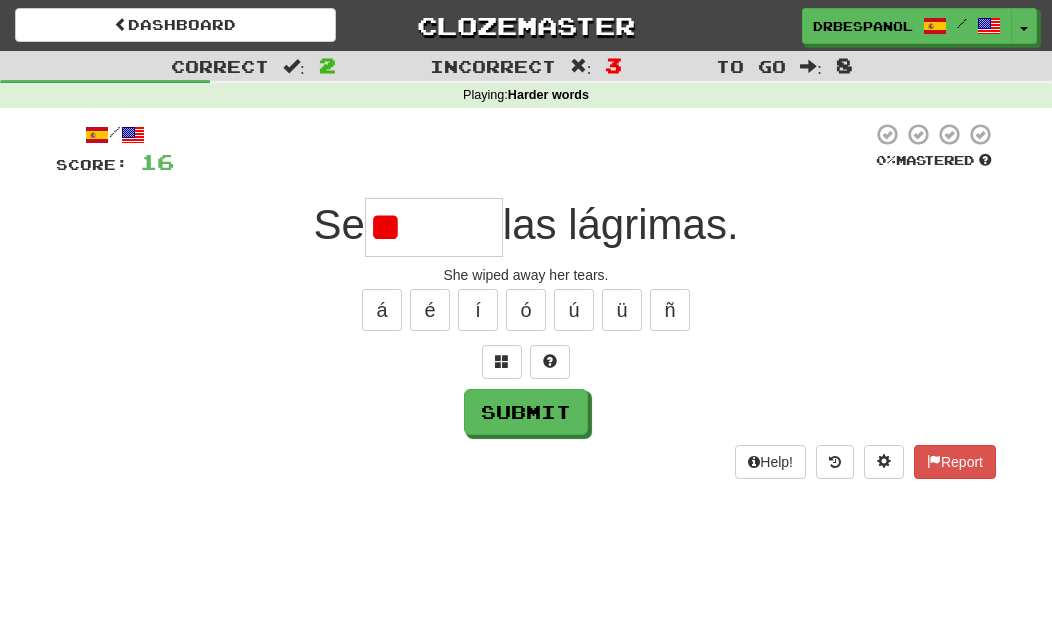 type on "*" 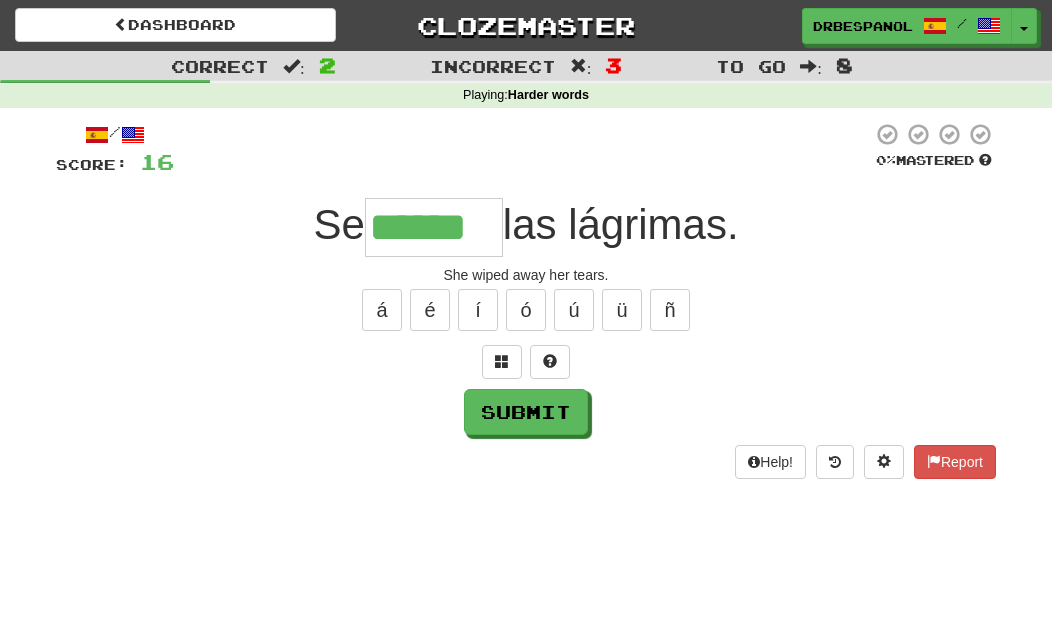 type on "******" 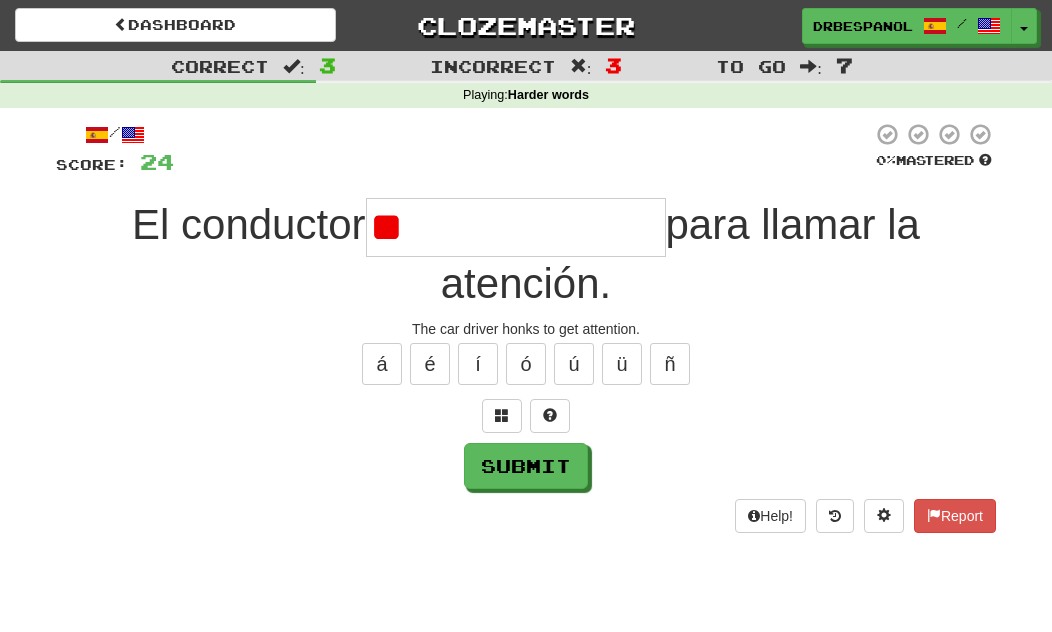 type on "*" 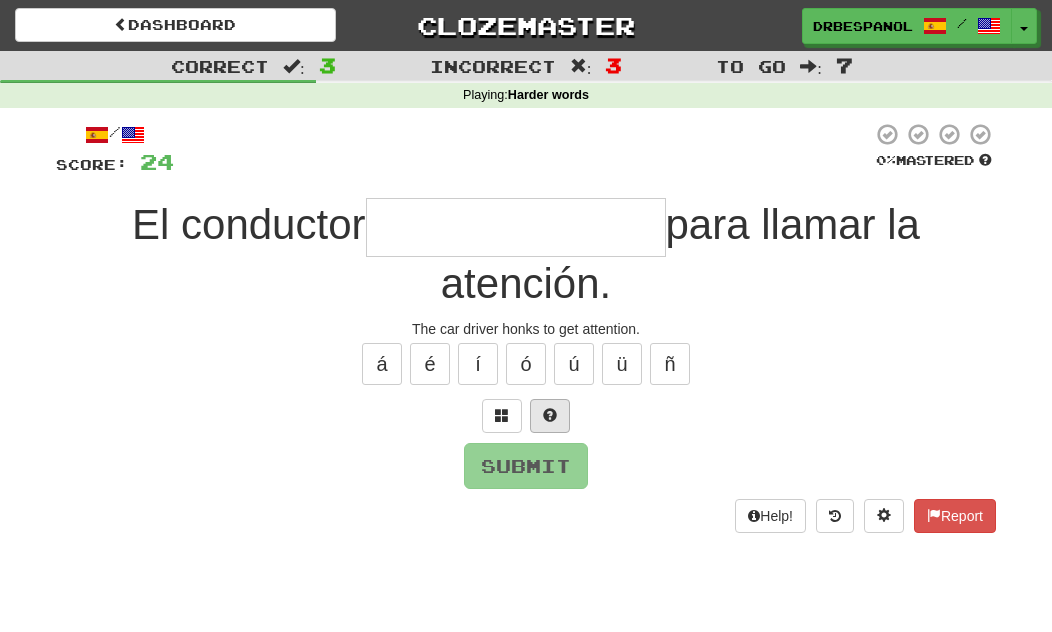 click at bounding box center (550, 415) 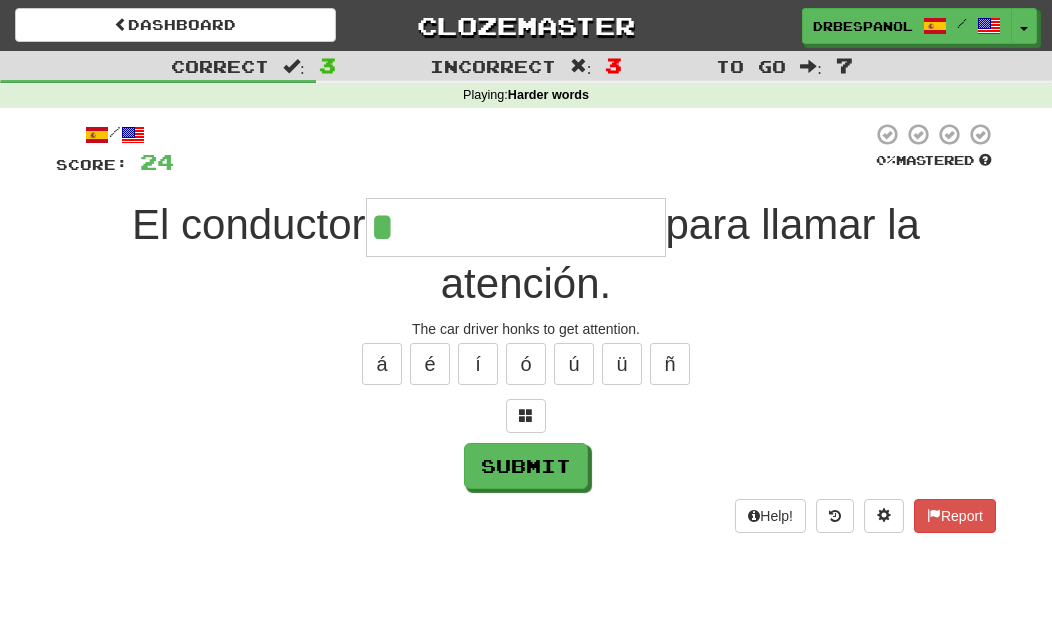 type on "**********" 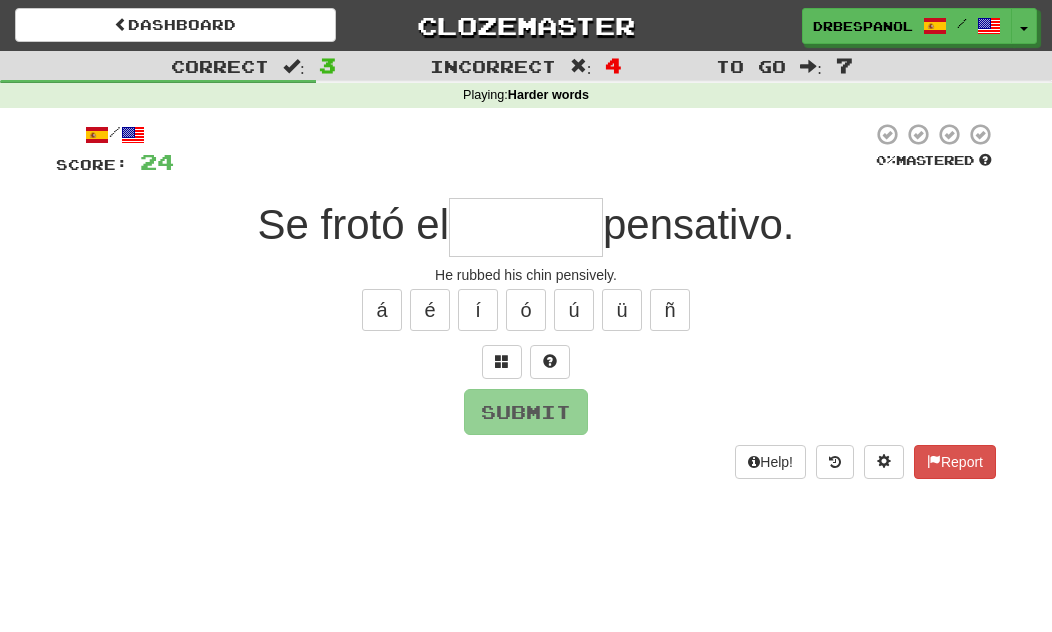 type on "******" 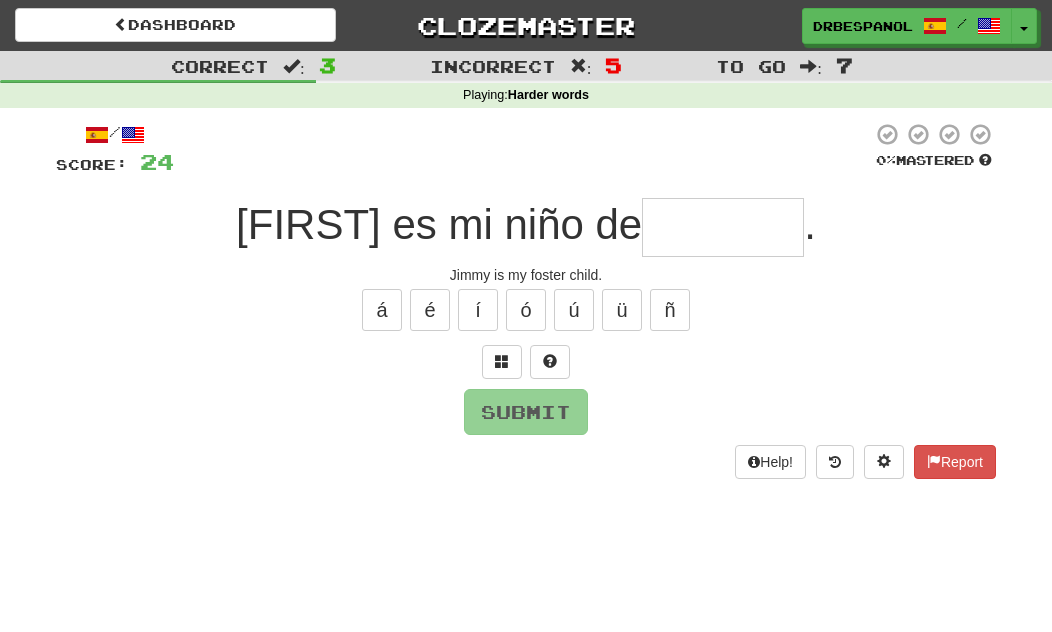 type on "*******" 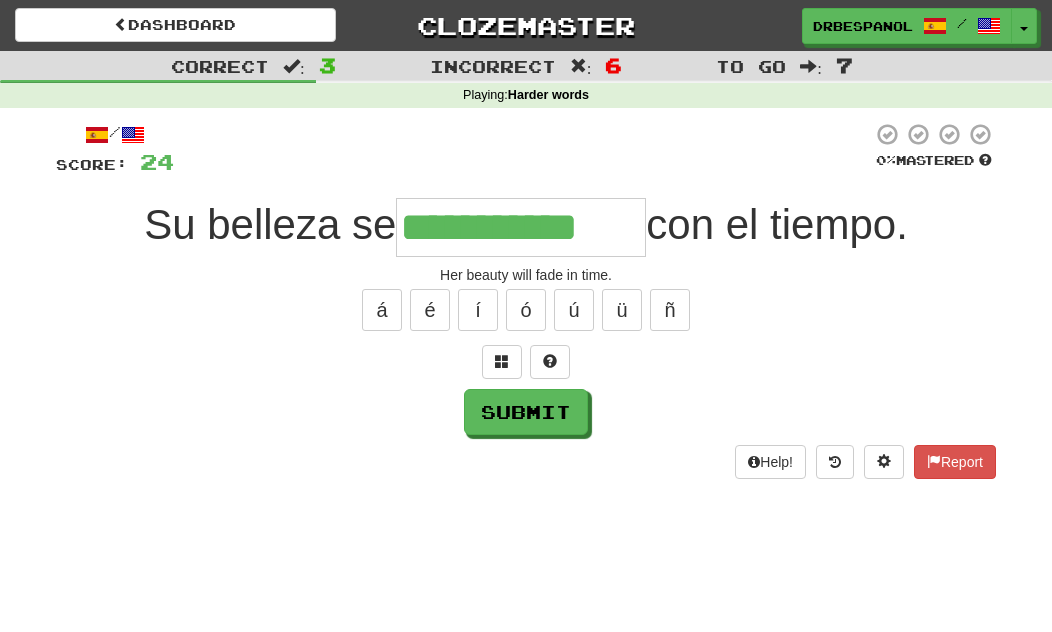 type on "**********" 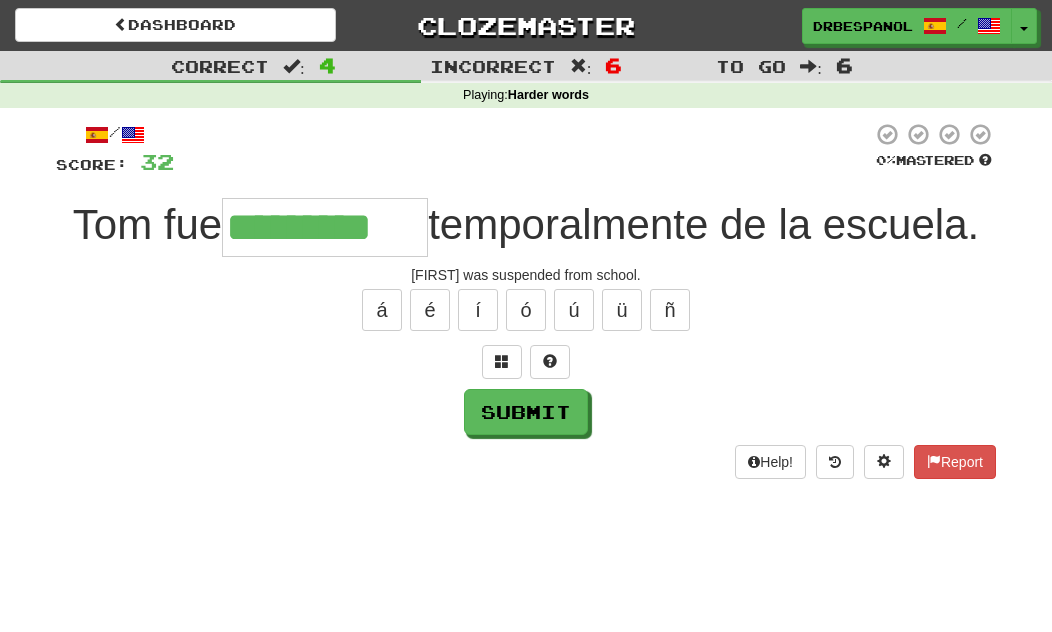 type on "*********" 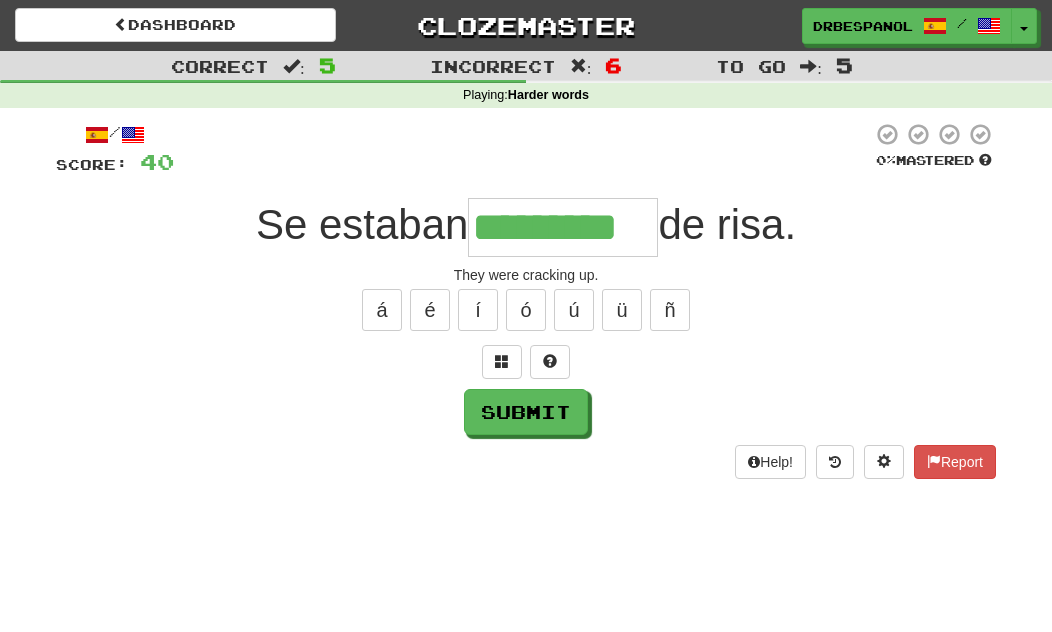 type on "*********" 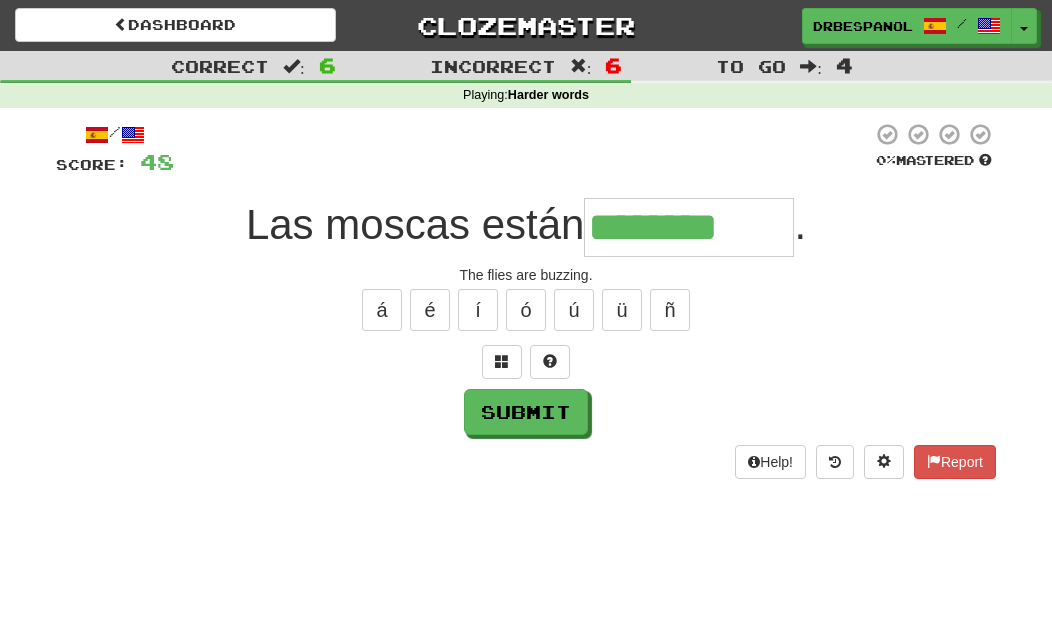 type on "********" 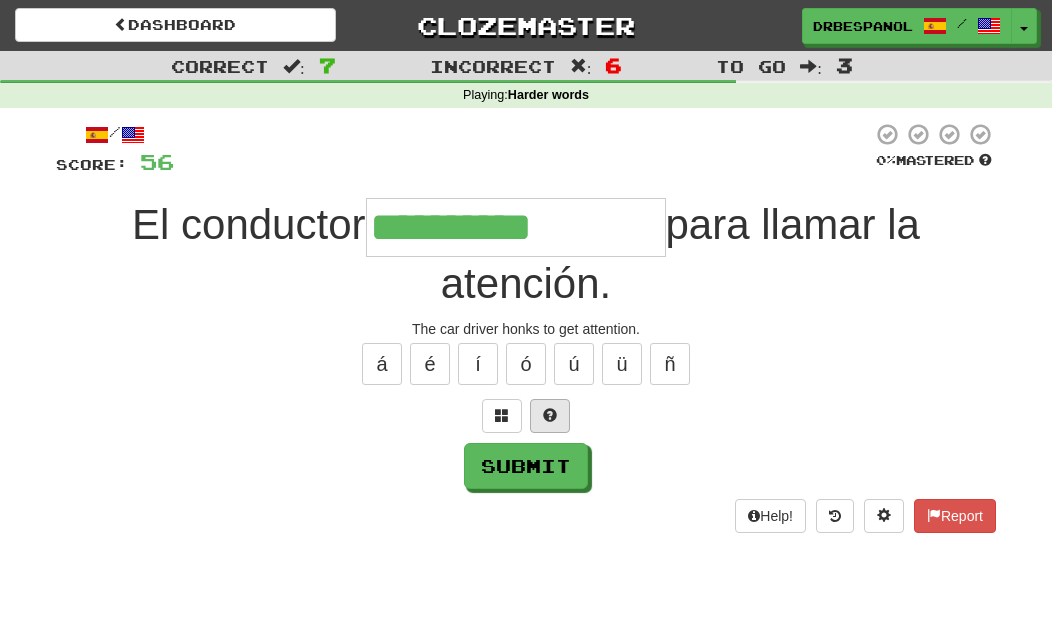 click at bounding box center (550, 415) 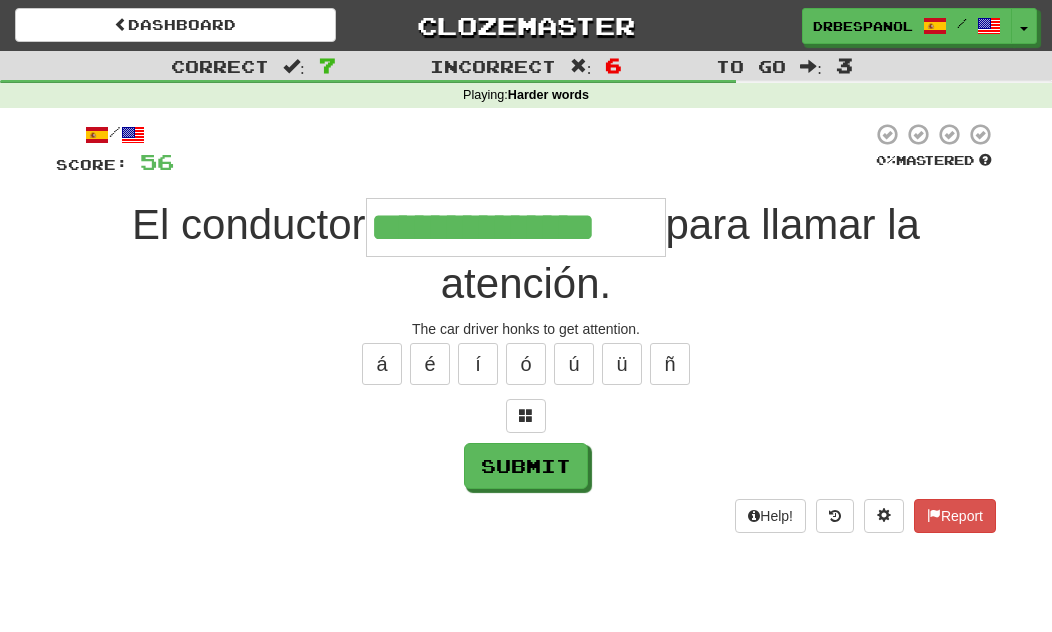 type on "**********" 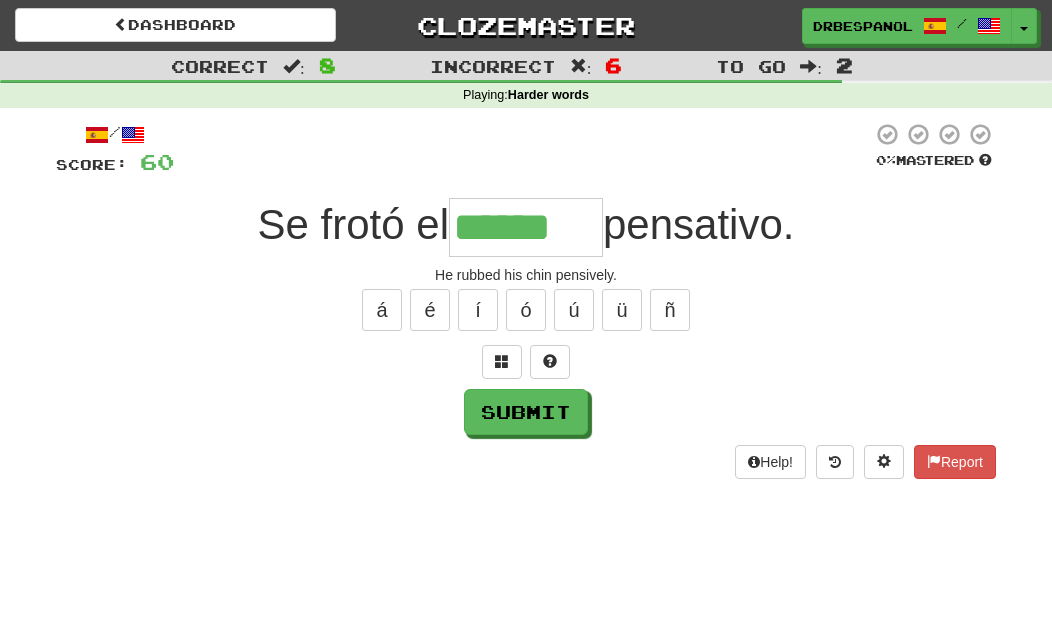 type on "******" 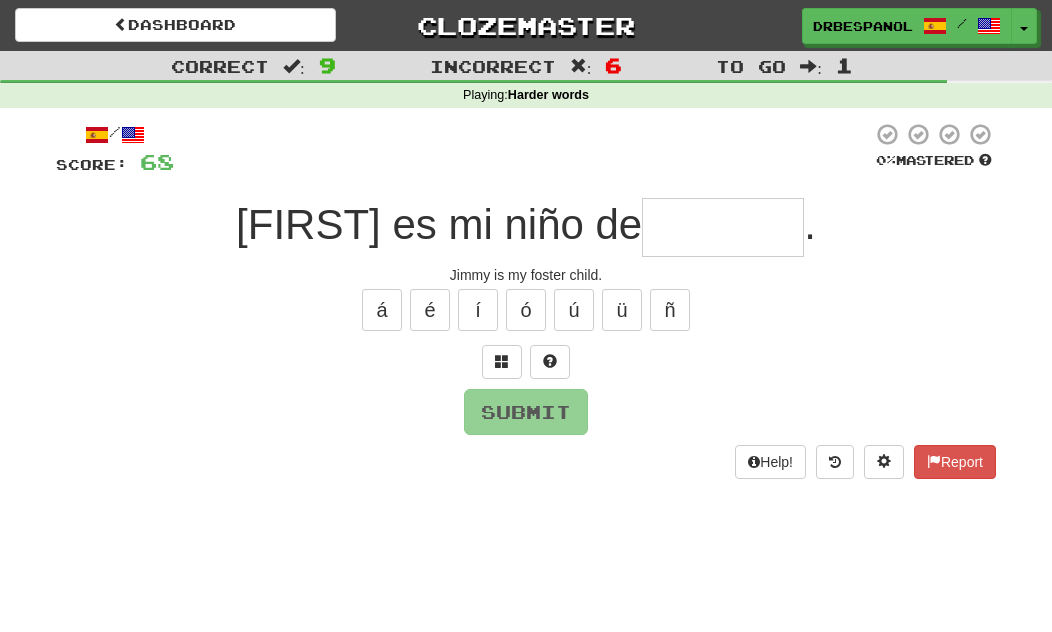 type on "*******" 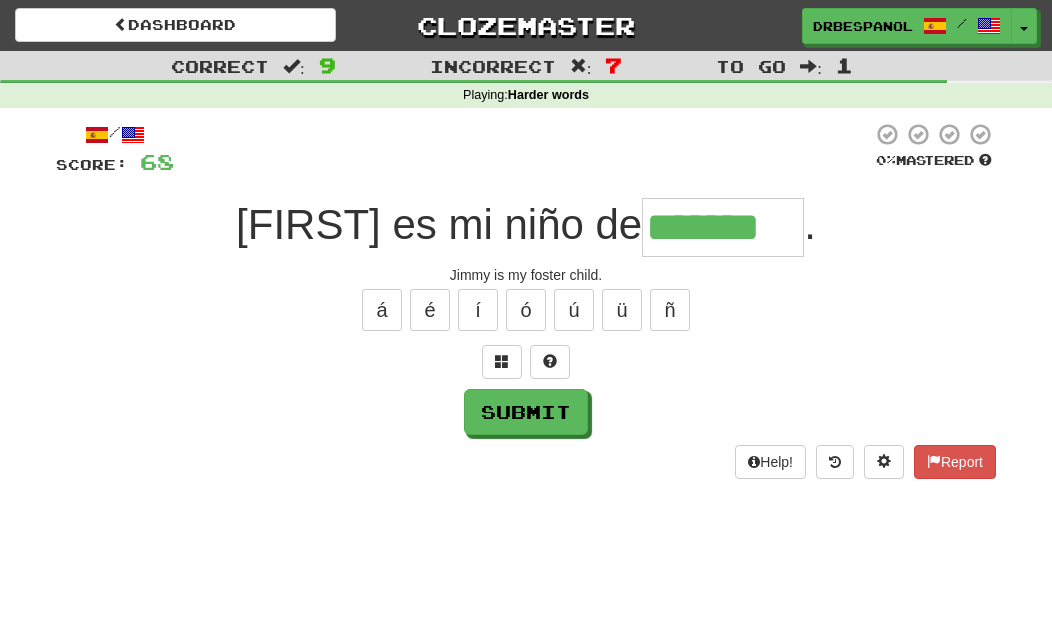 type on "*******" 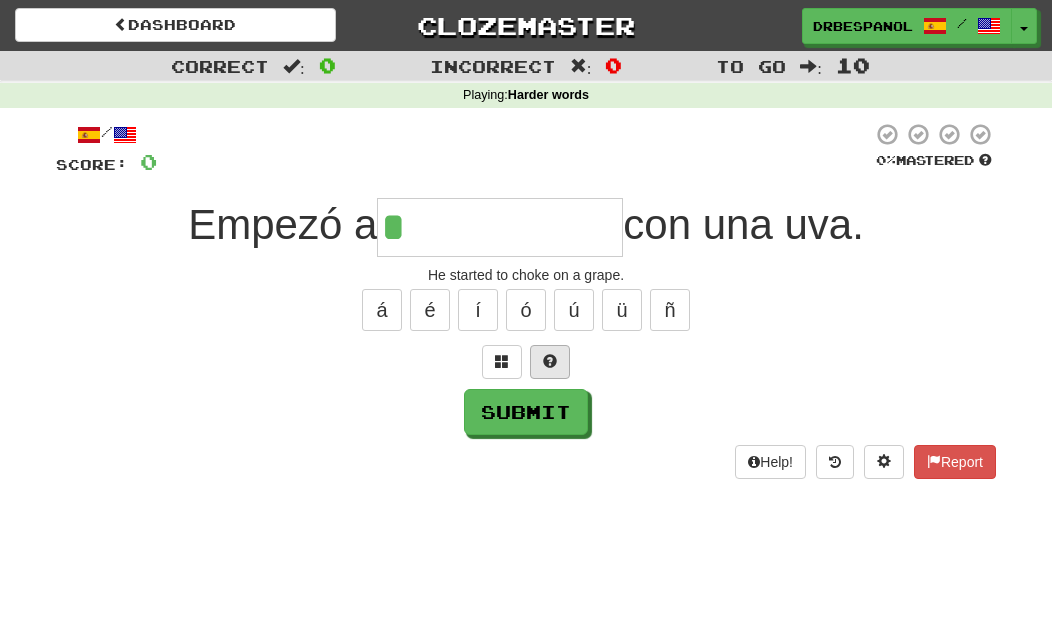 click at bounding box center [550, 362] 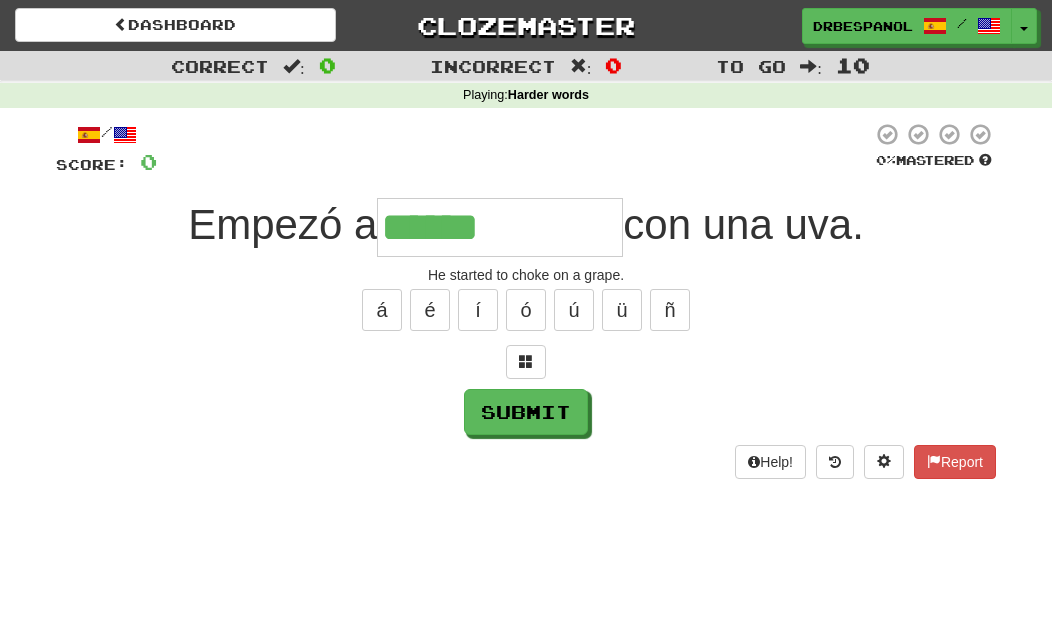 type on "**********" 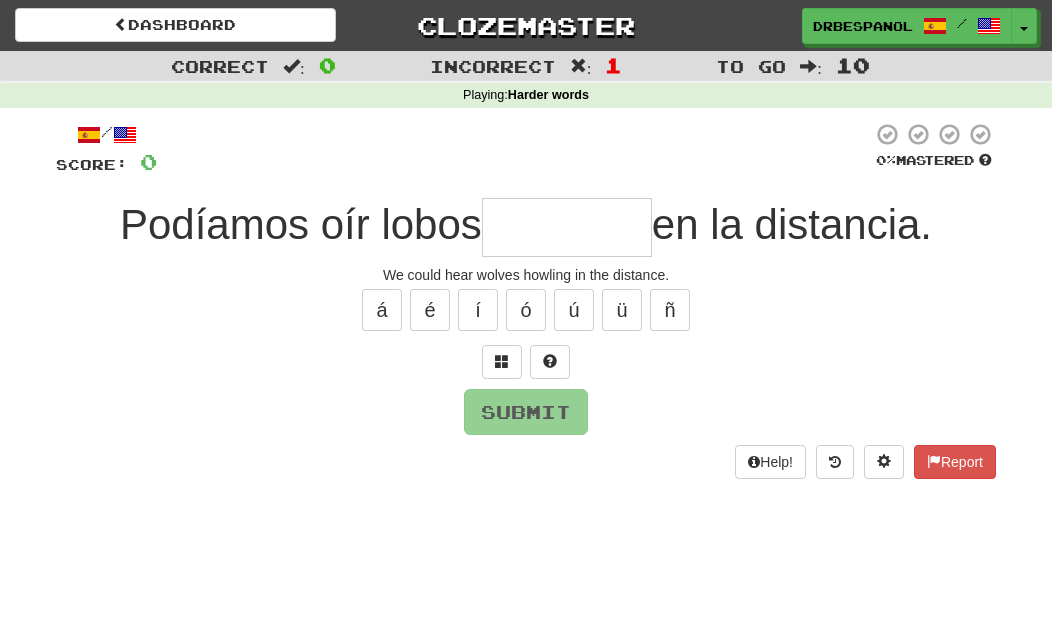 type on "*" 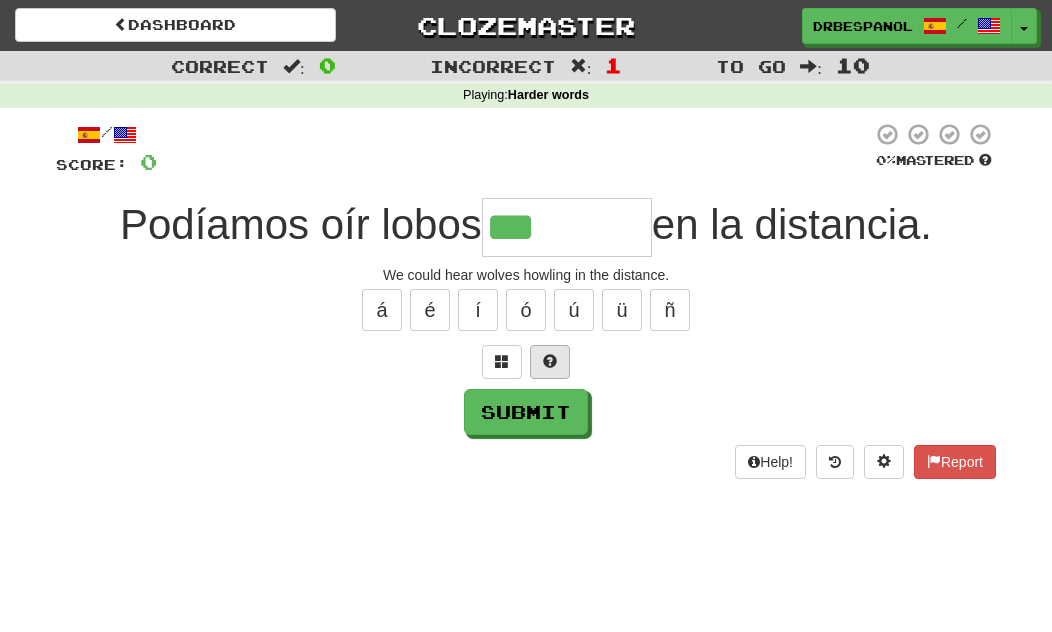 click at bounding box center (550, 362) 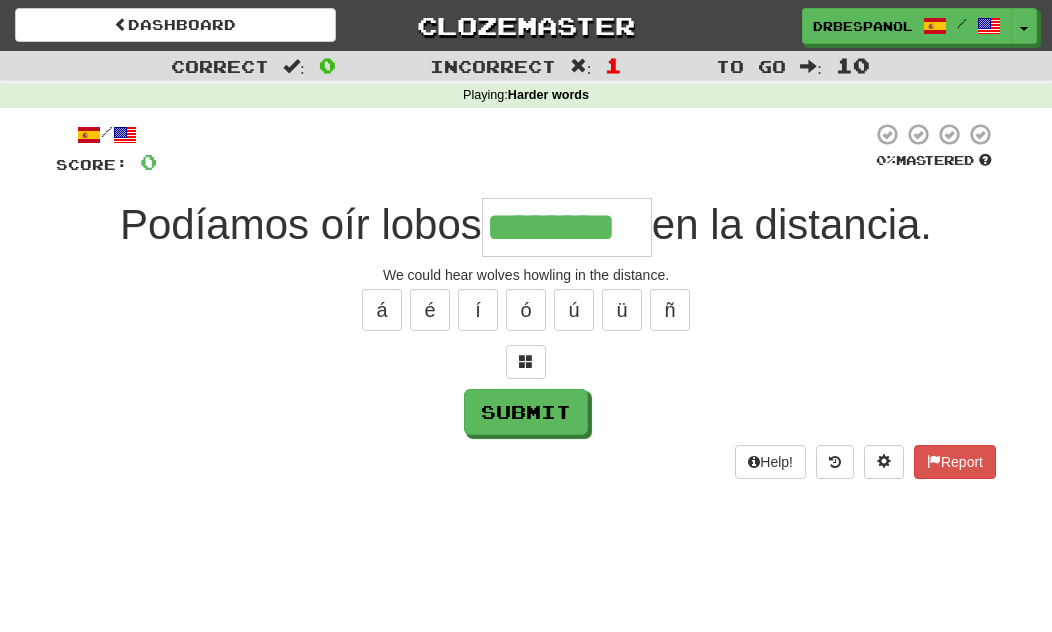 type on "********" 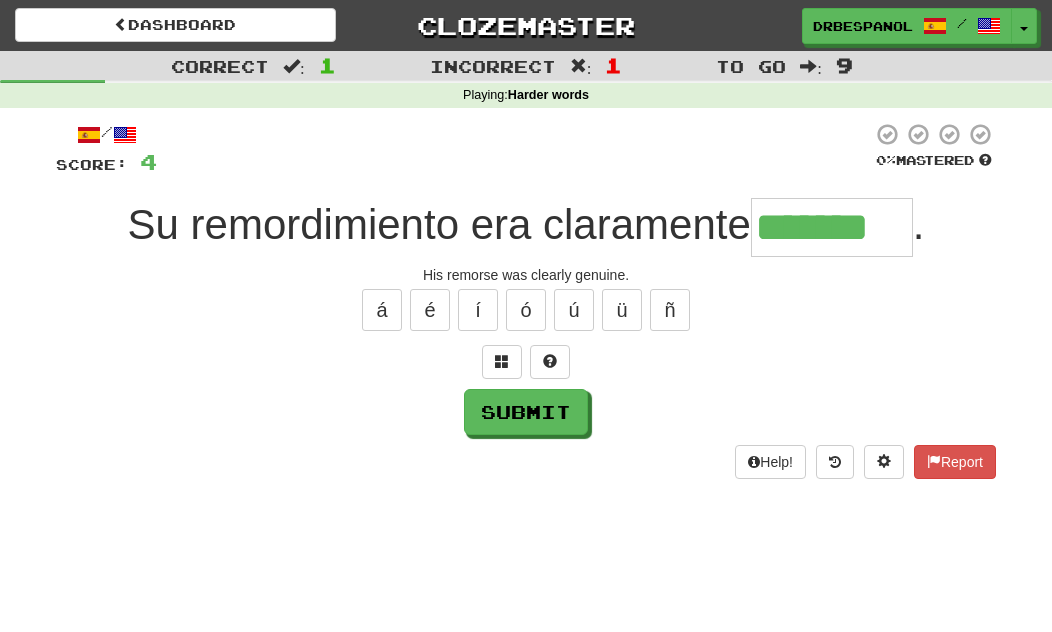 type on "*******" 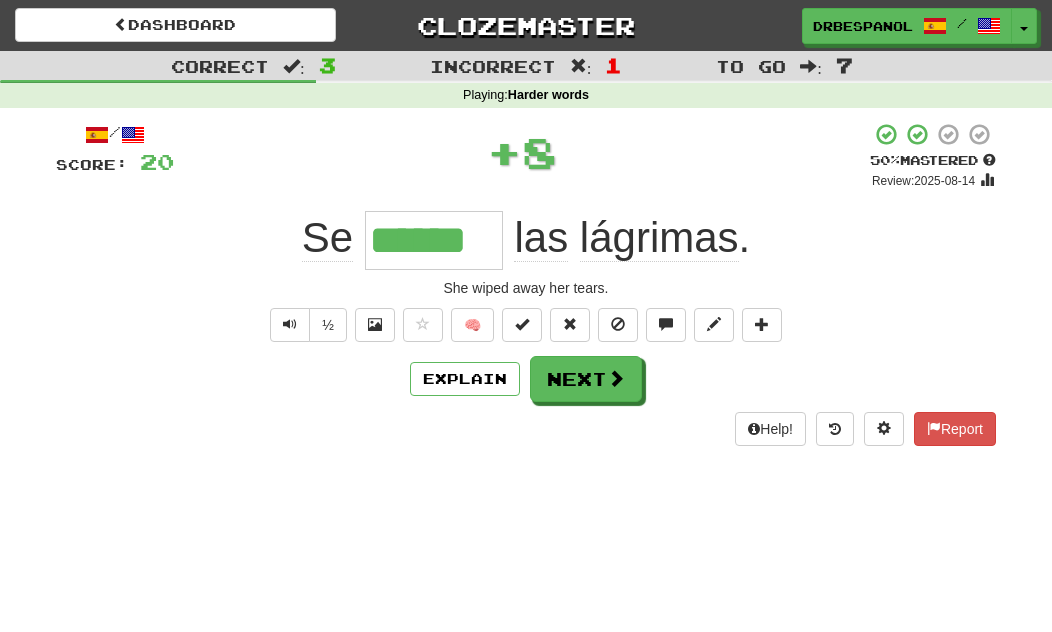 type on "******" 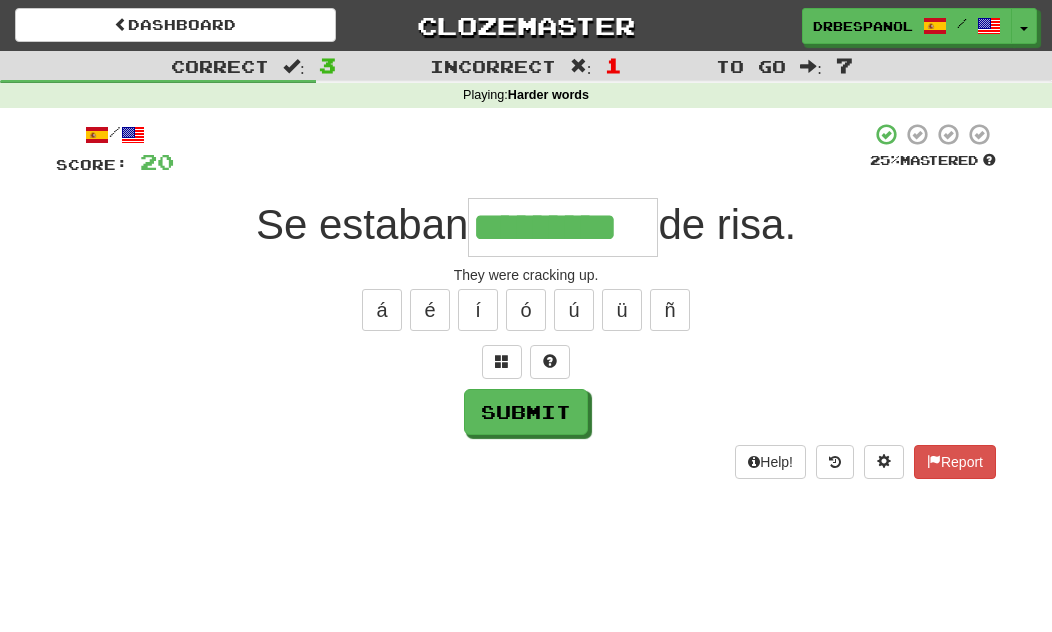 type on "*********" 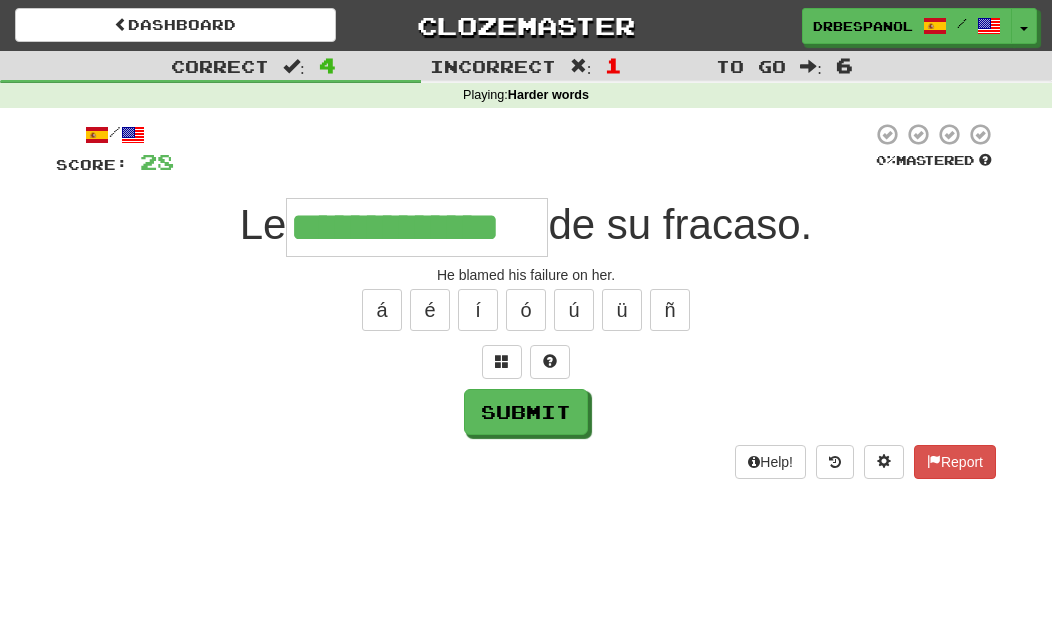 type on "**********" 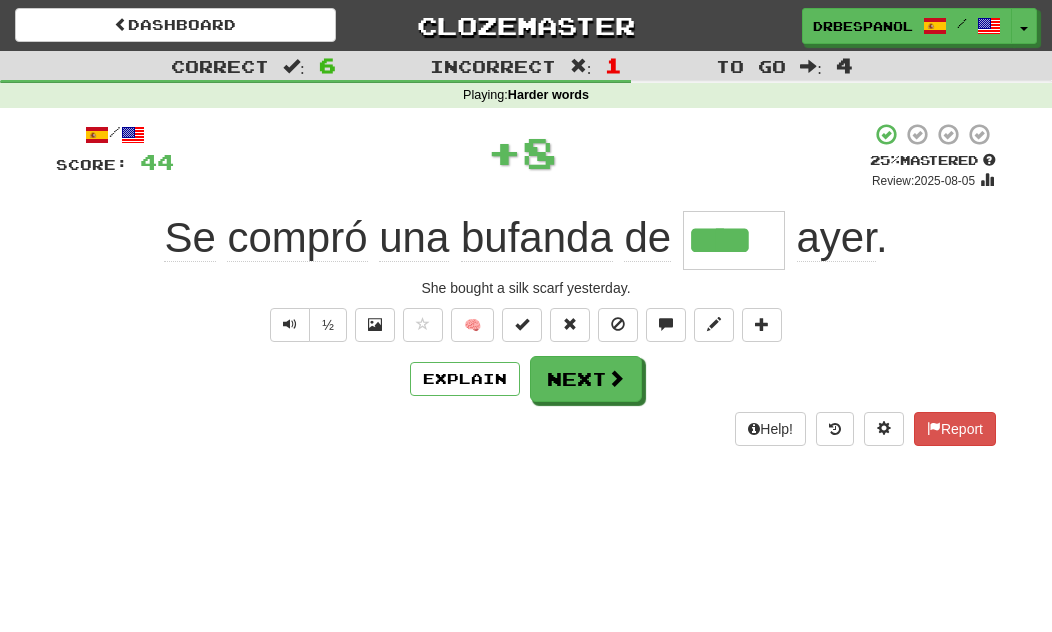 type on "****" 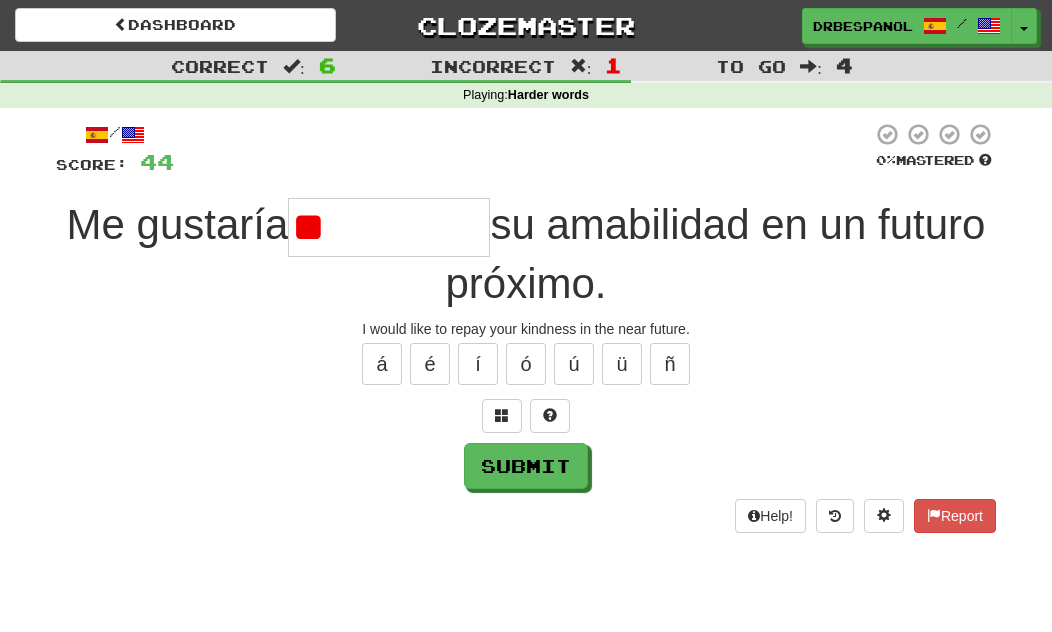 type on "*" 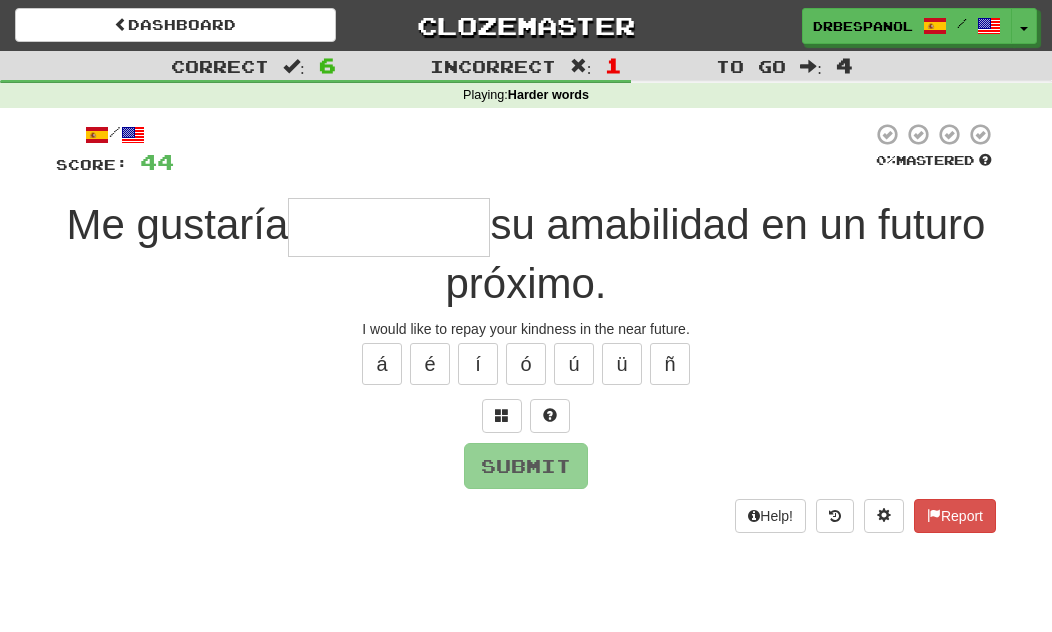 type on "*" 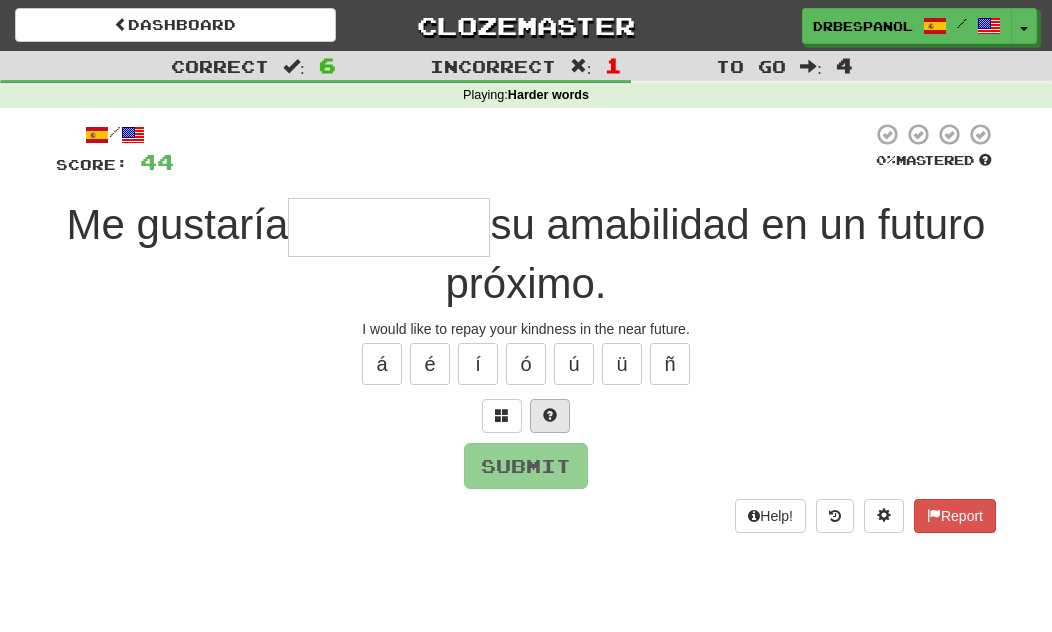 click at bounding box center (550, 415) 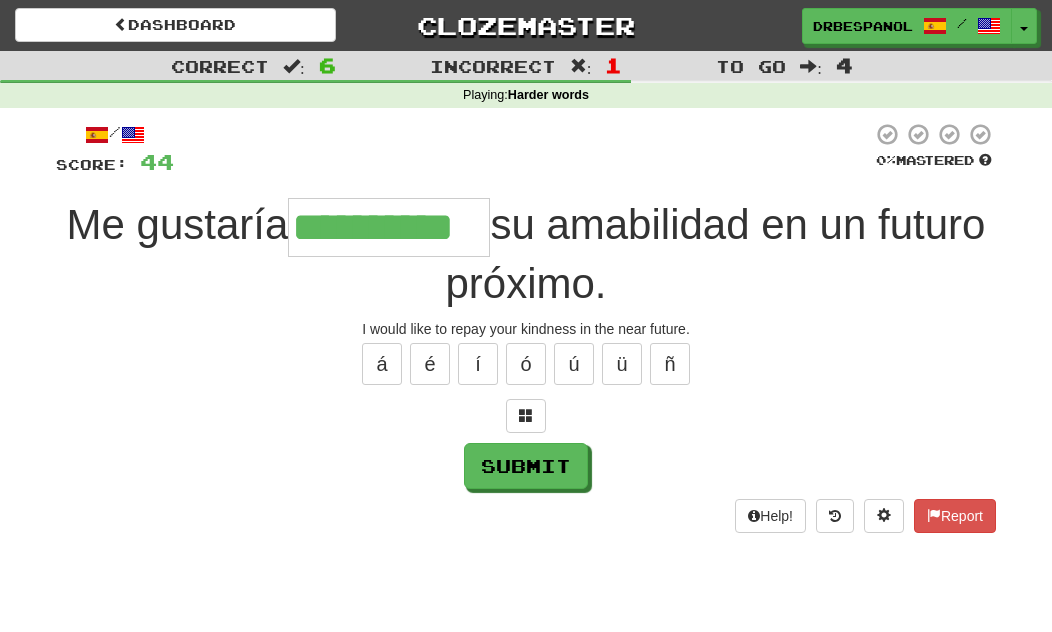 type on "**********" 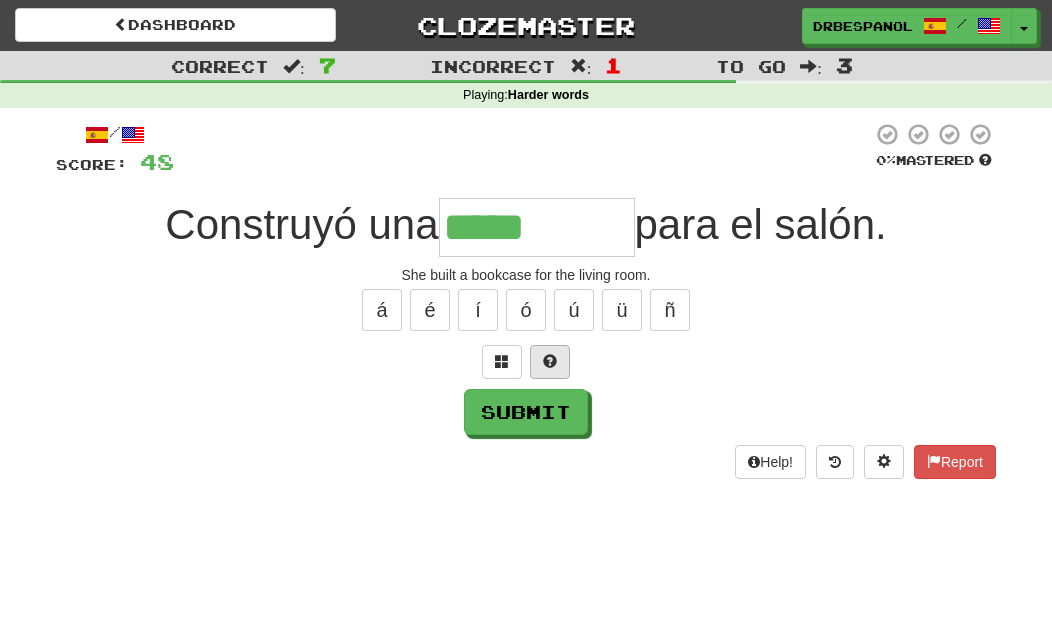 click at bounding box center (550, 362) 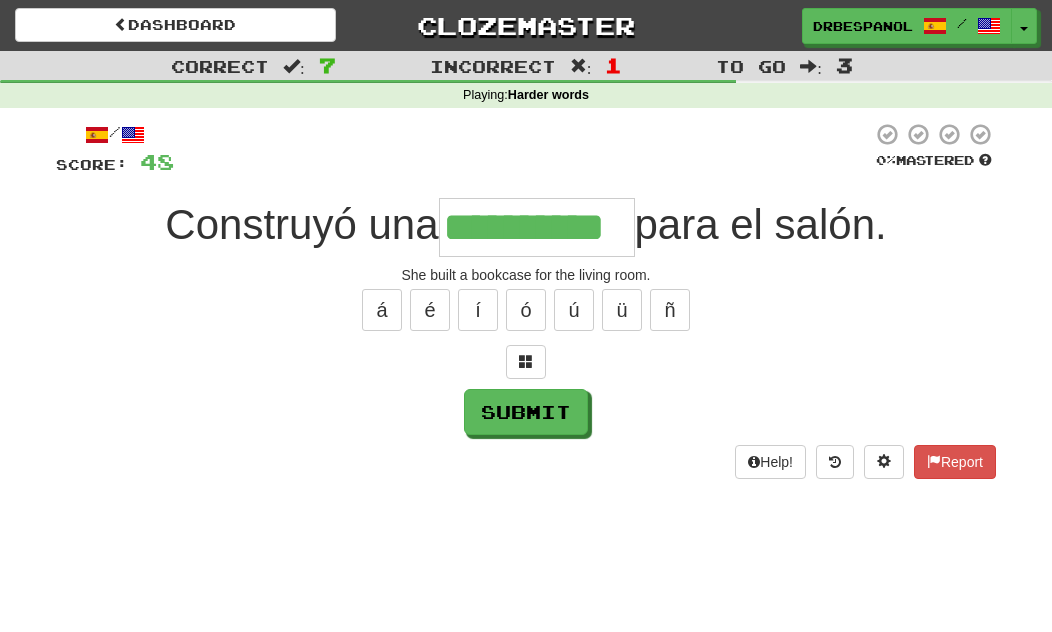 type on "**********" 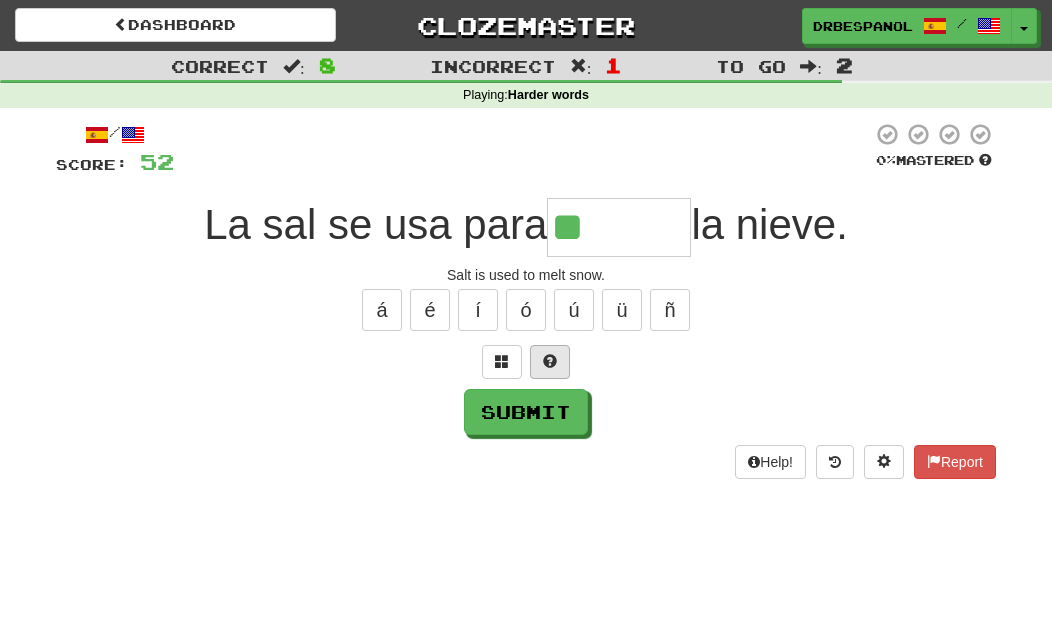 click at bounding box center (550, 362) 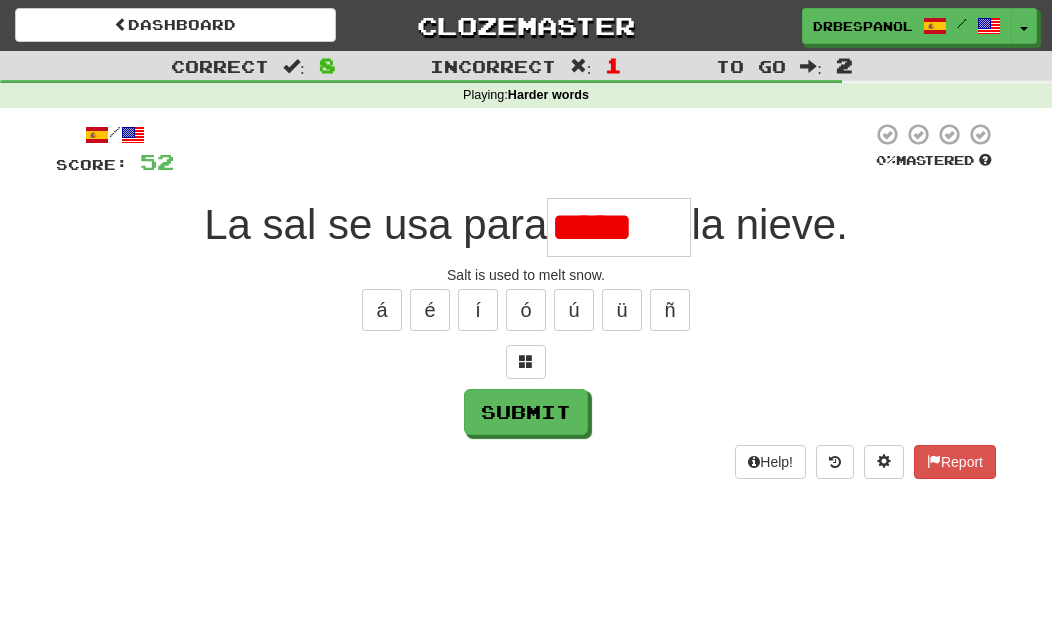 type on "********" 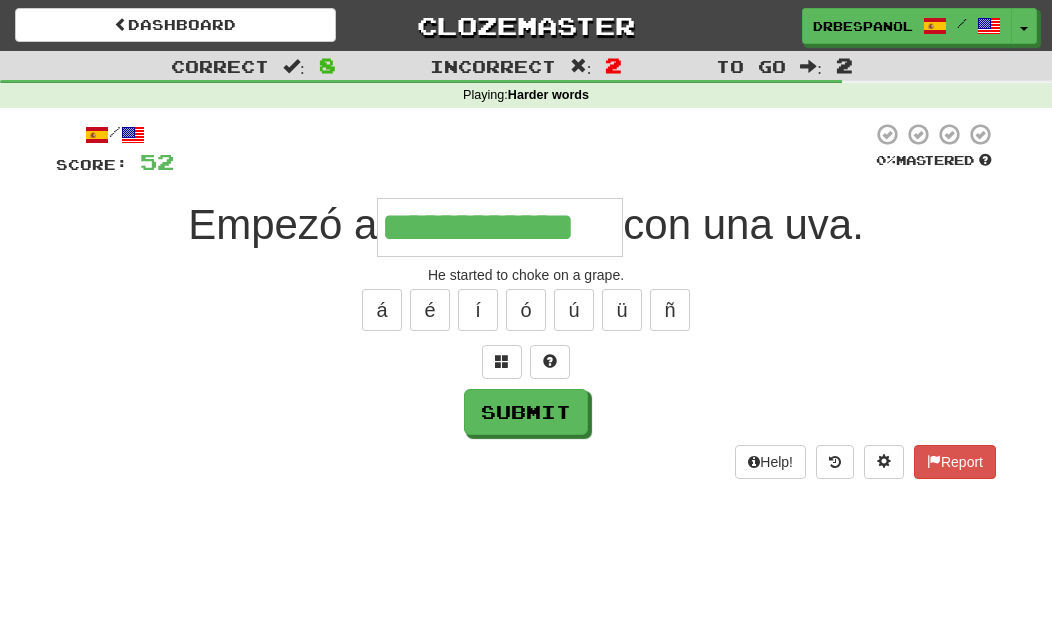 type on "**********" 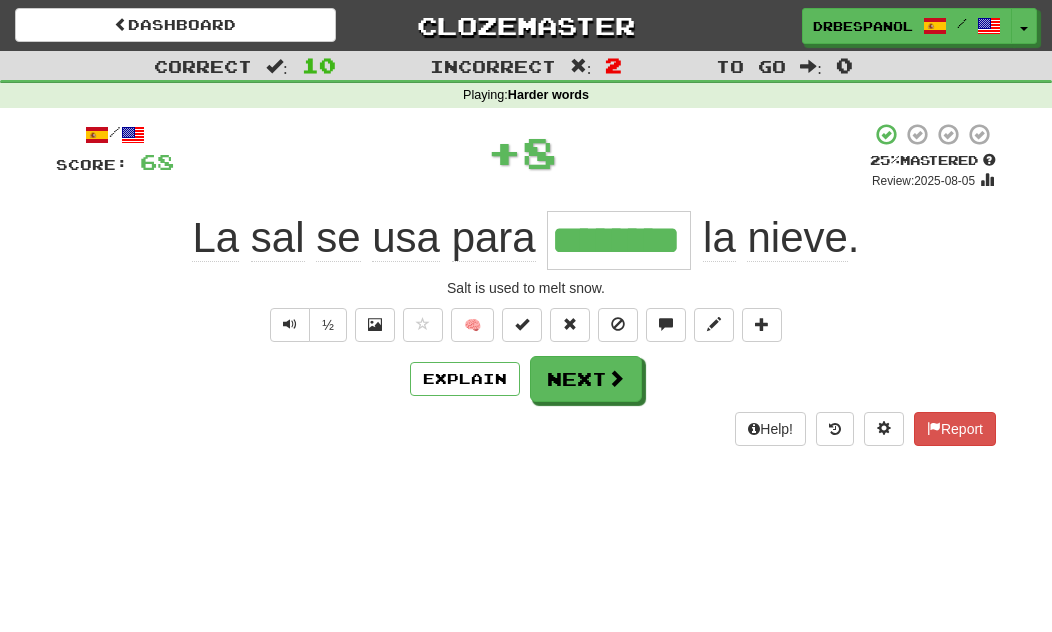 type on "********" 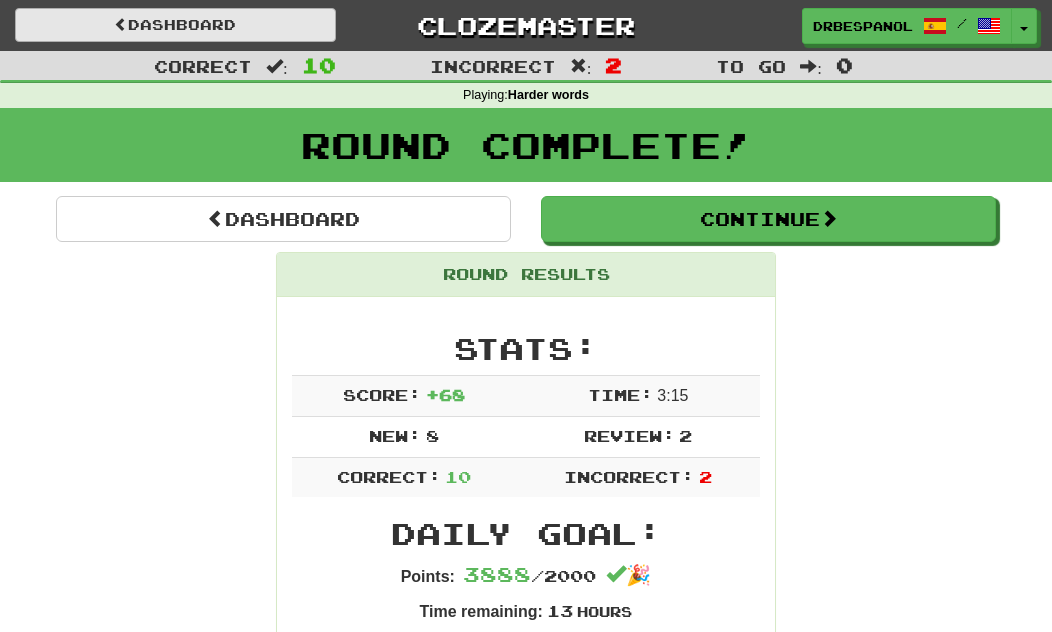 click on "Dashboard" at bounding box center [175, 25] 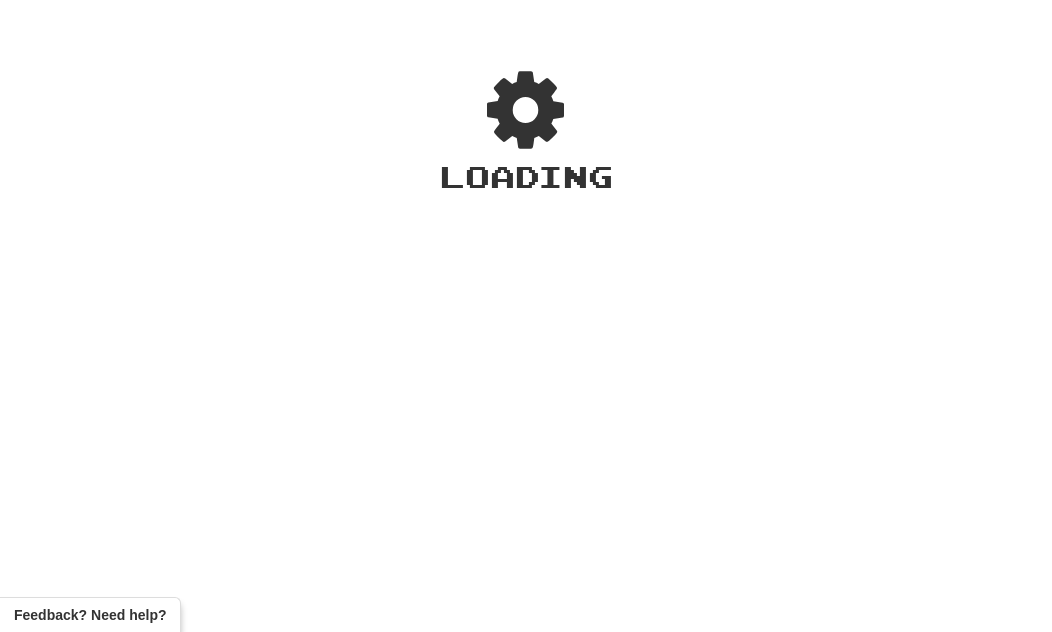 scroll, scrollTop: 0, scrollLeft: 0, axis: both 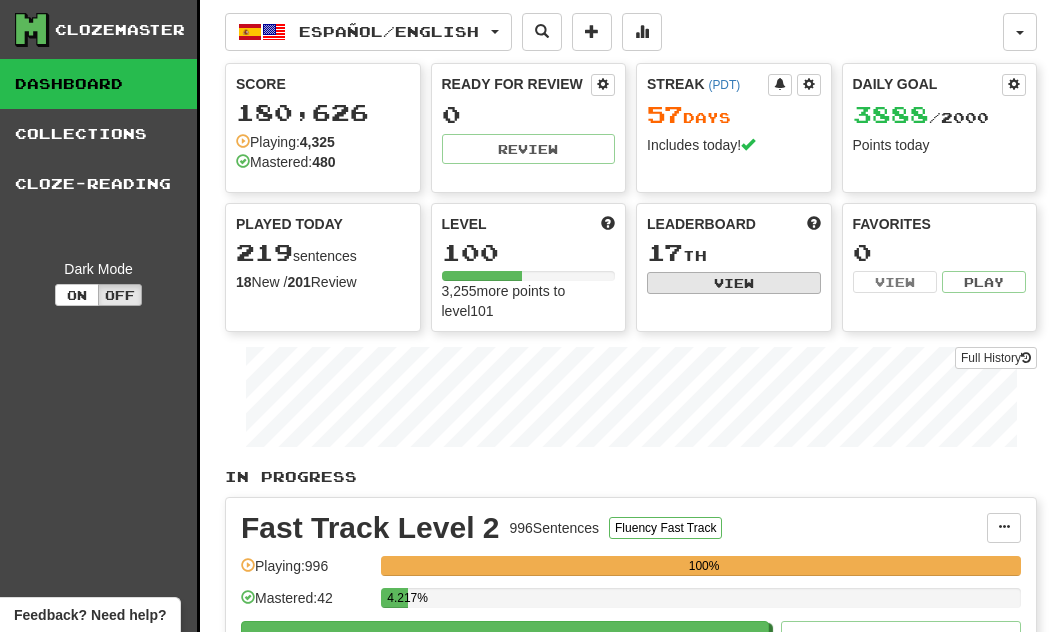 click on "View" at bounding box center [734, 283] 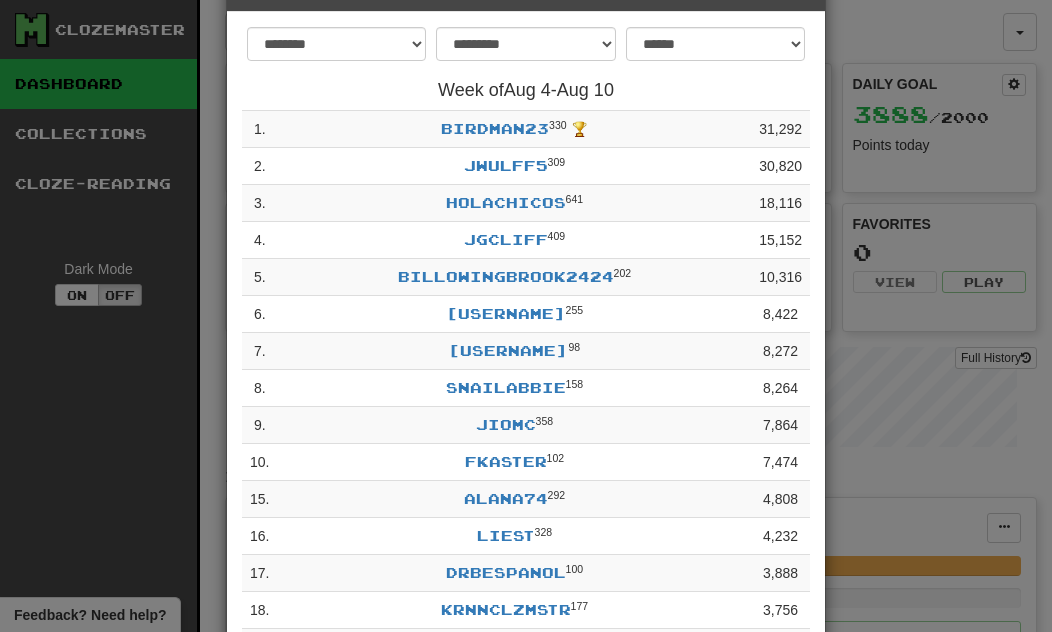scroll, scrollTop: 79, scrollLeft: 0, axis: vertical 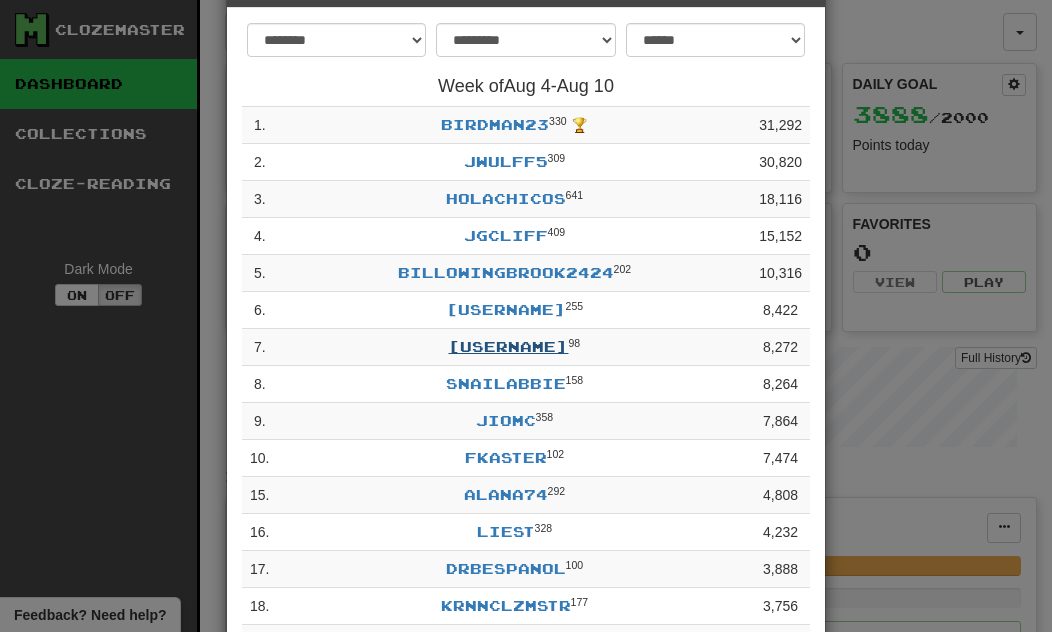 click on "natedavid" at bounding box center (508, 346) 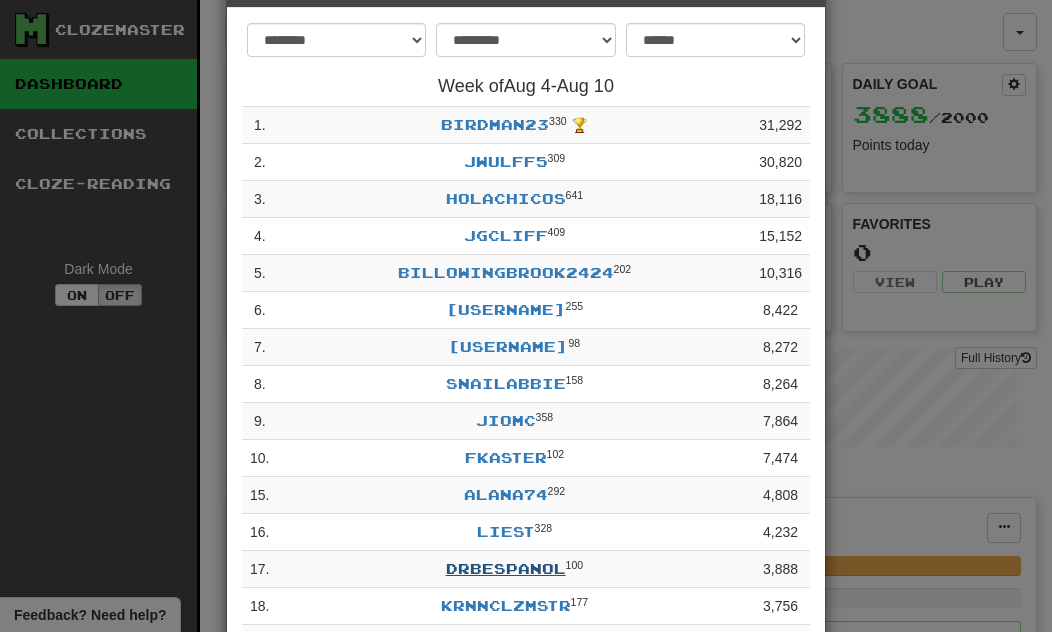 click on "drbespanol" at bounding box center [506, 568] 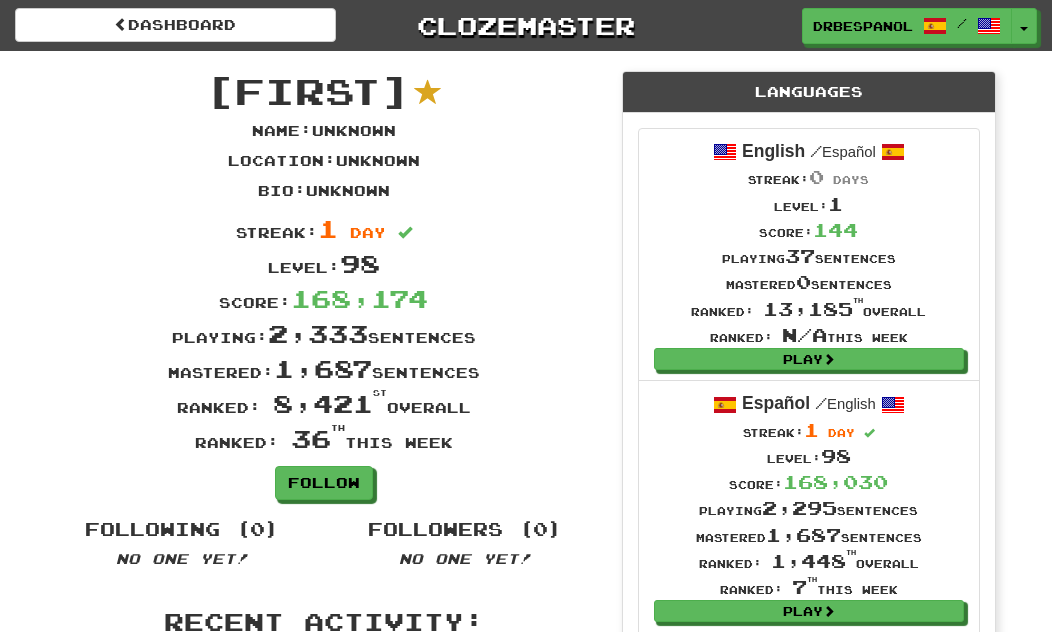 scroll, scrollTop: 0, scrollLeft: 0, axis: both 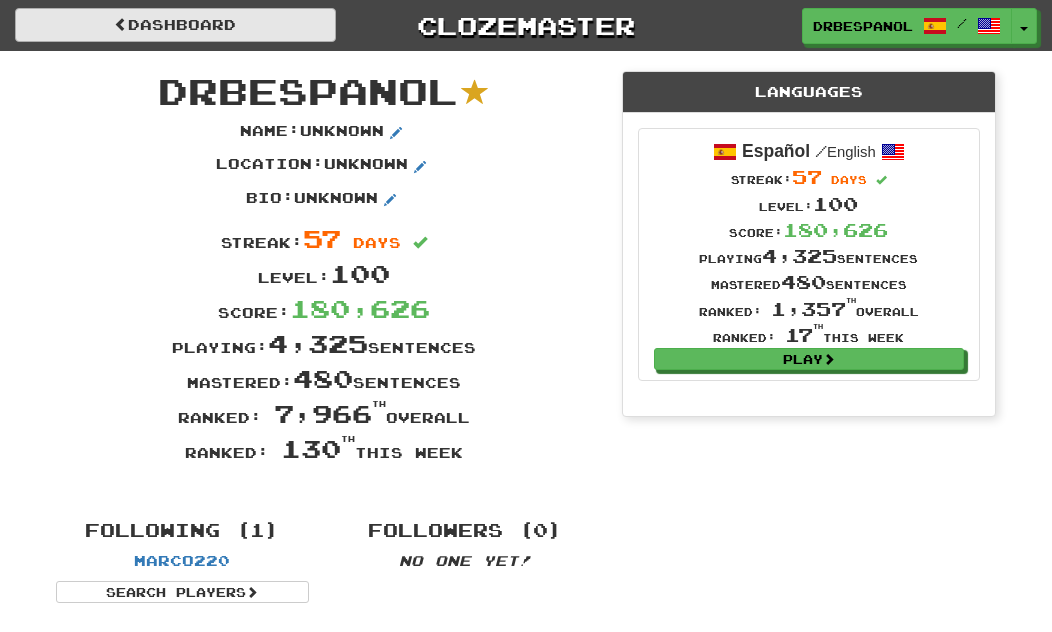click on "Dashboard" at bounding box center [175, 25] 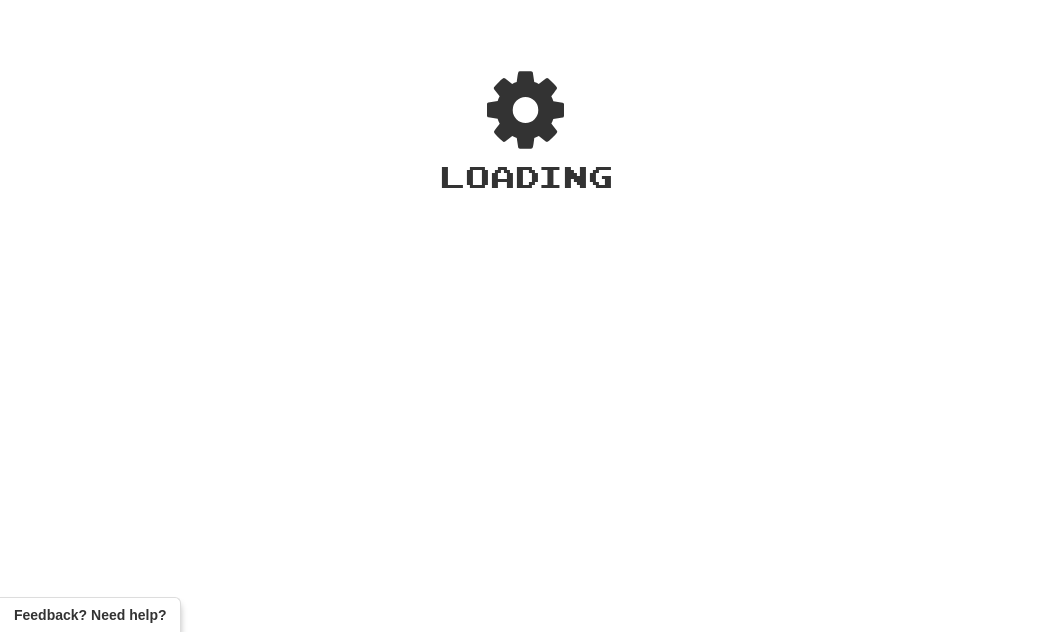 scroll, scrollTop: 0, scrollLeft: 0, axis: both 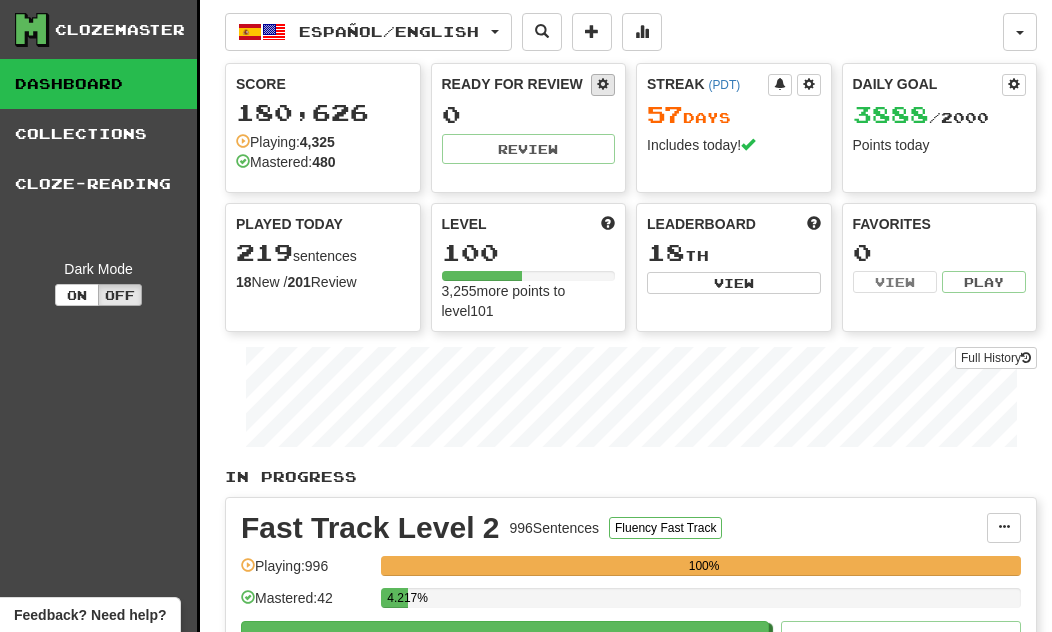 click at bounding box center (603, 84) 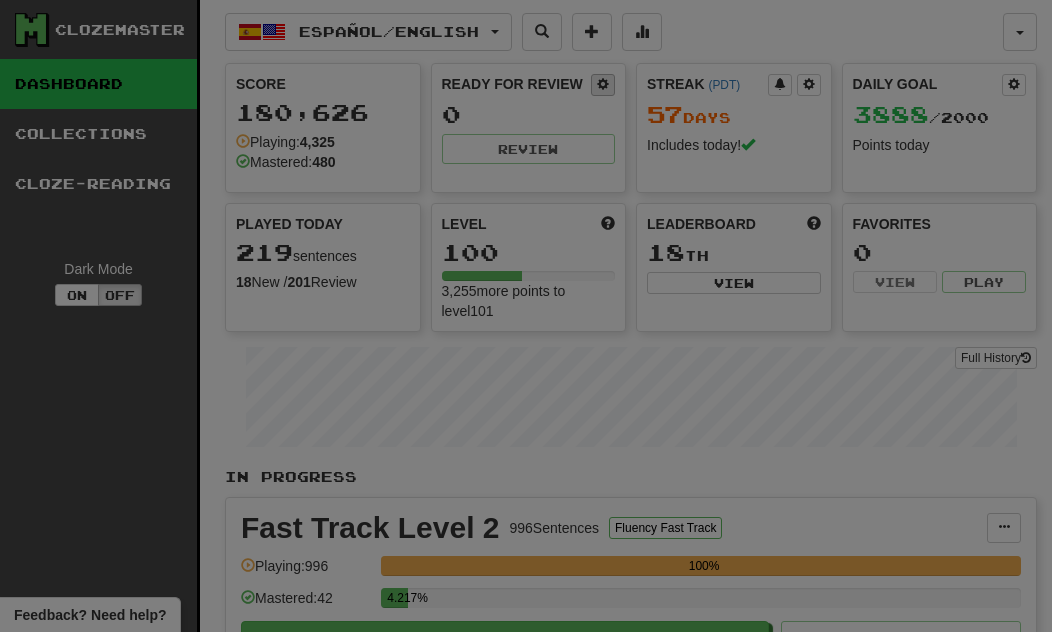 type on "**" 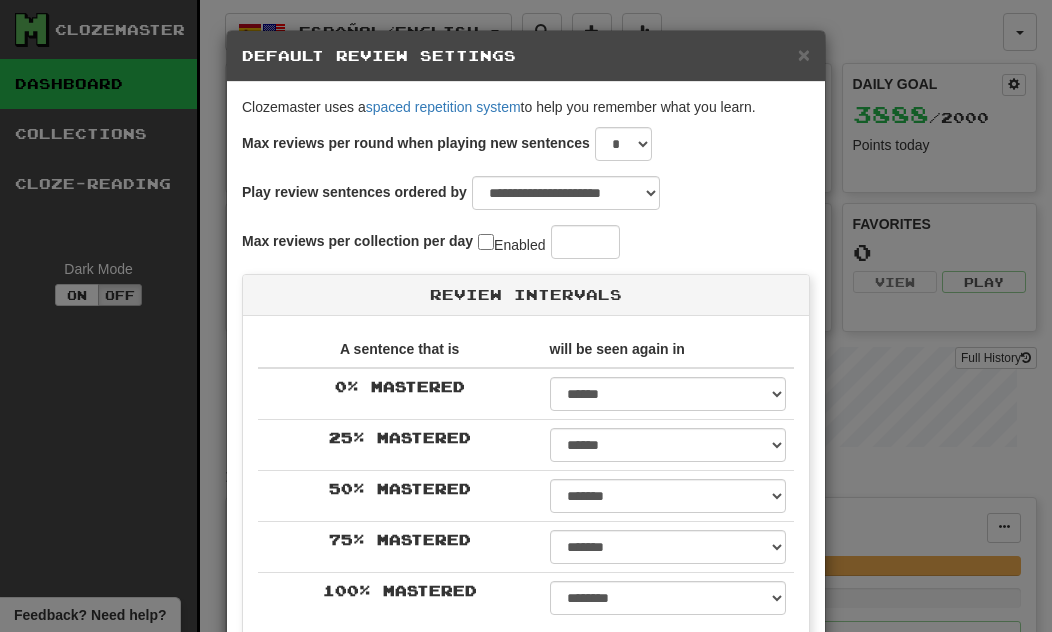 click on "**********" at bounding box center [526, 316] 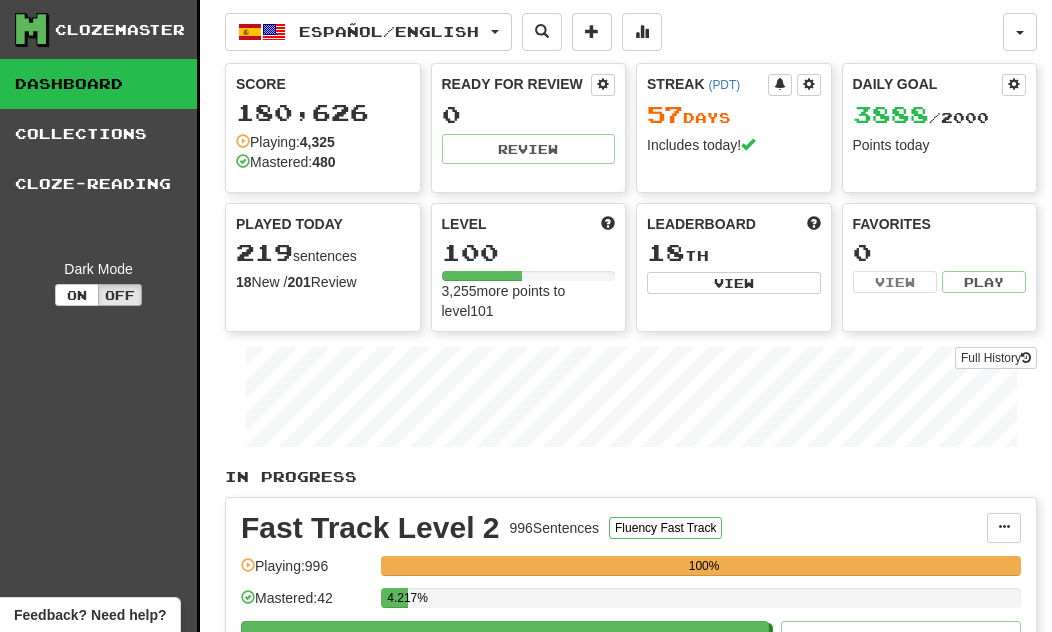 click on "Dashboard" at bounding box center [98, 84] 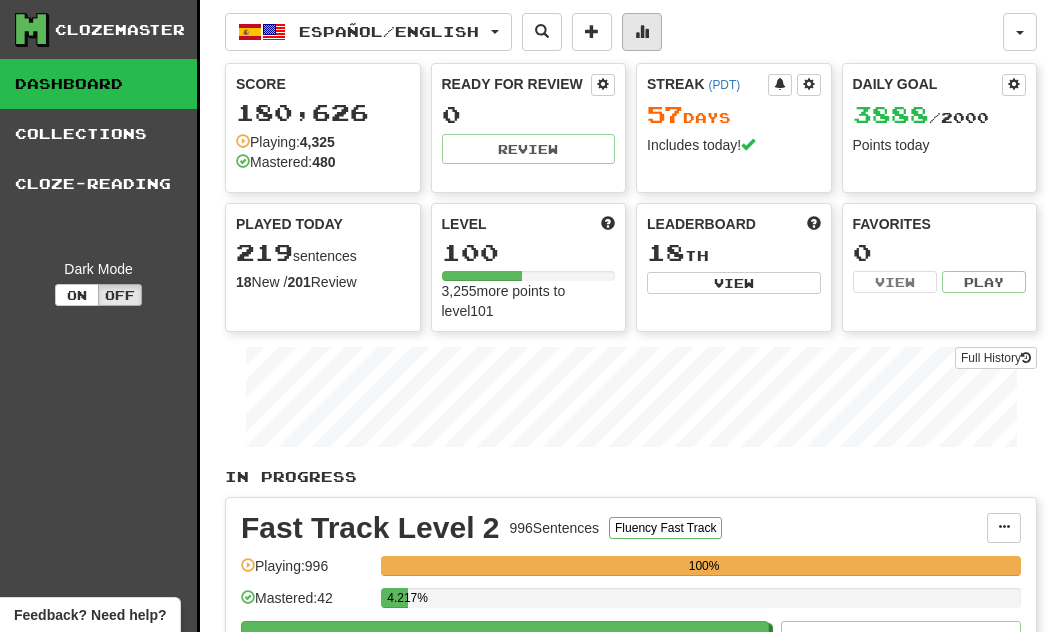 click at bounding box center [642, 32] 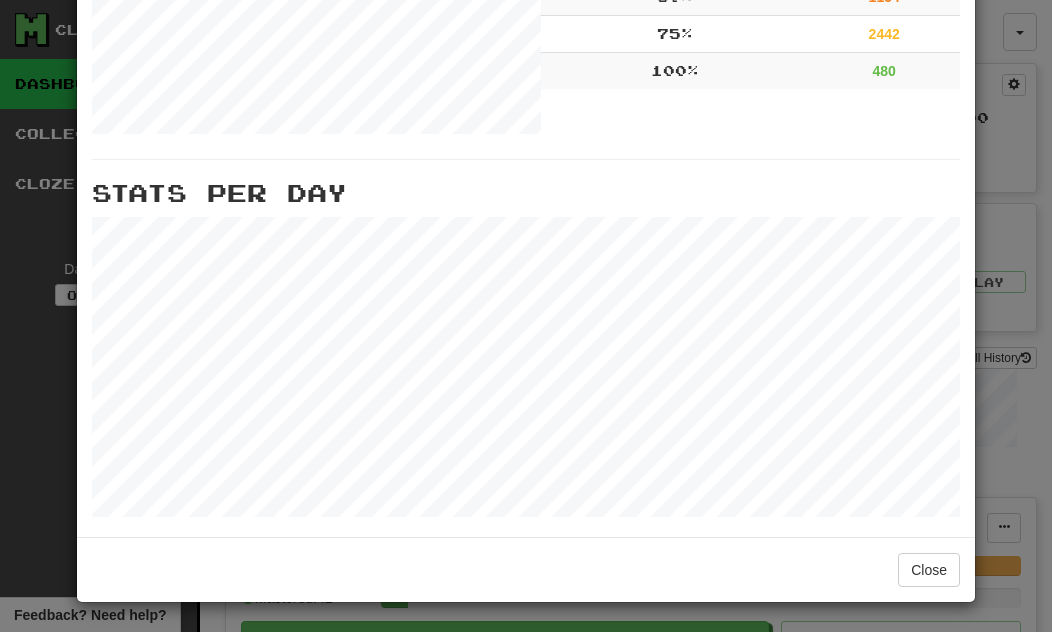 scroll, scrollTop: 830, scrollLeft: 0, axis: vertical 